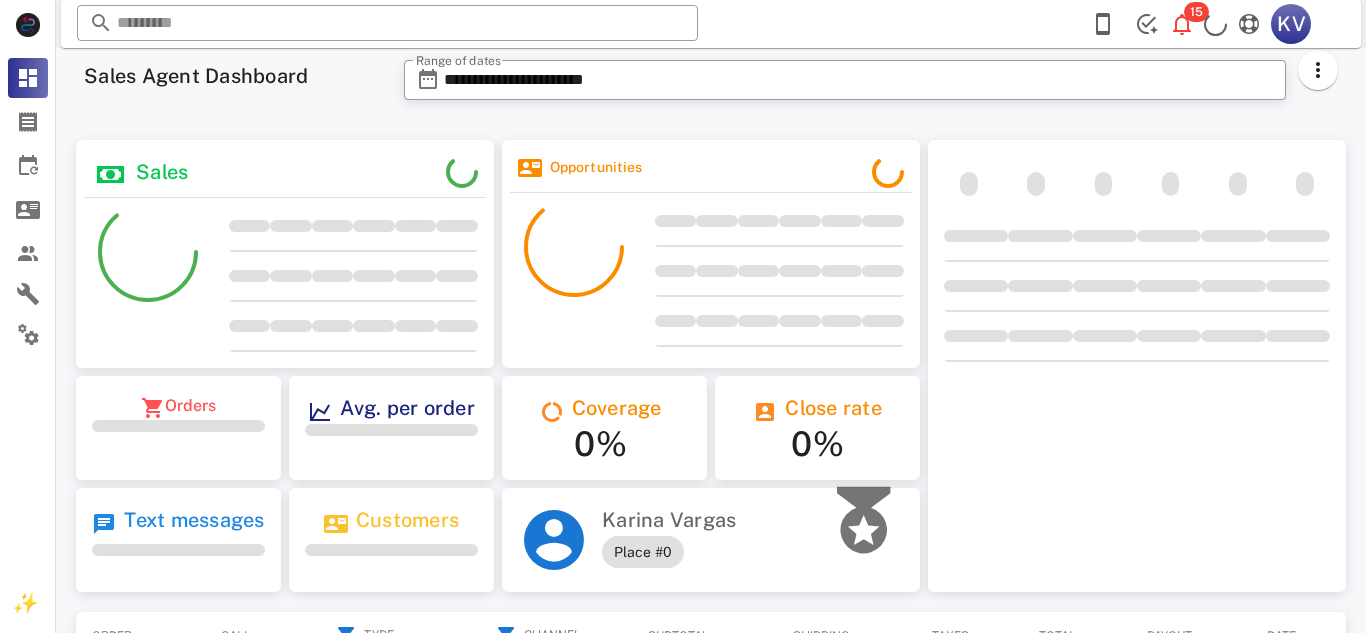 scroll, scrollTop: 0, scrollLeft: 0, axis: both 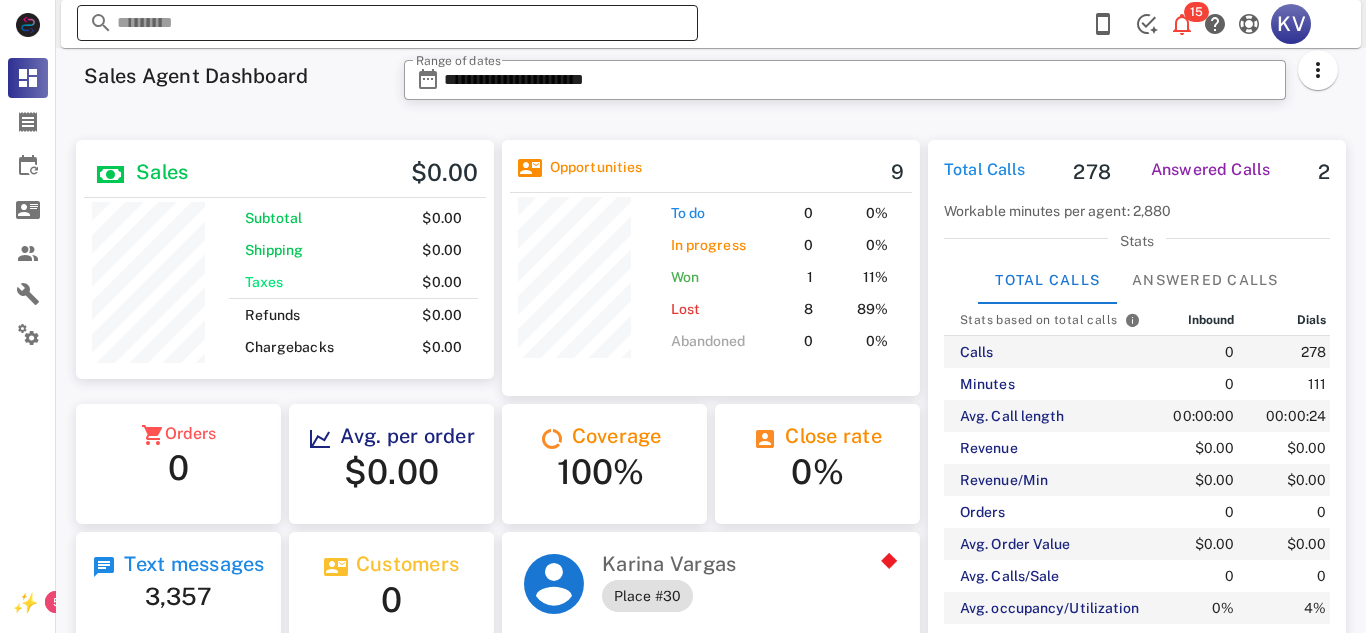 click at bounding box center (387, 23) 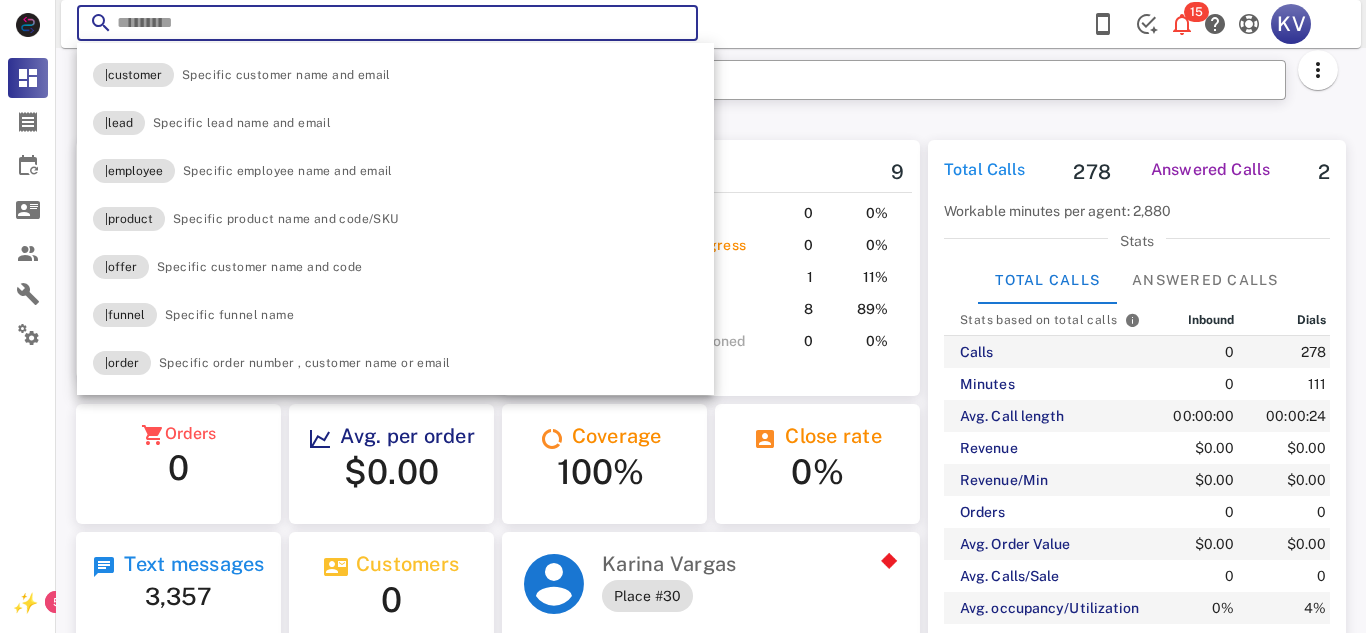 click at bounding box center [387, 23] 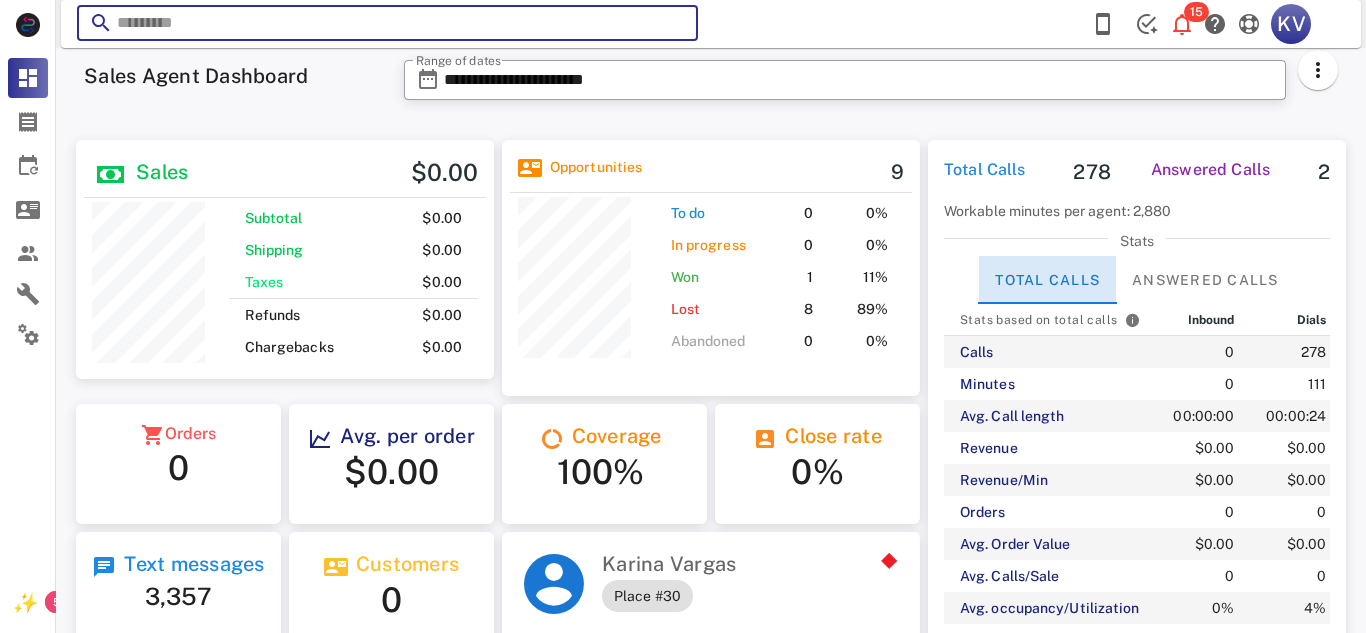 click on "Total Calls" at bounding box center [1047, 280] 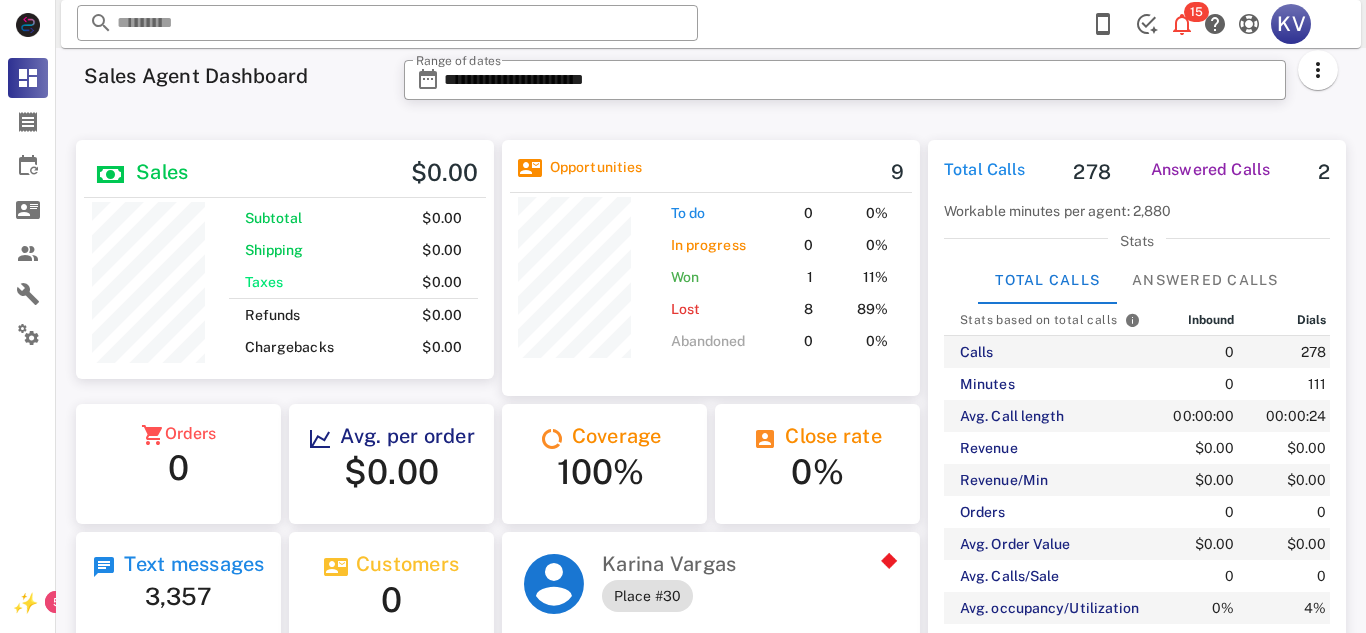 click on "Calls" at bounding box center (1050, 352) 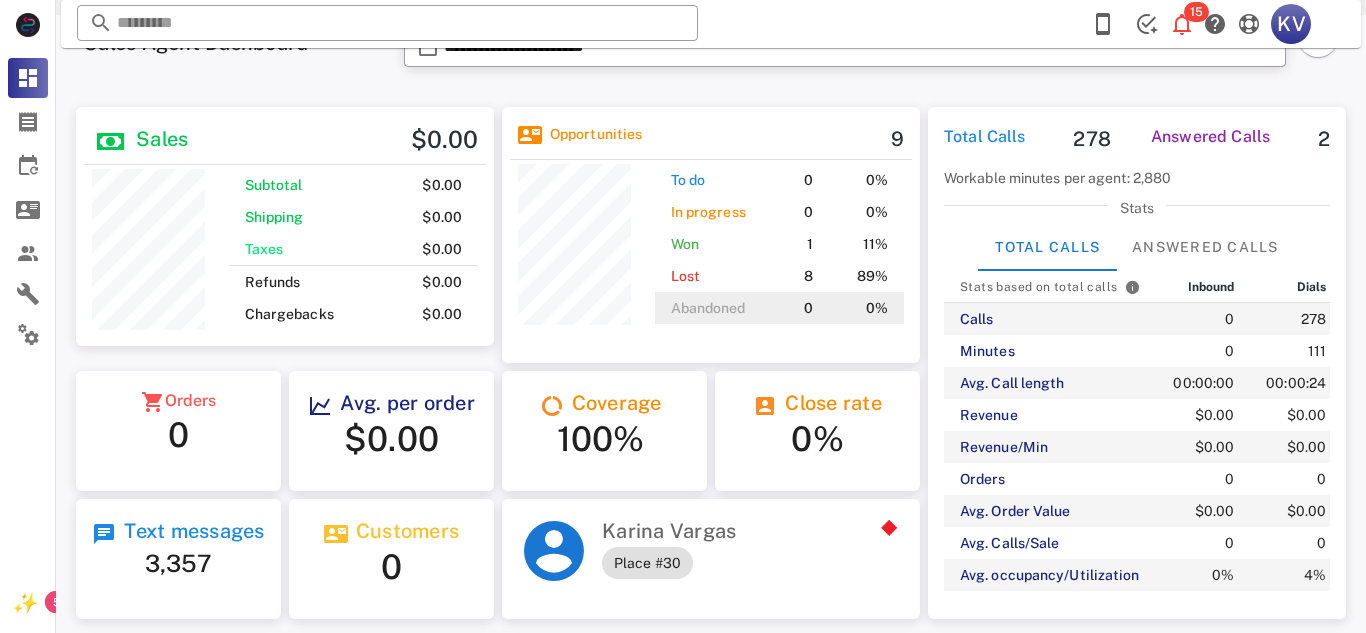 scroll, scrollTop: 0, scrollLeft: 0, axis: both 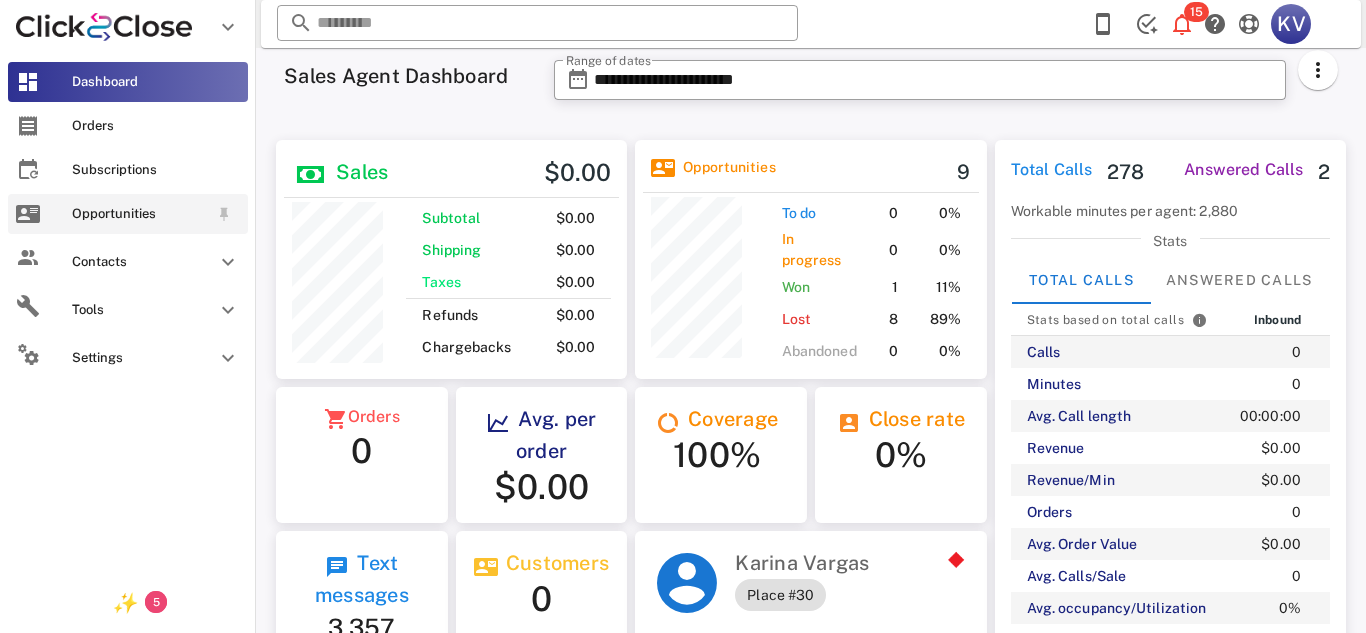 click on "Opportunities" at bounding box center (140, 214) 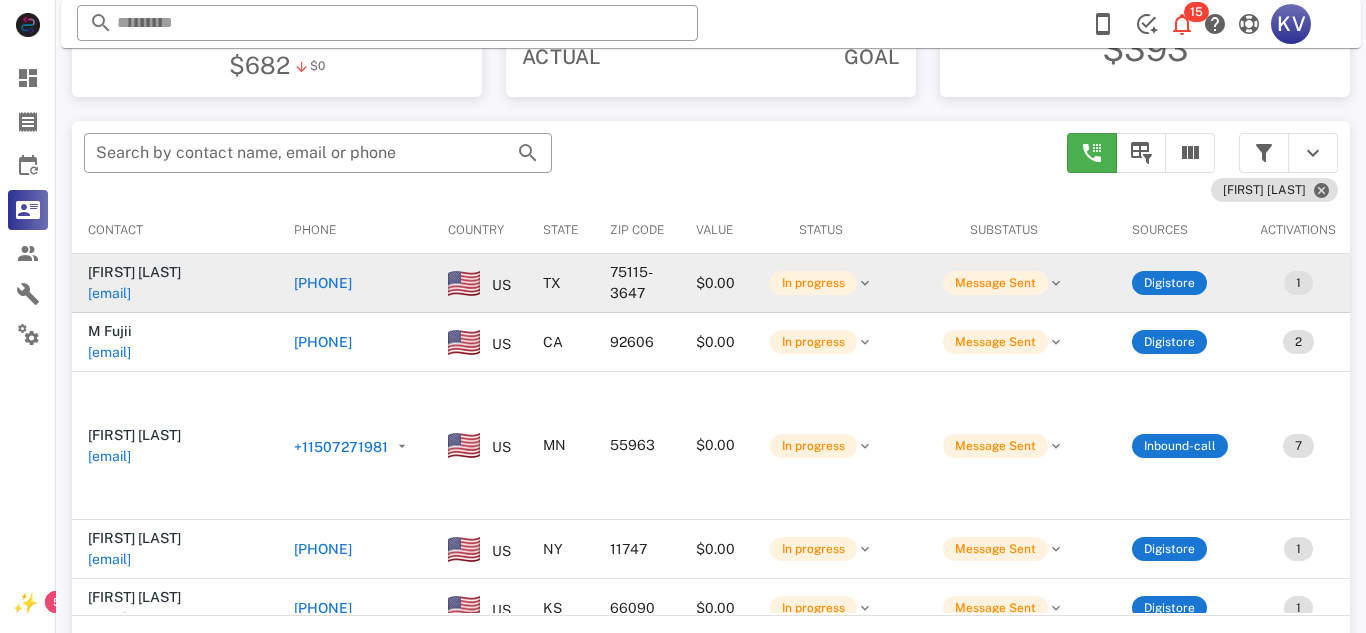 scroll, scrollTop: 343, scrollLeft: 0, axis: vertical 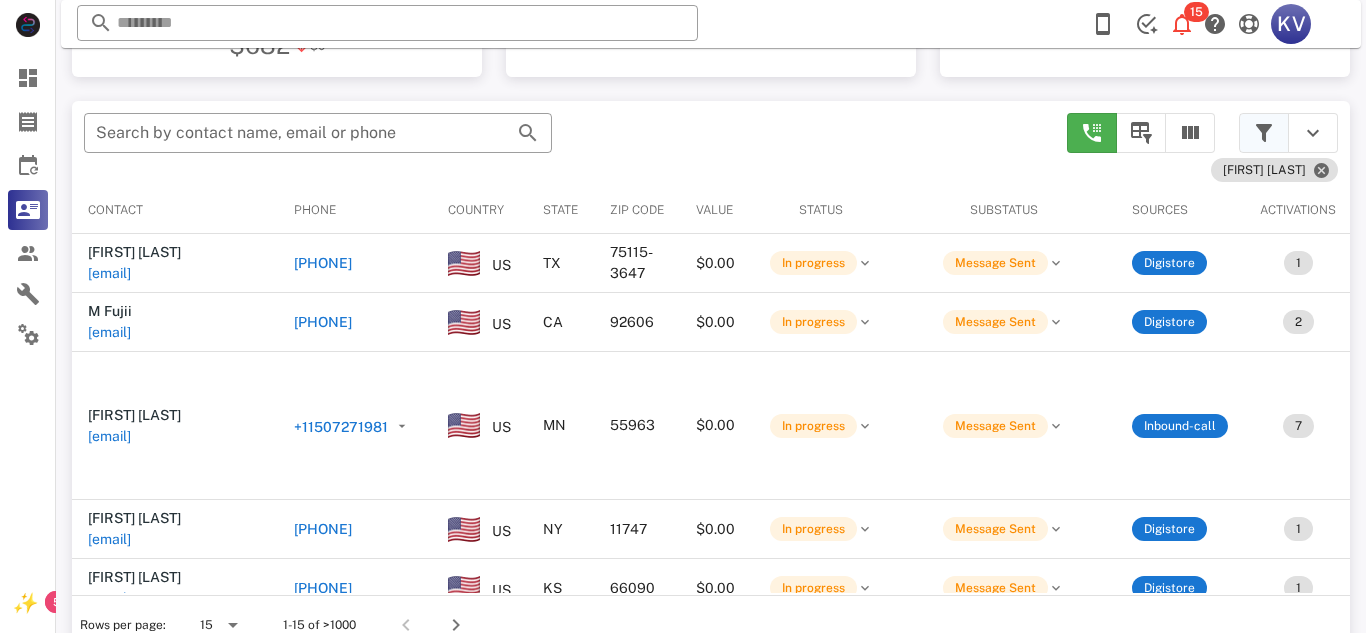 click at bounding box center [1264, 133] 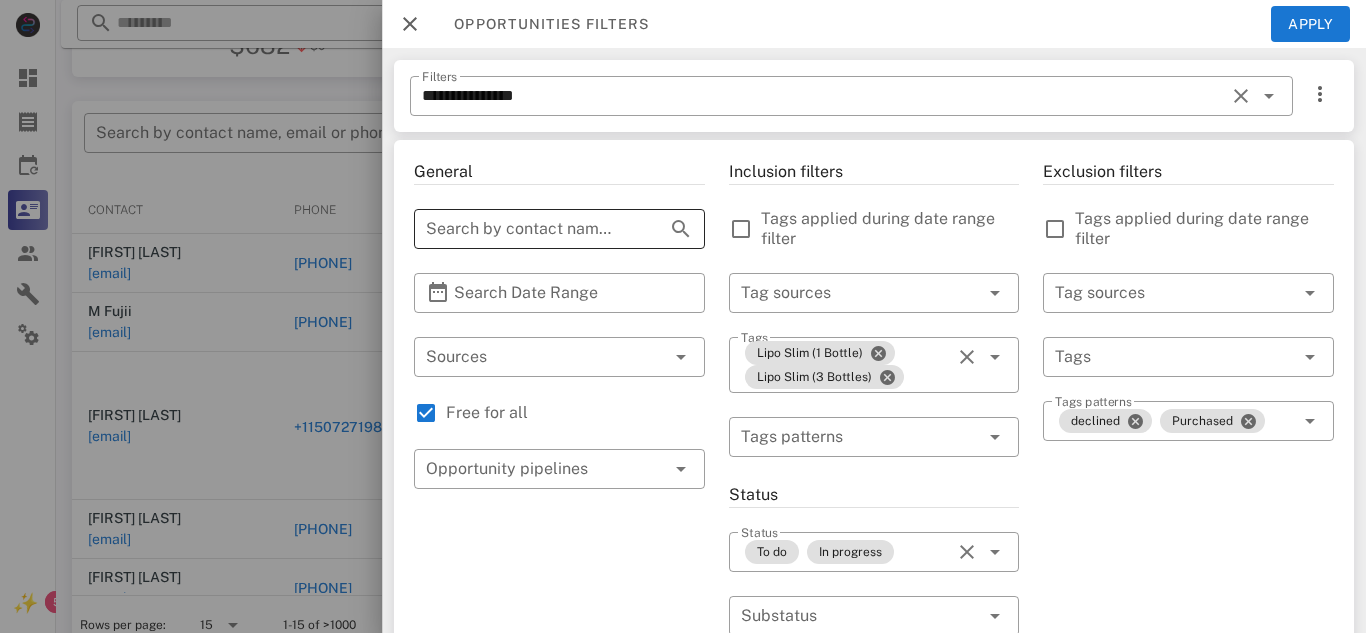click on "Search by contact name, email or phone" at bounding box center (531, 229) 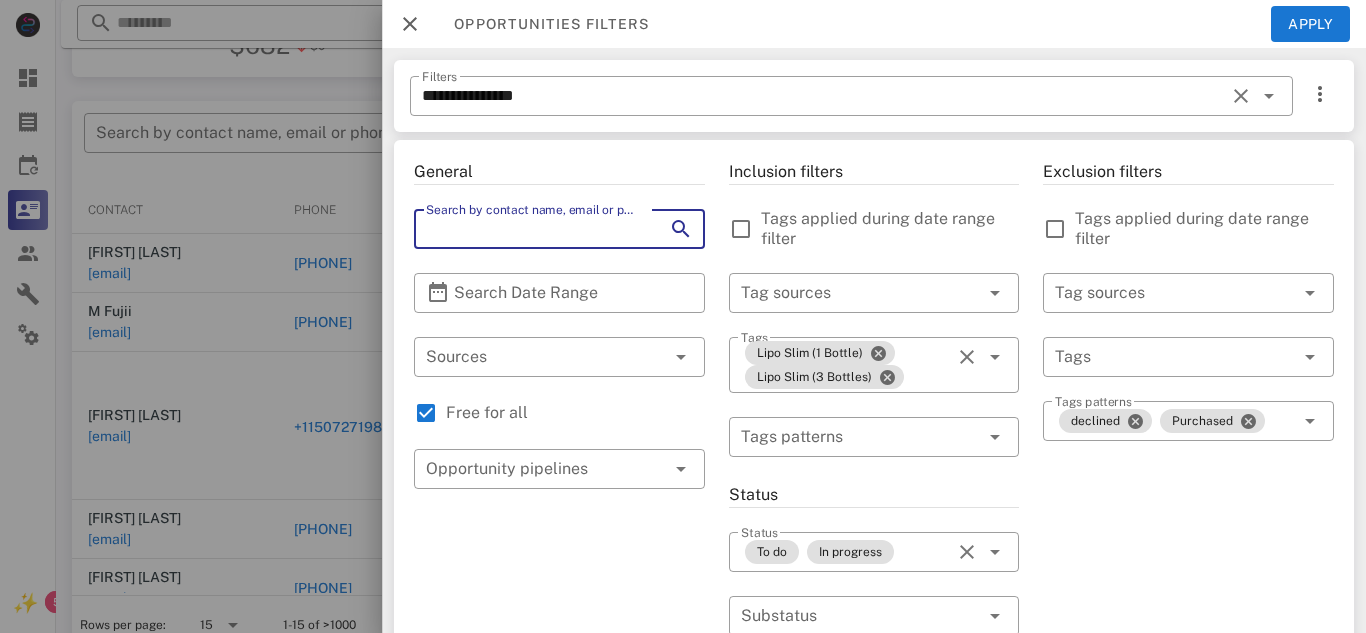 type on "**********" 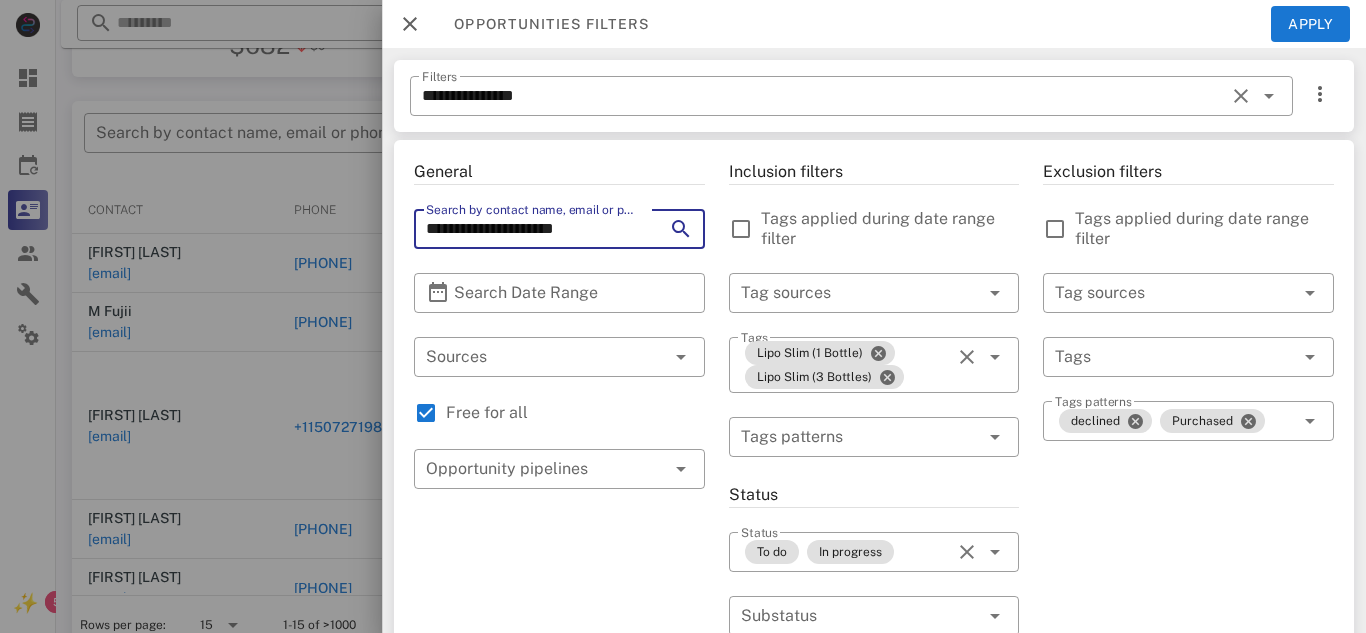 type on "**********" 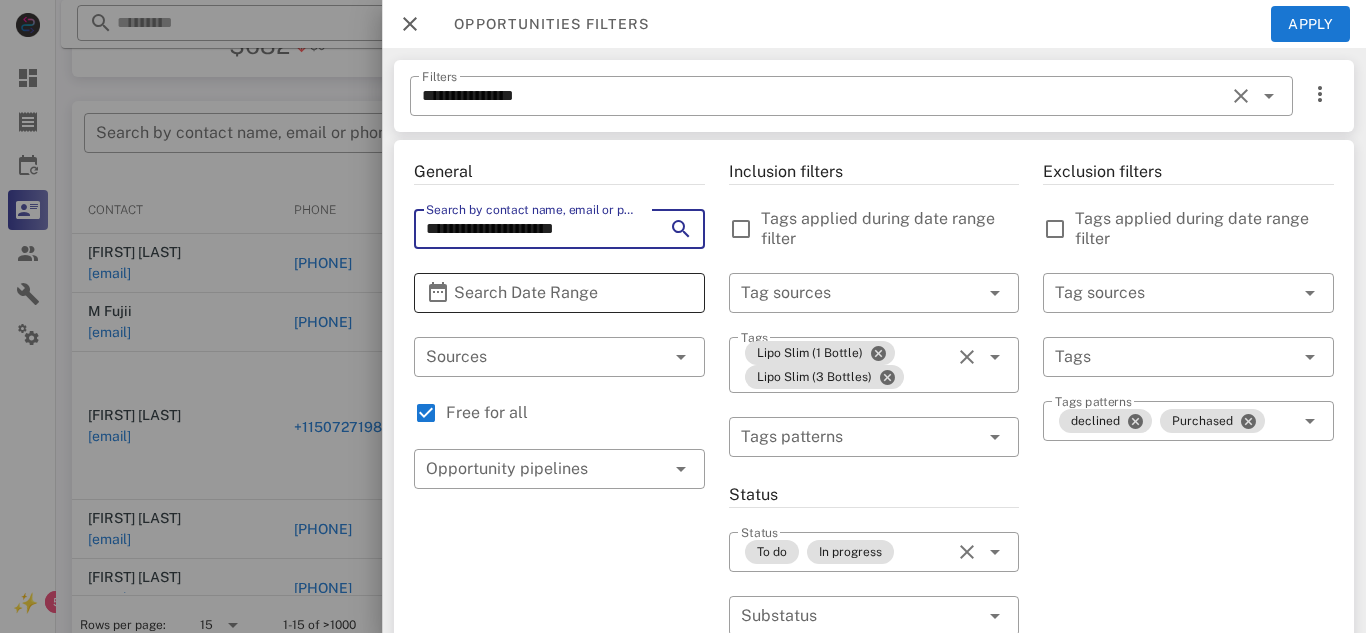 type 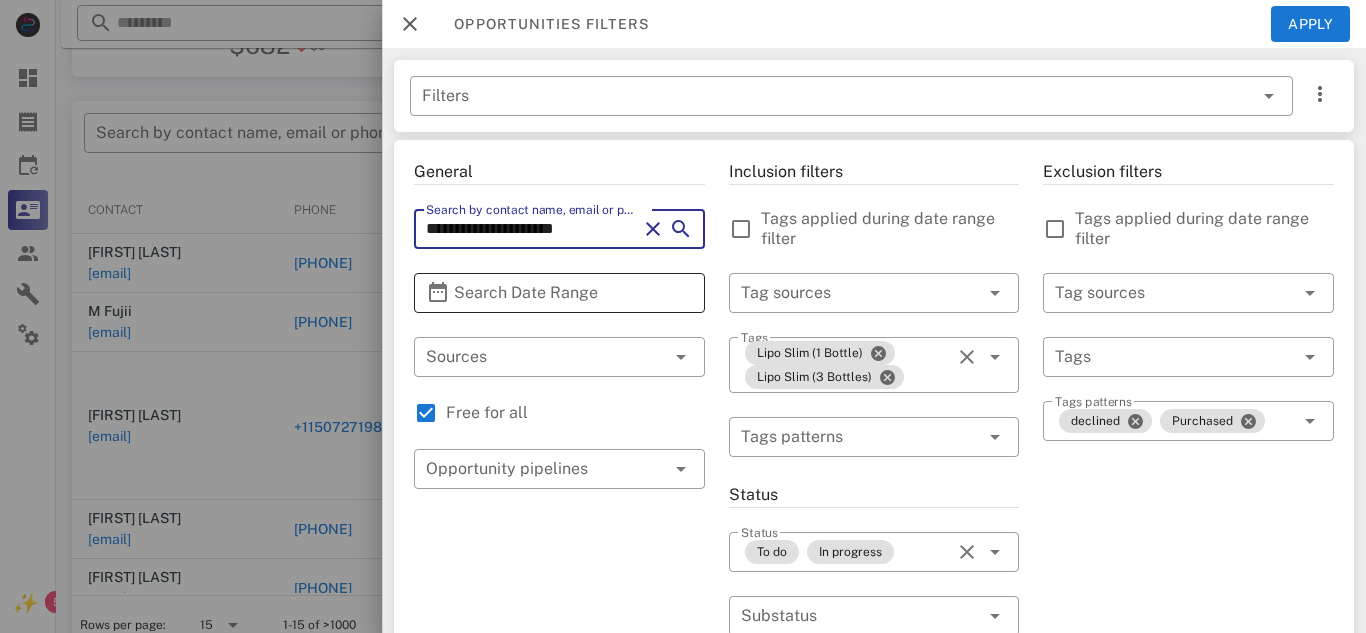 scroll, scrollTop: 0, scrollLeft: 0, axis: both 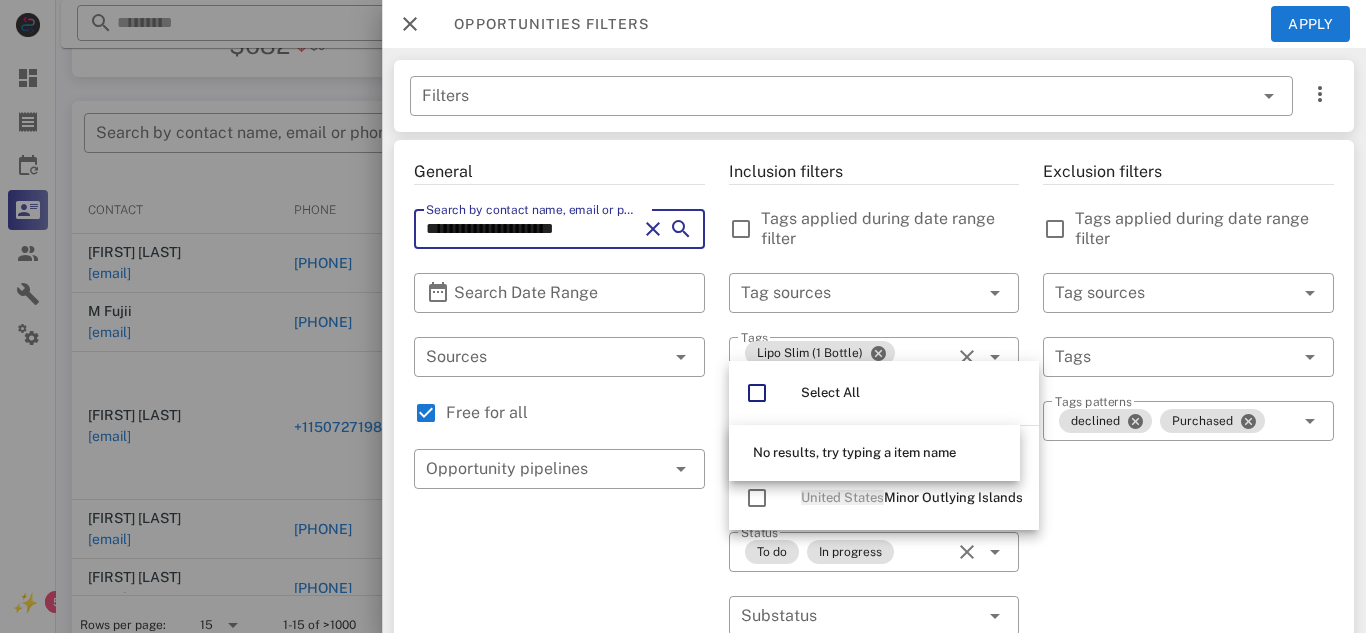 click at bounding box center (653, 229) 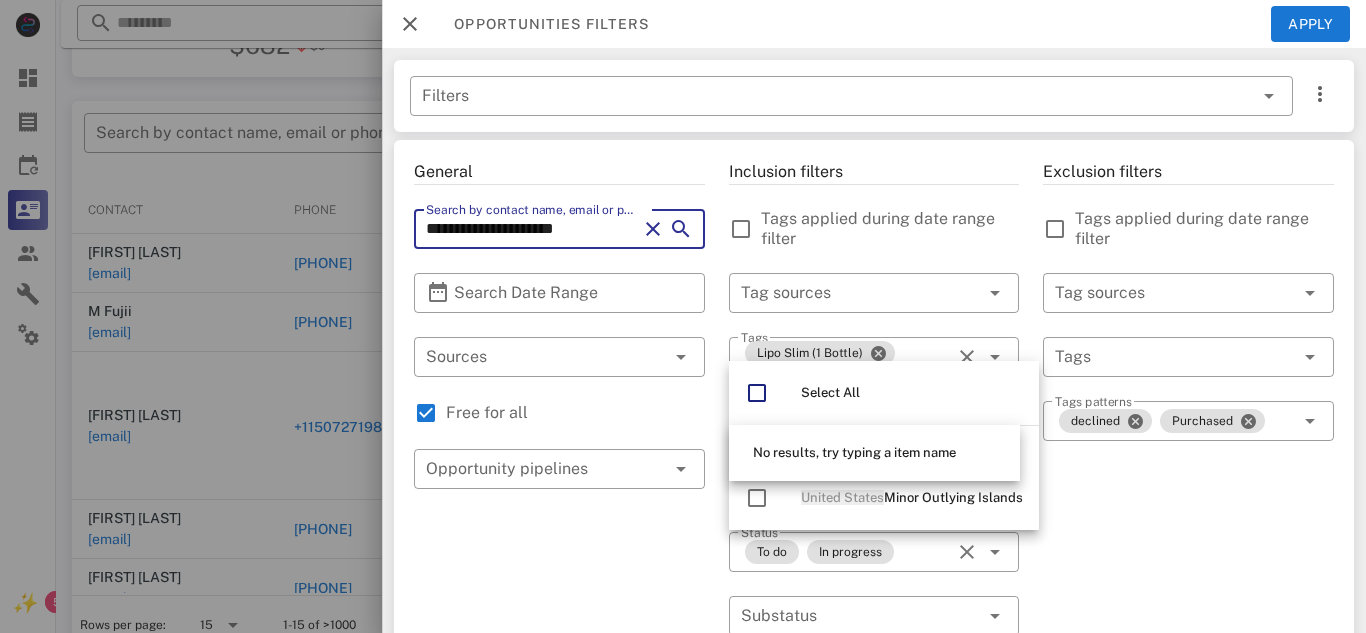 type 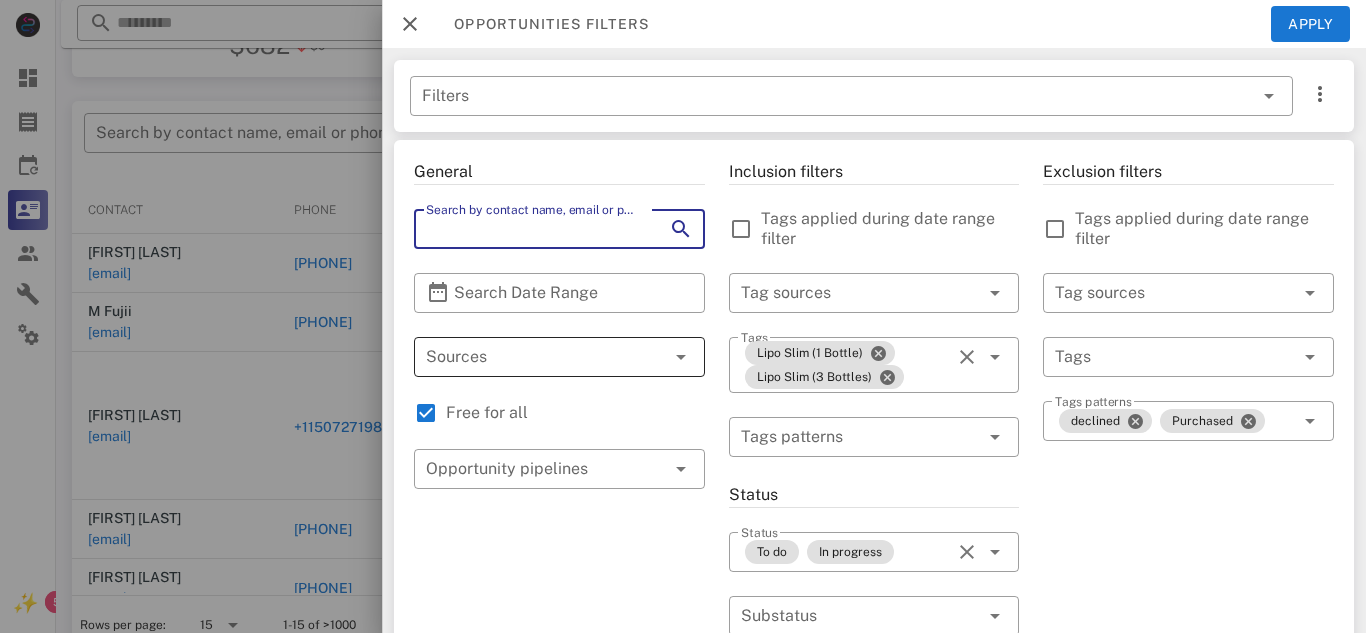 click at bounding box center (531, 357) 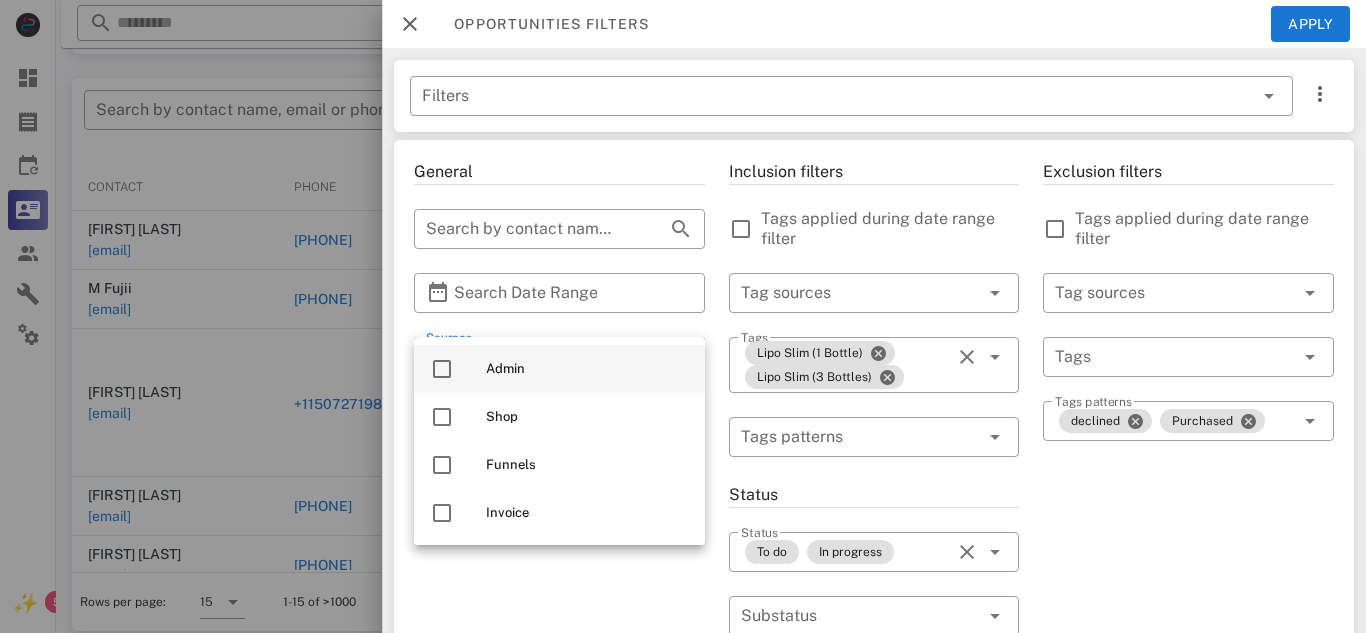 scroll, scrollTop: 364, scrollLeft: 0, axis: vertical 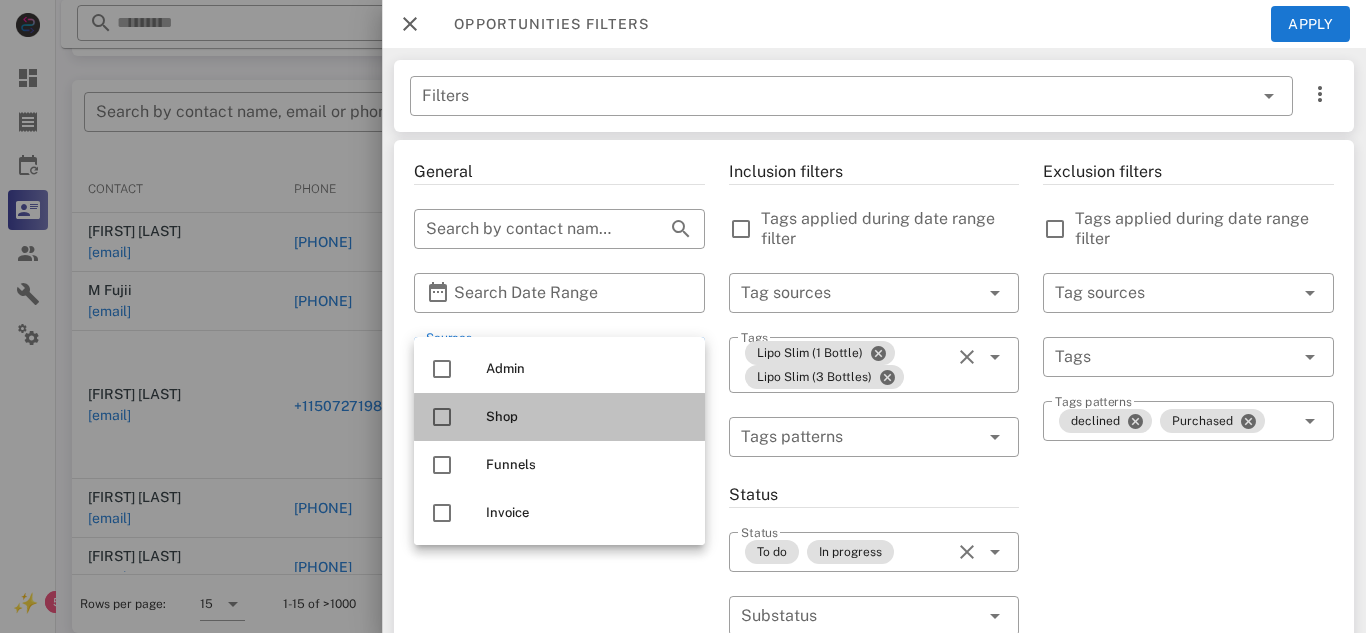 click on "Shop" at bounding box center (587, 417) 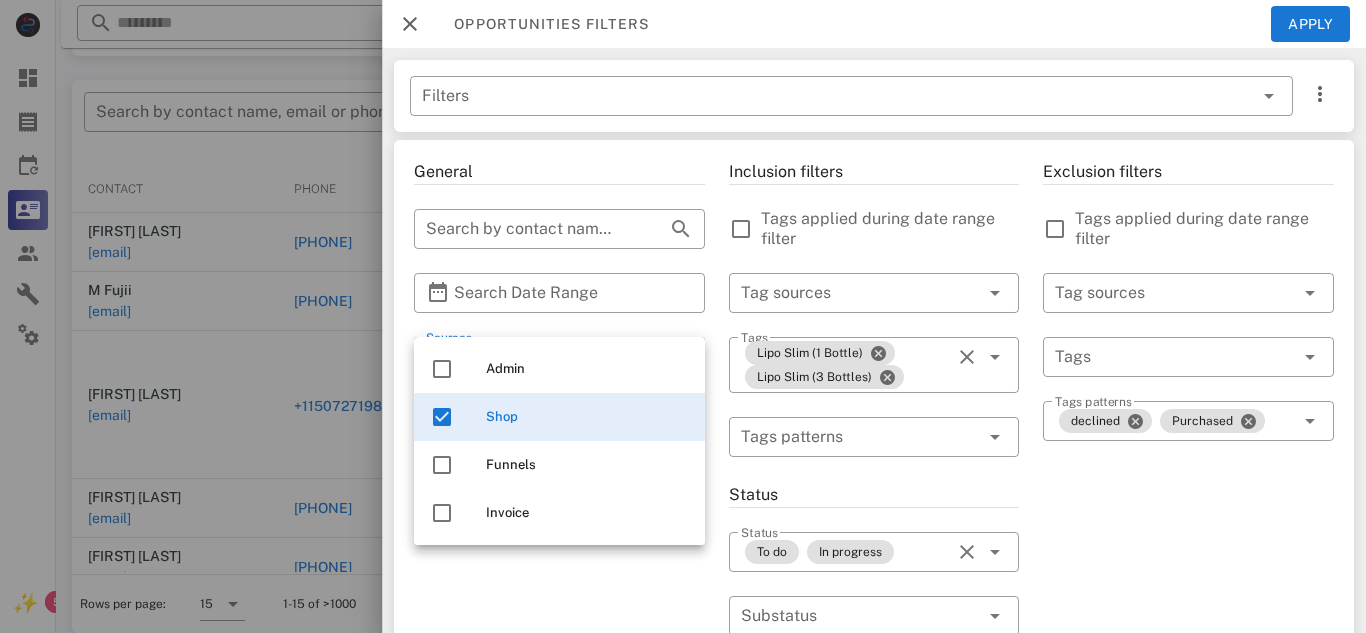 click on "General ​ Search by contact name, email or phone ​ Search Date Range ​ Sources Shop Free for all ​ Opportunity pipelines" at bounding box center [559, 725] 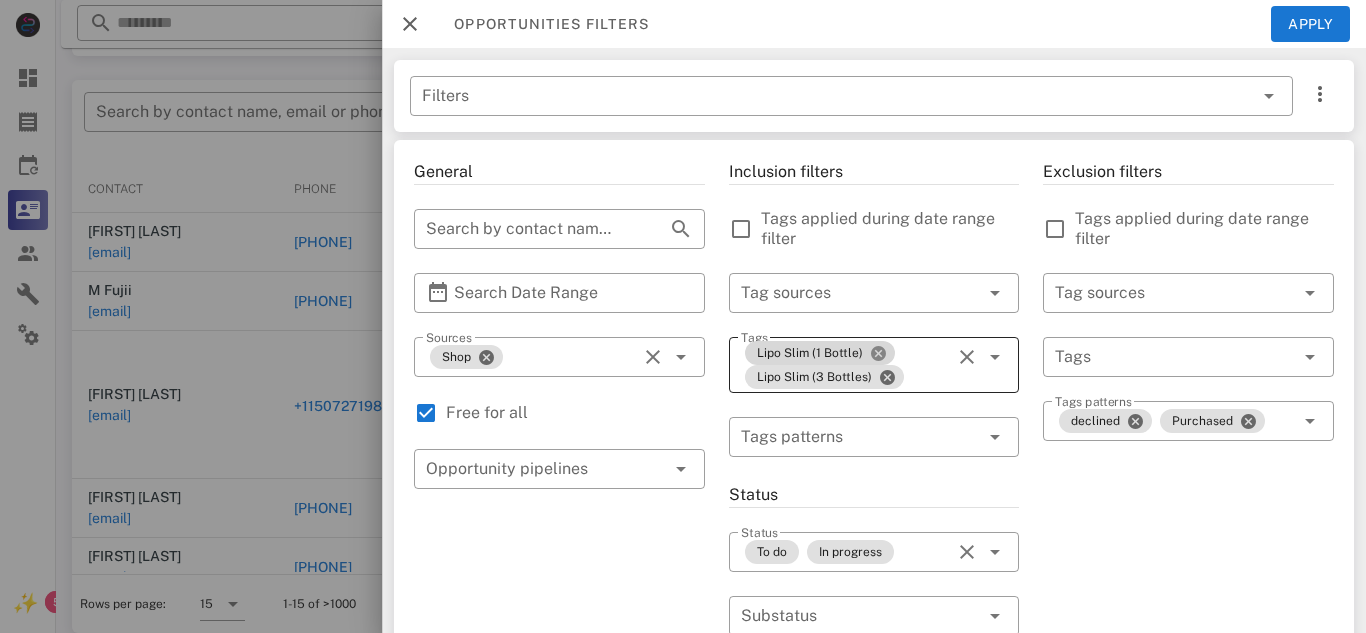 click at bounding box center [878, 353] 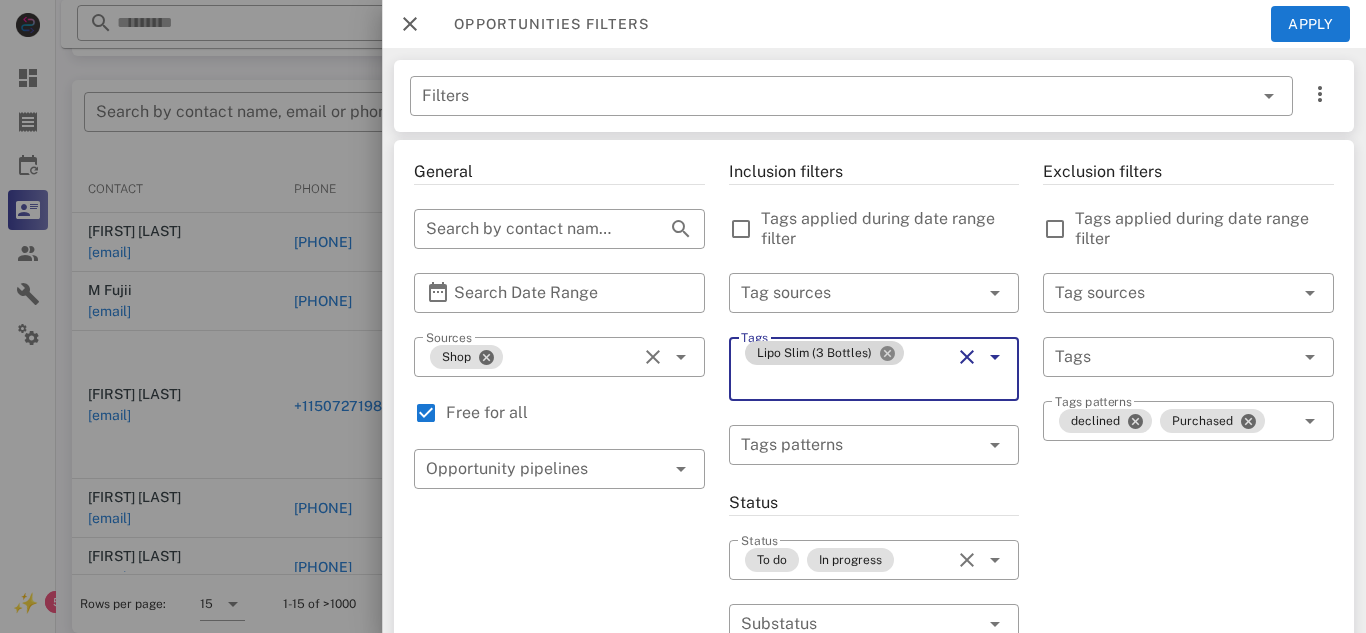 click at bounding box center [887, 353] 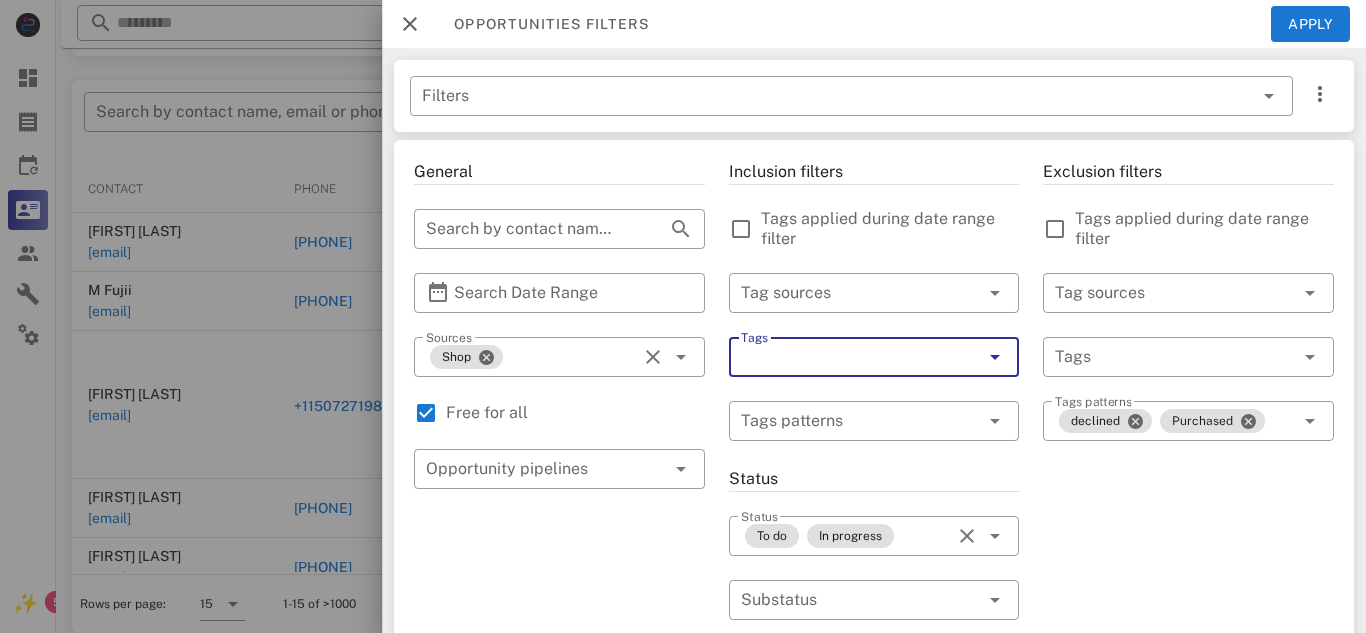 click at bounding box center [995, 357] 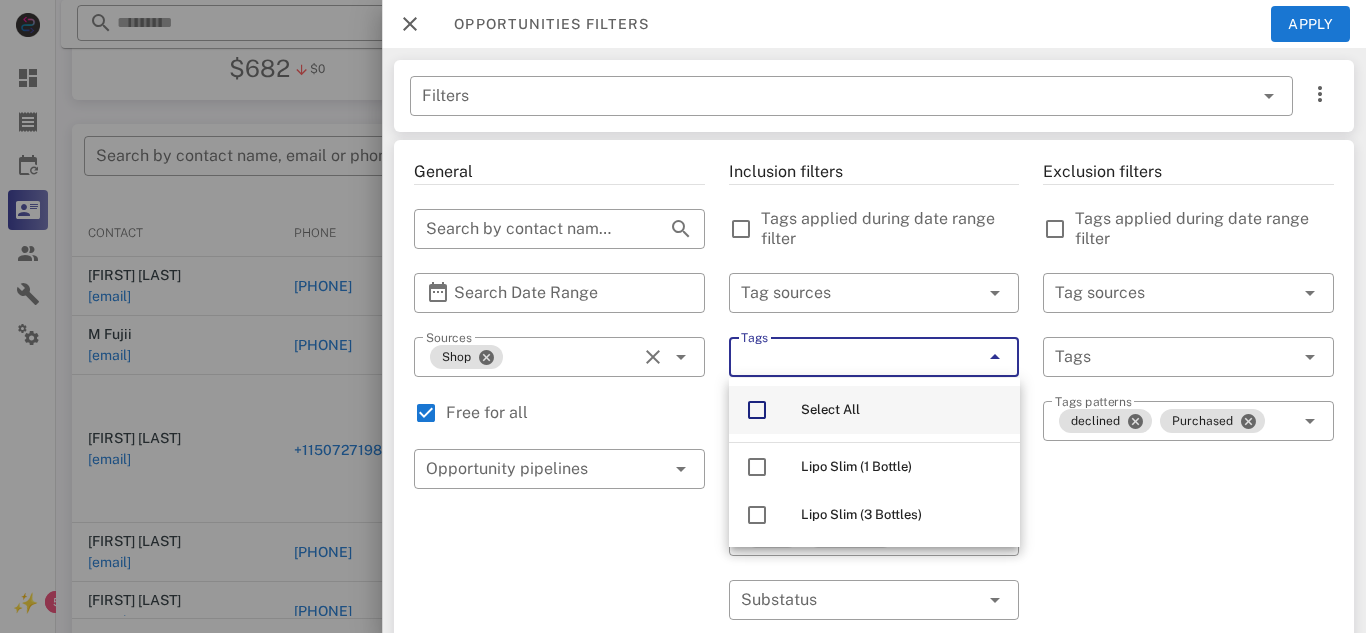 scroll, scrollTop: 315, scrollLeft: 0, axis: vertical 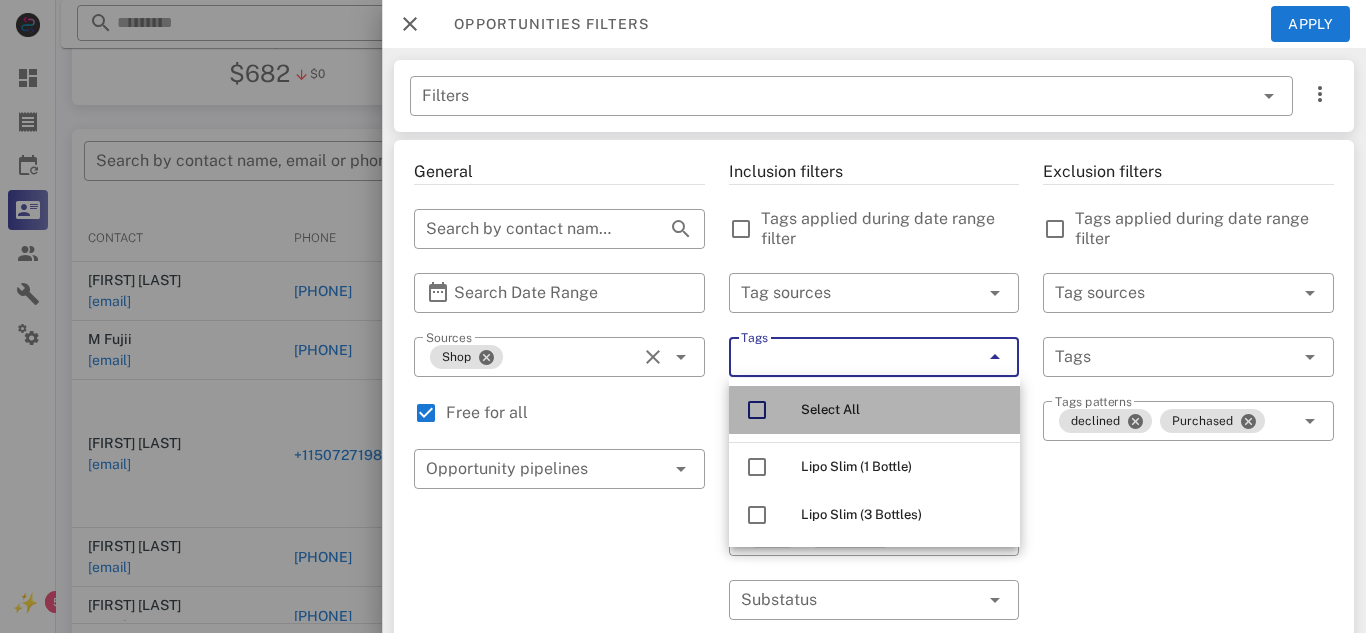 click on "Select All" at bounding box center (902, 410) 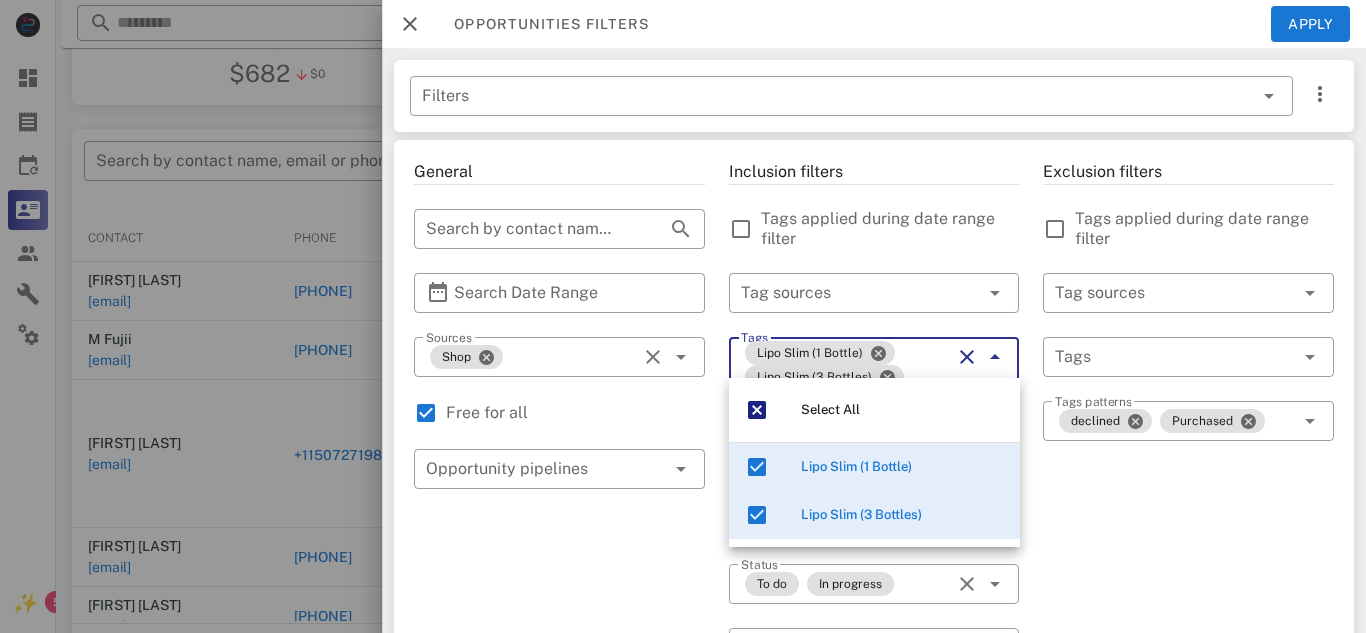 click on "Inclusion filters Tags applied during date range filter ​ Tag sources ​ Tags Lipo Slim (1 Bottle) Lipo Slim (3 Bottles) ​ Tags patterns Status ​ Status To do In progress ​ Substatus Location ​ Country ​ States ​ Zip code ***** Activation ​ Min Activations ​ Max Activations Order value ​ Min Value ​ Max Value Include leads Include customers Include cooldown" at bounding box center [874, 741] 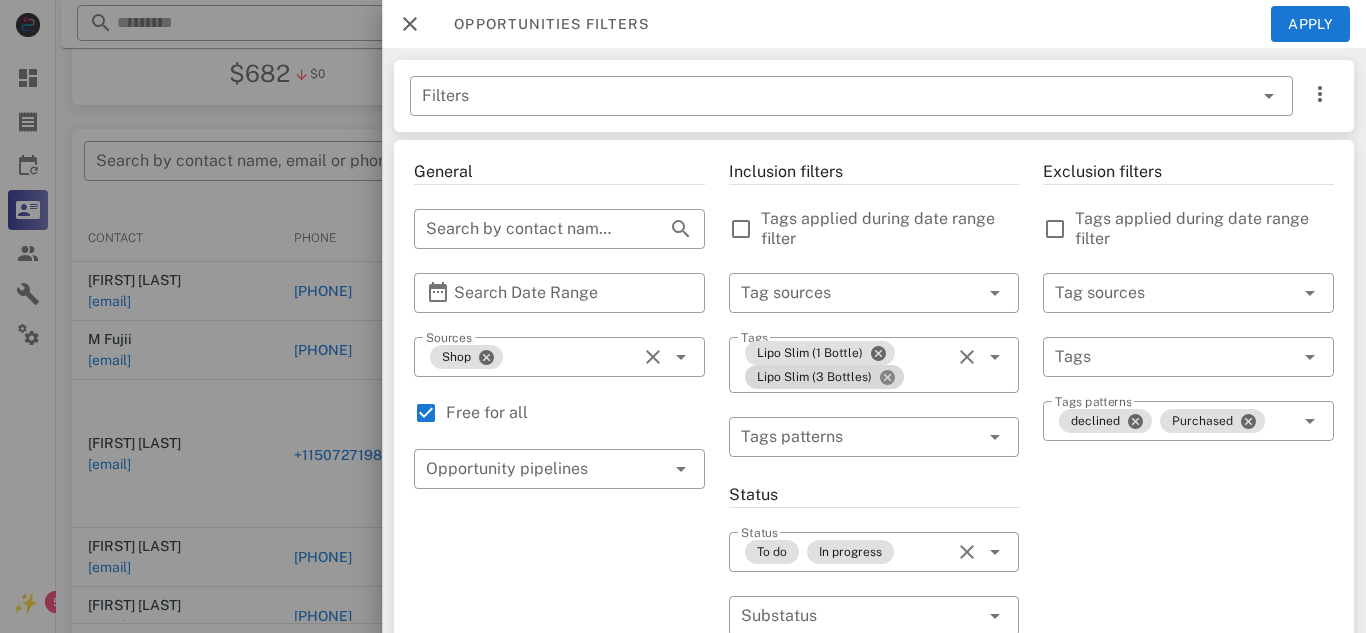 click at bounding box center (887, 377) 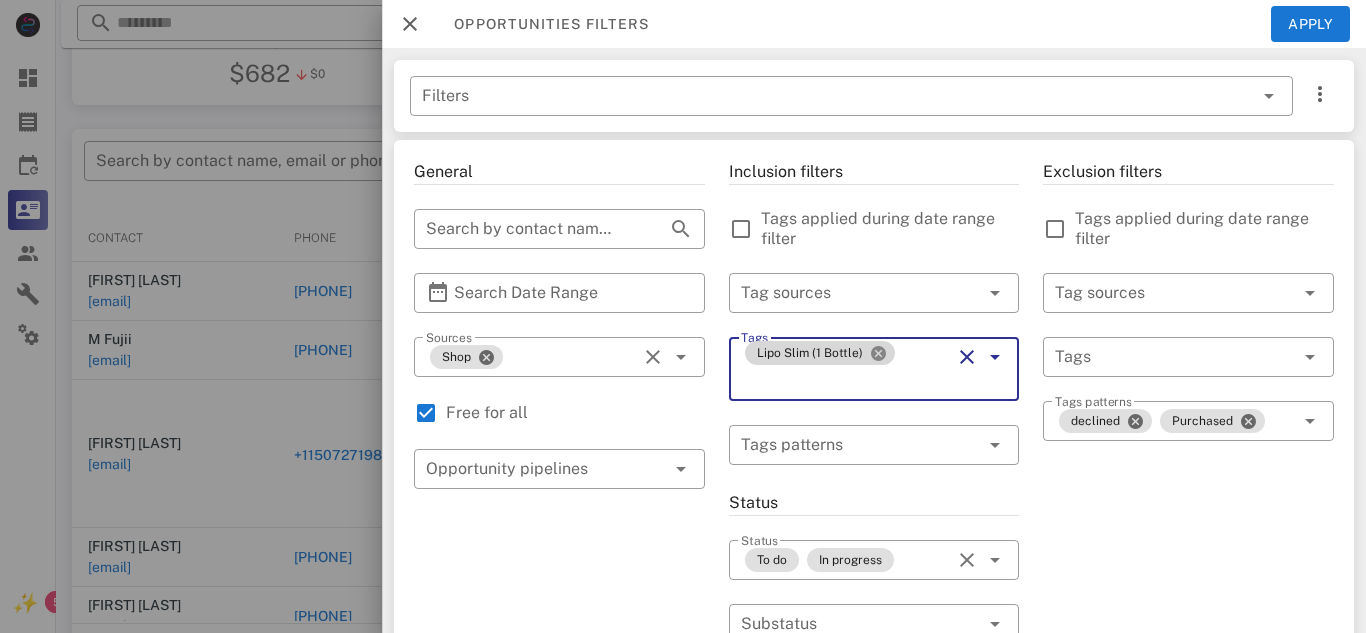 click at bounding box center [878, 353] 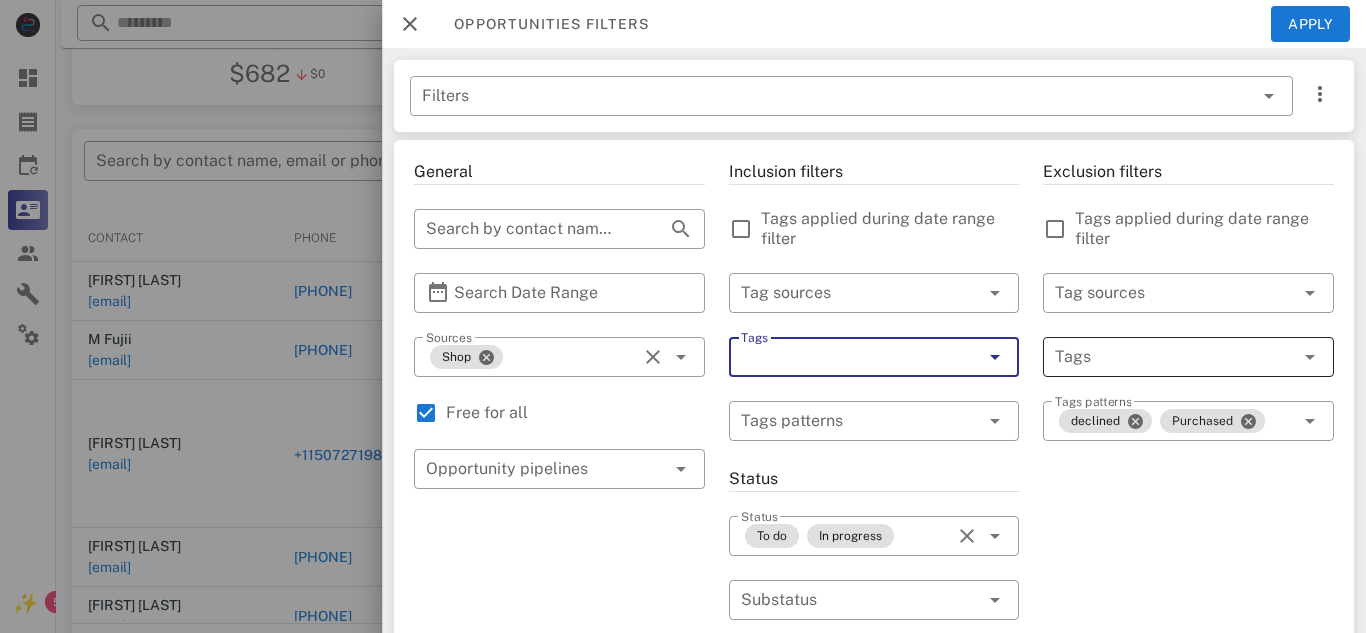 click at bounding box center (1160, 357) 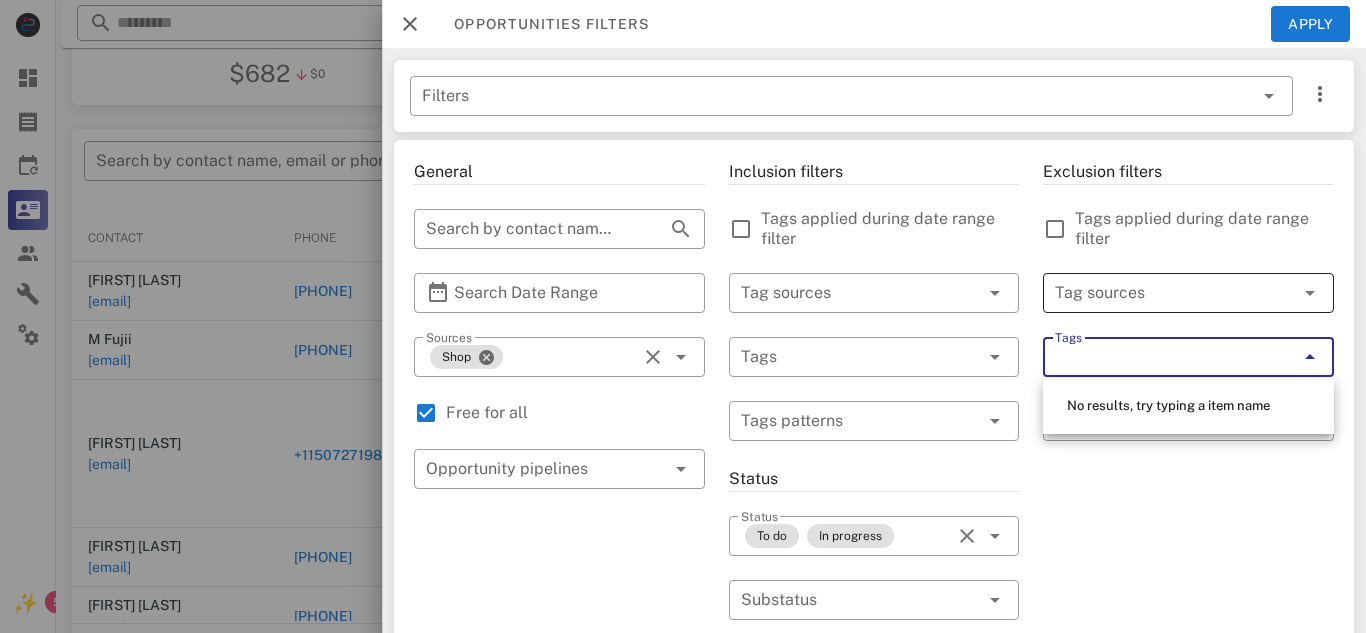 click at bounding box center (1160, 293) 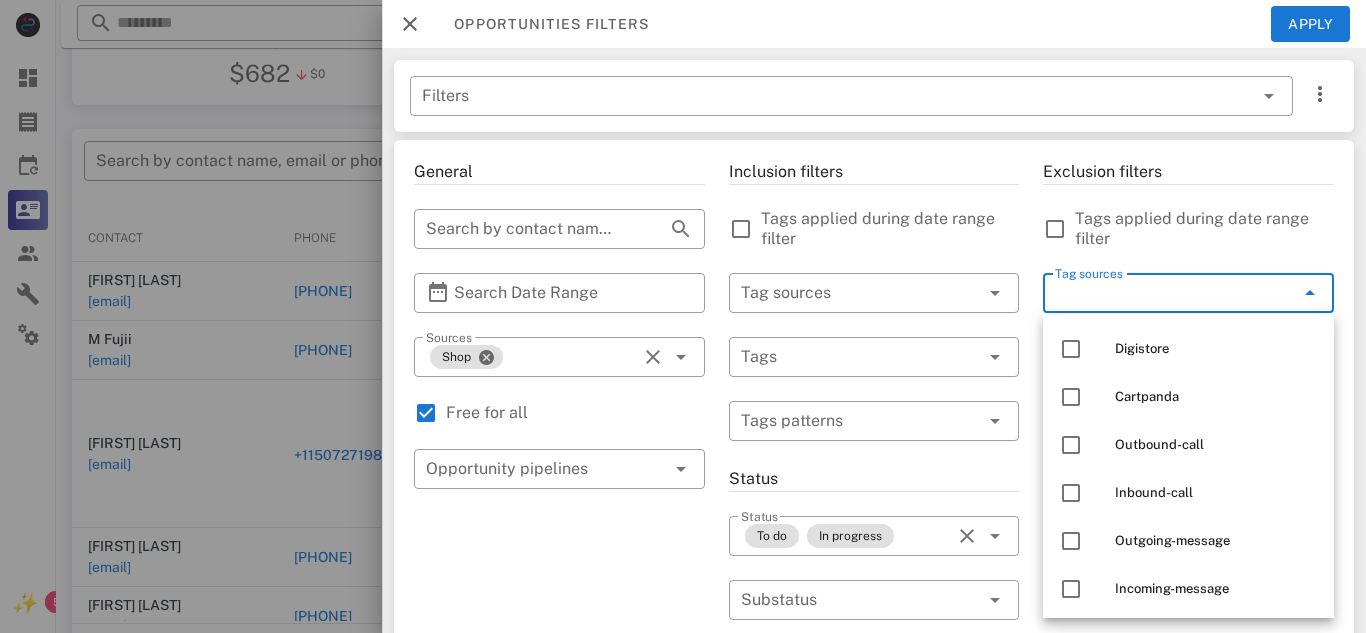 scroll, scrollTop: 336, scrollLeft: 0, axis: vertical 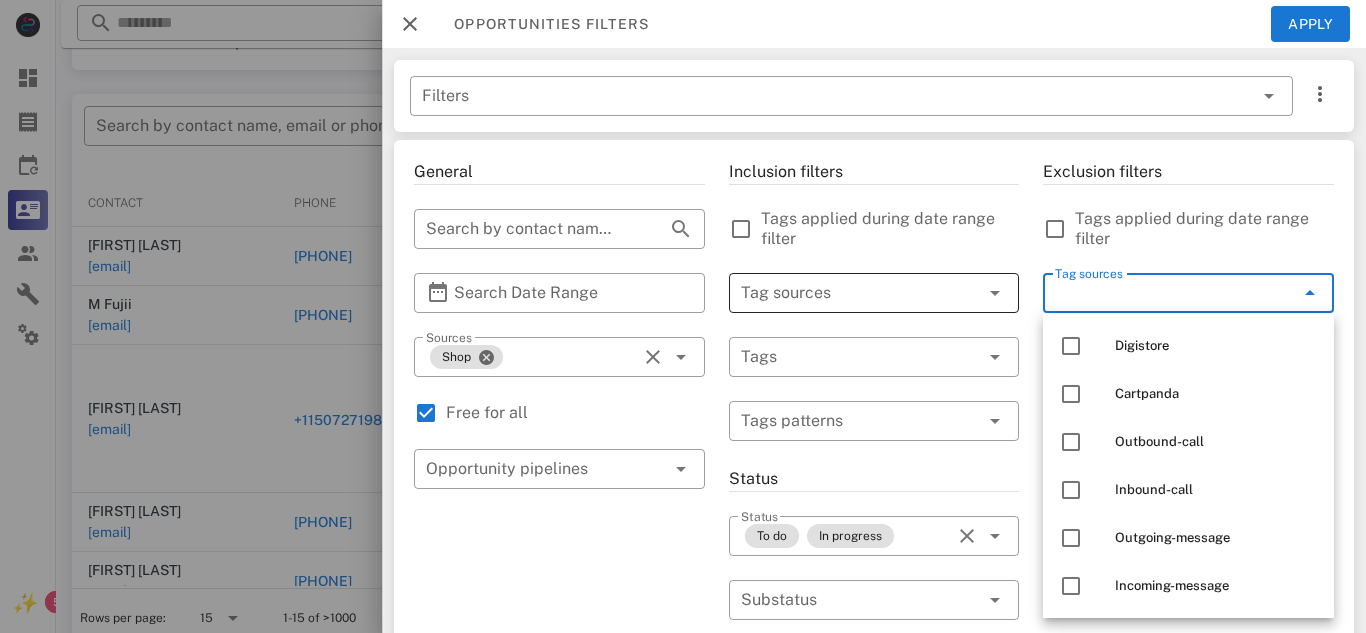 click at bounding box center (846, 293) 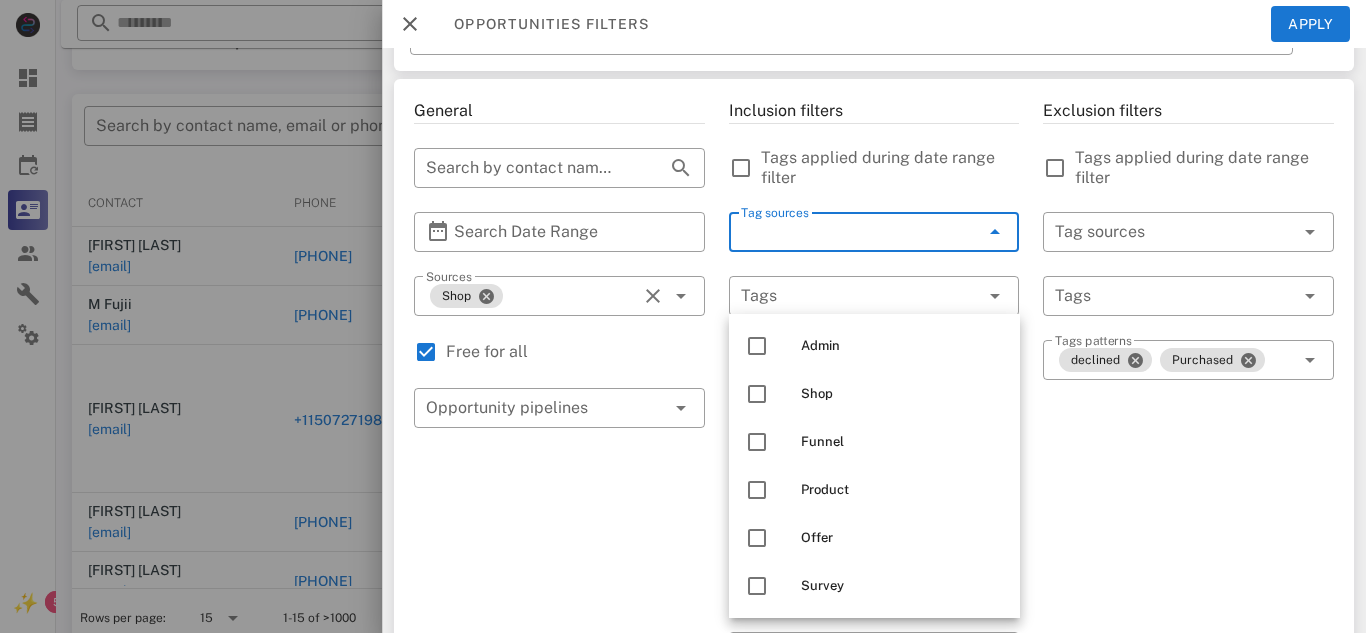 scroll, scrollTop: 60, scrollLeft: 0, axis: vertical 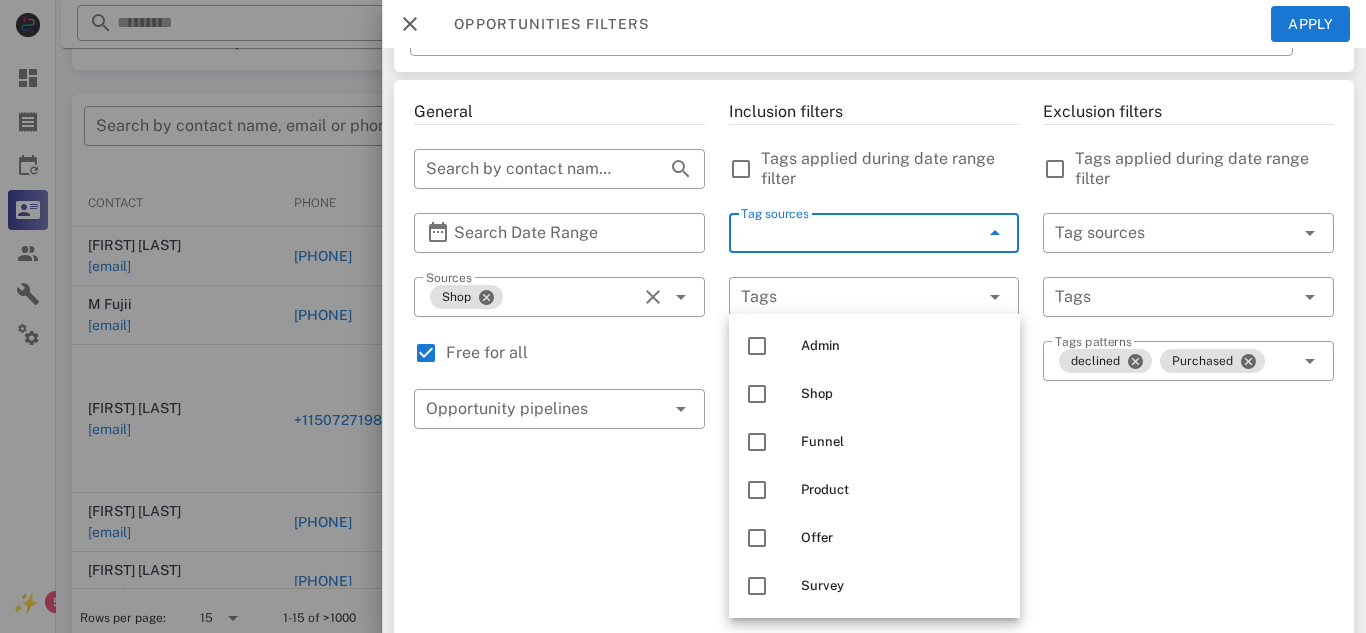 click on "Inclusion filters Tags applied during date range filter ​ Tag sources ​ Tags ​ Tags patterns Status ​ Status To do In progress ​ Substatus Location ​ Country ​ States ​ Zip code ***** Activation ​ Min Activations ​ Max Activations Order value ​ Min Value ​ Max Value Include leads Include customers Include cooldown" at bounding box center [874, 657] 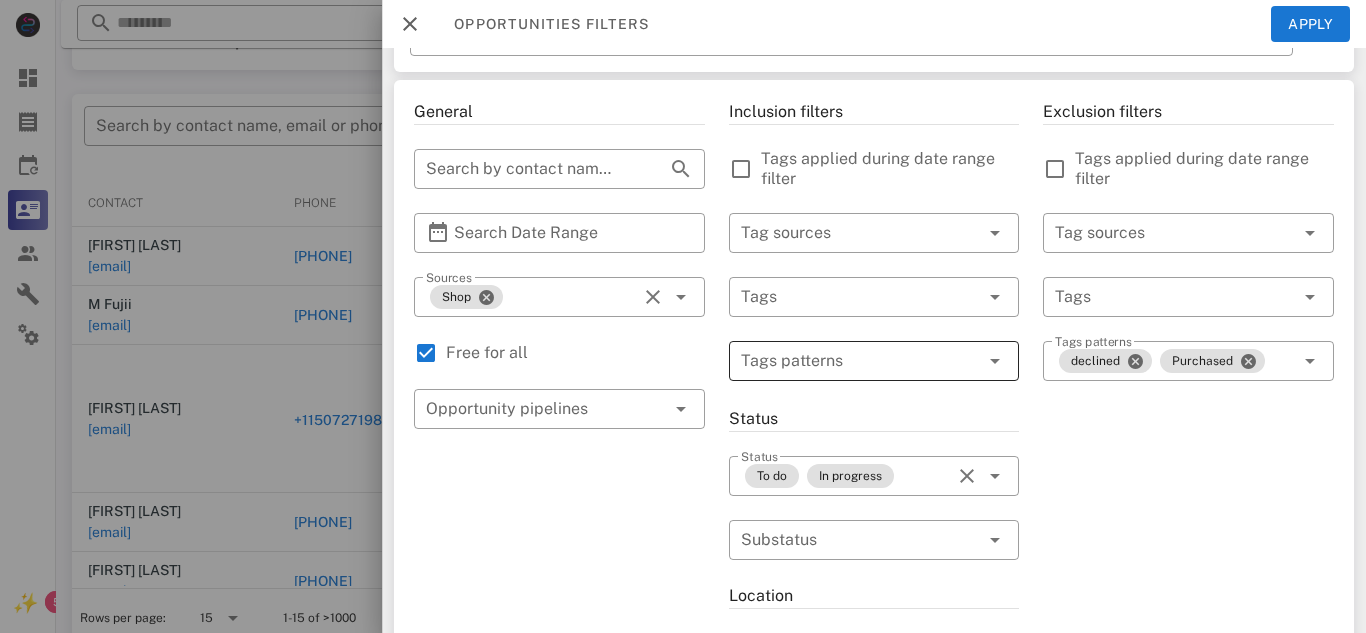 click at bounding box center (860, 361) 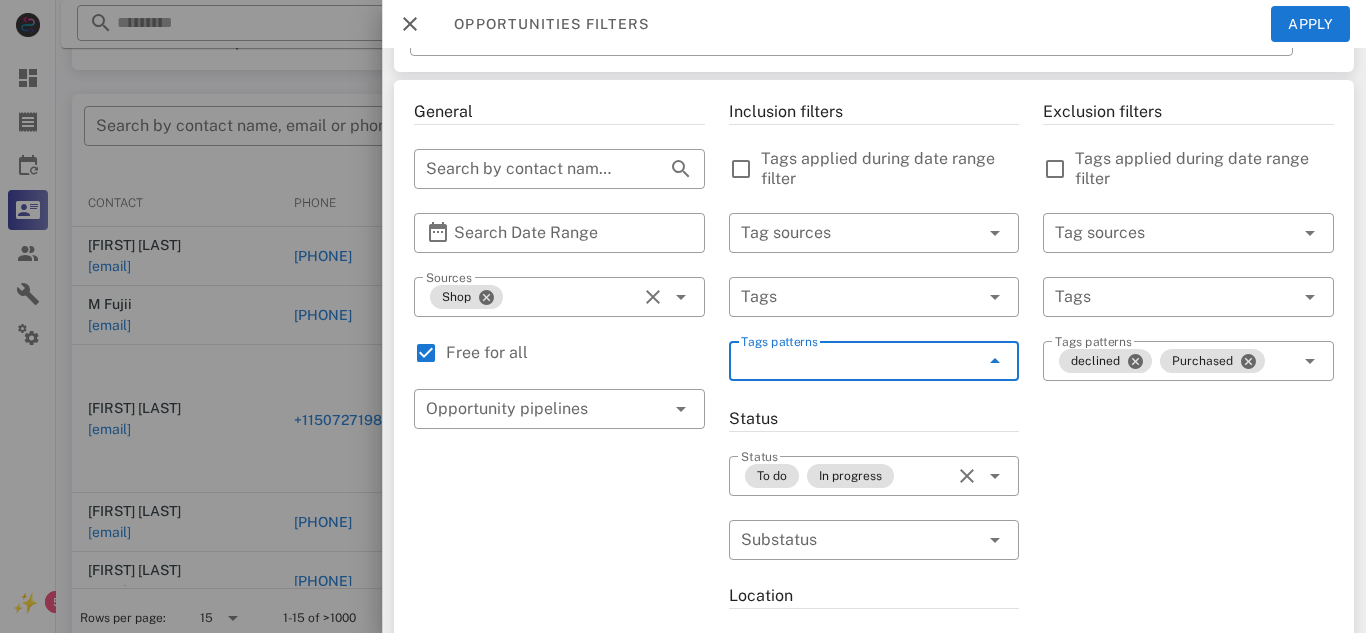 click at bounding box center (995, 361) 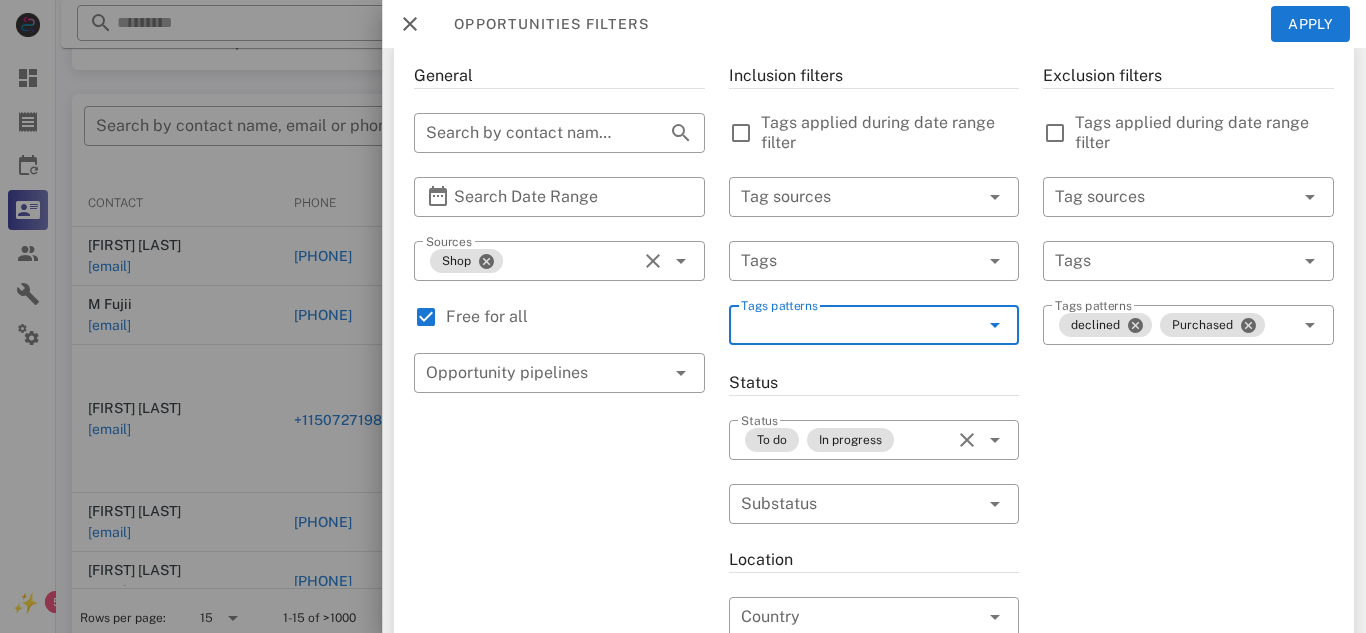scroll, scrollTop: 94, scrollLeft: 0, axis: vertical 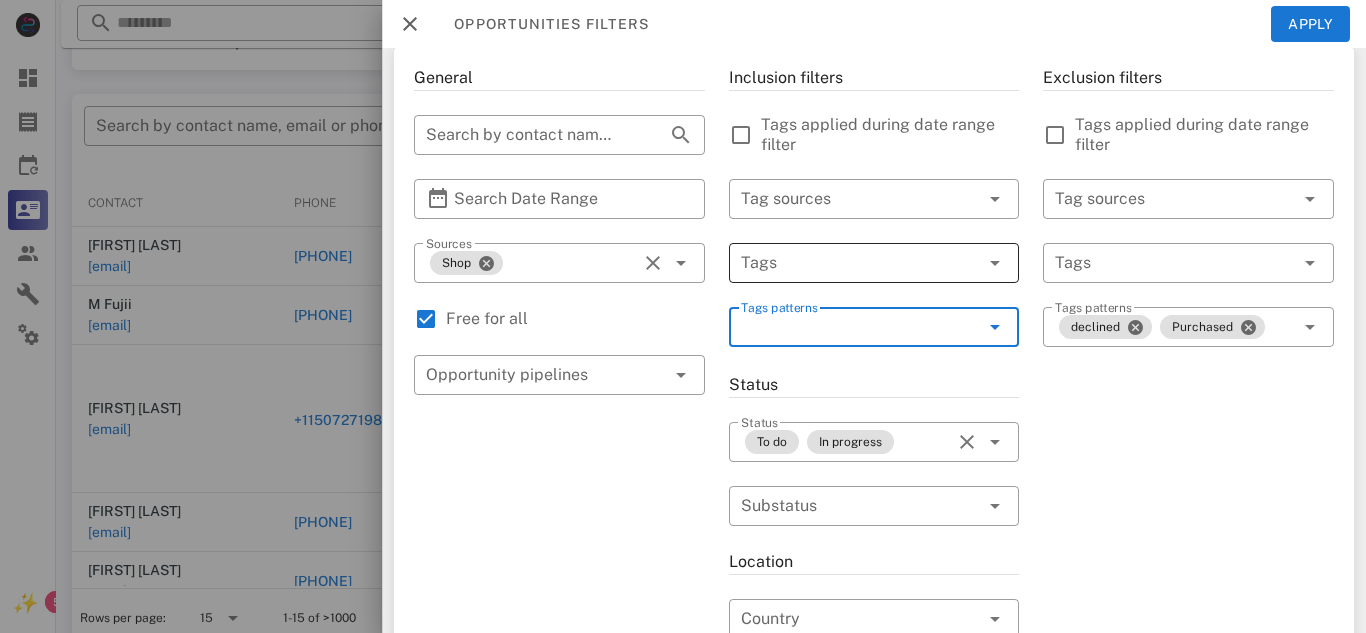 click at bounding box center [995, 263] 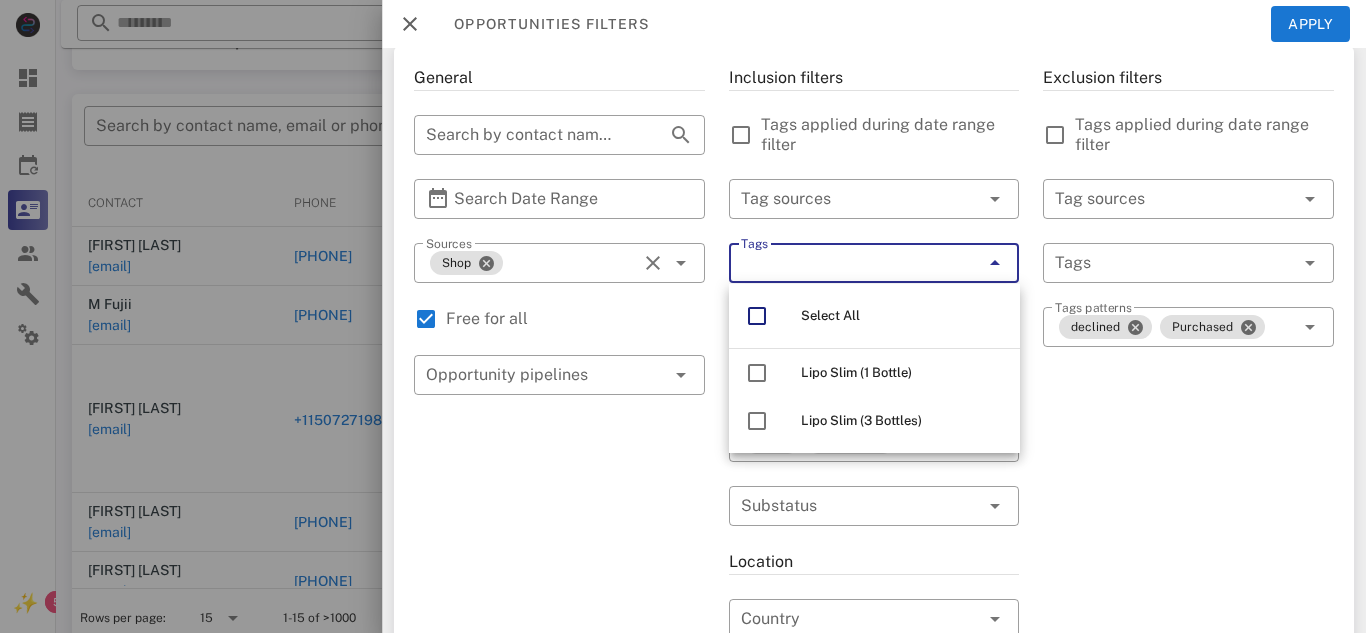 click on "Tags" at bounding box center (846, 263) 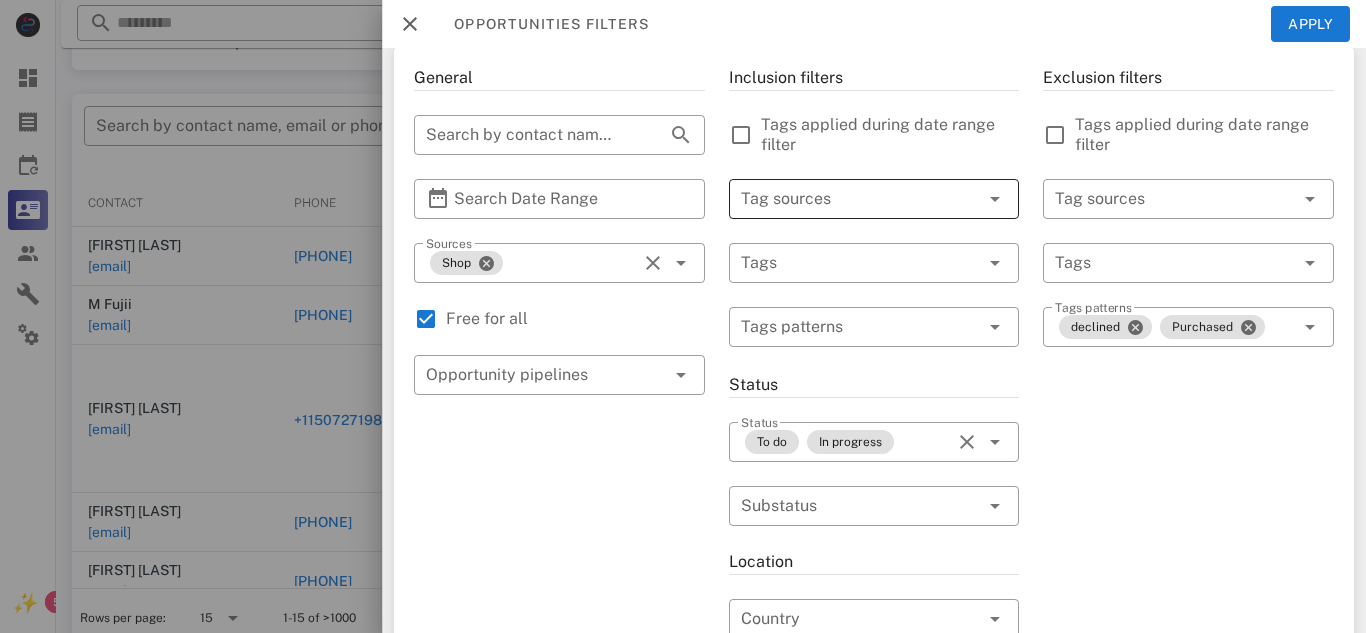 click at bounding box center [846, 199] 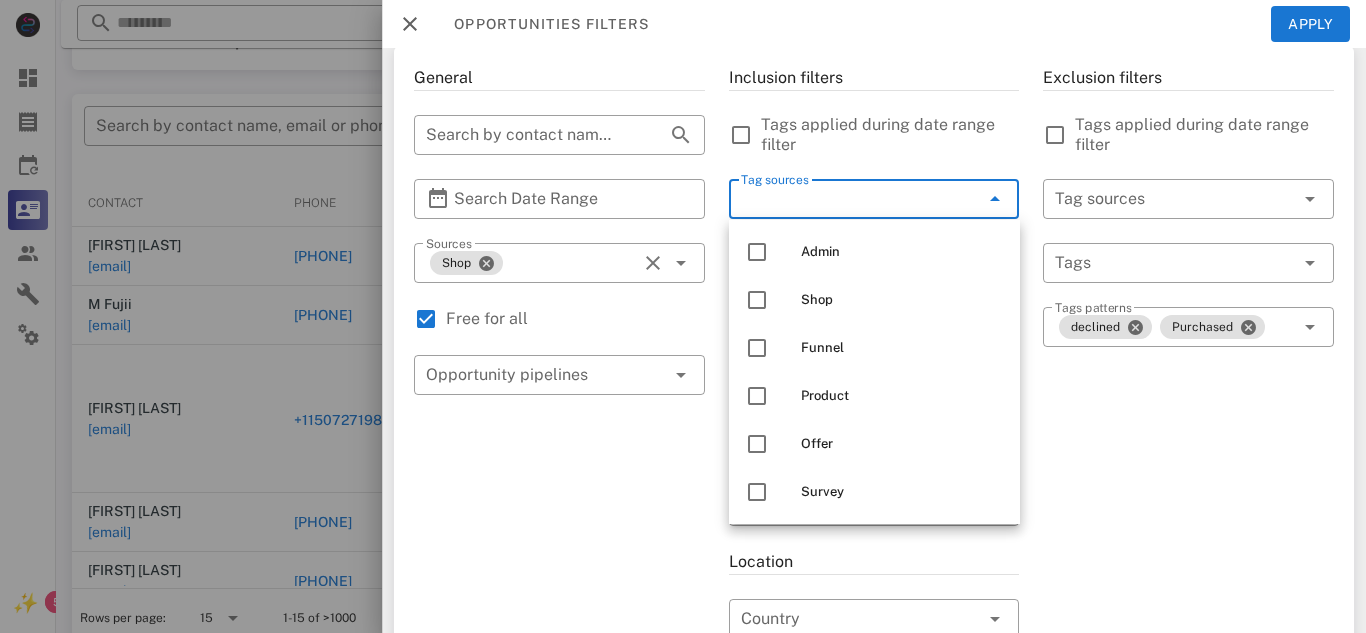 click on "Tag sources" at bounding box center (846, 199) 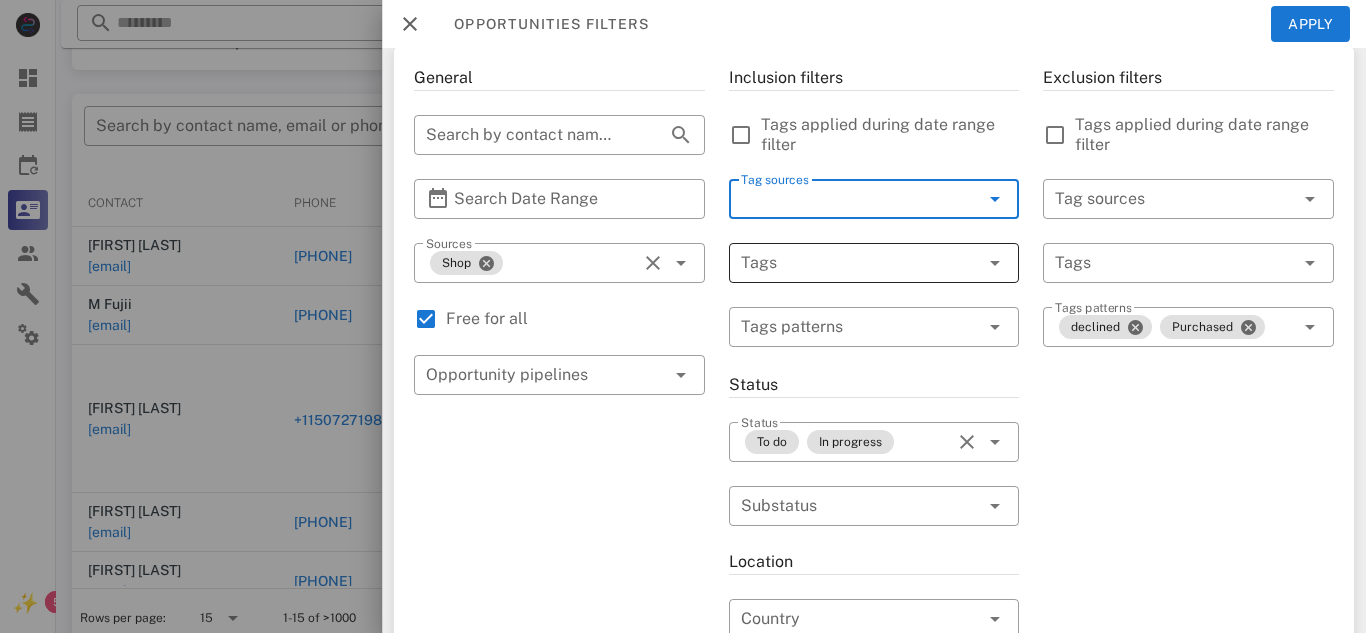 click at bounding box center [846, 263] 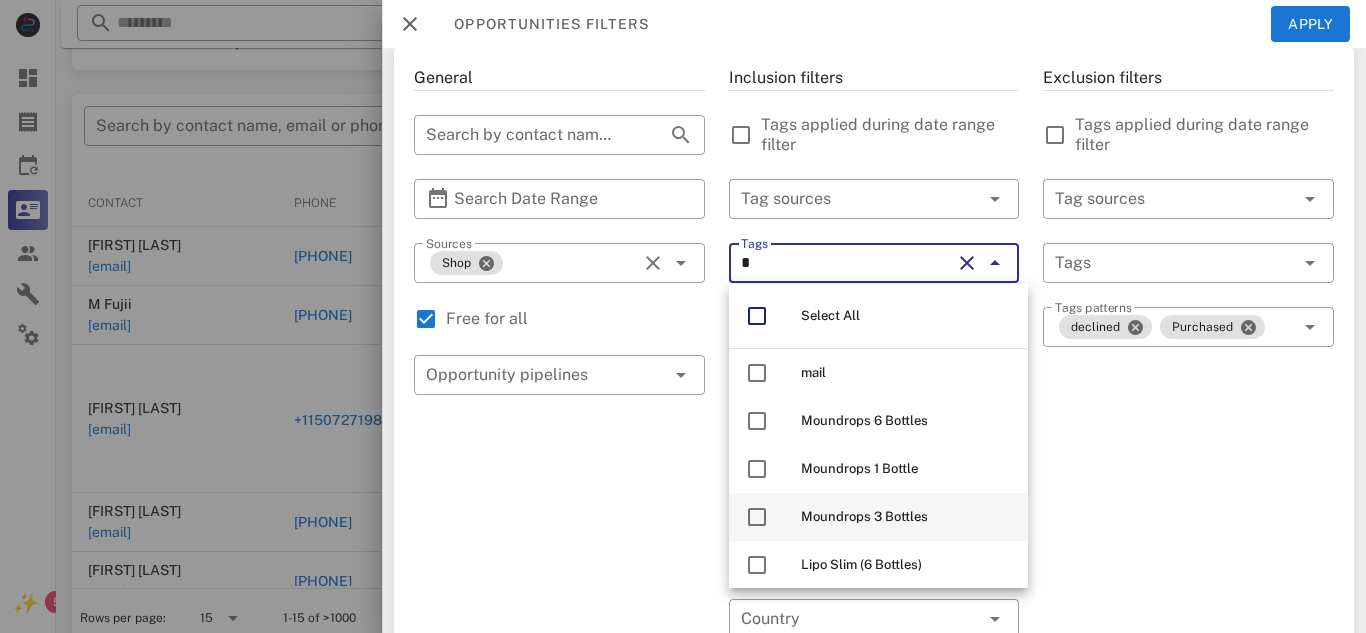 click on "Moundrops 3 Bottles" at bounding box center (864, 516) 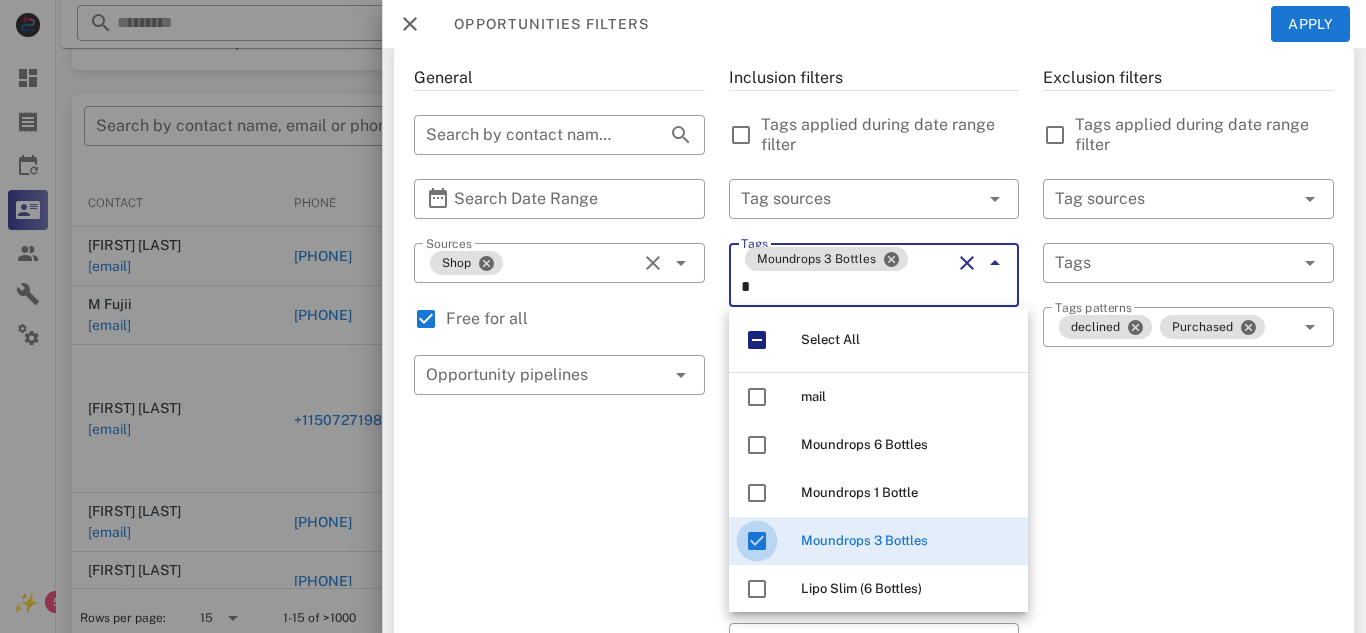 click at bounding box center [757, 541] 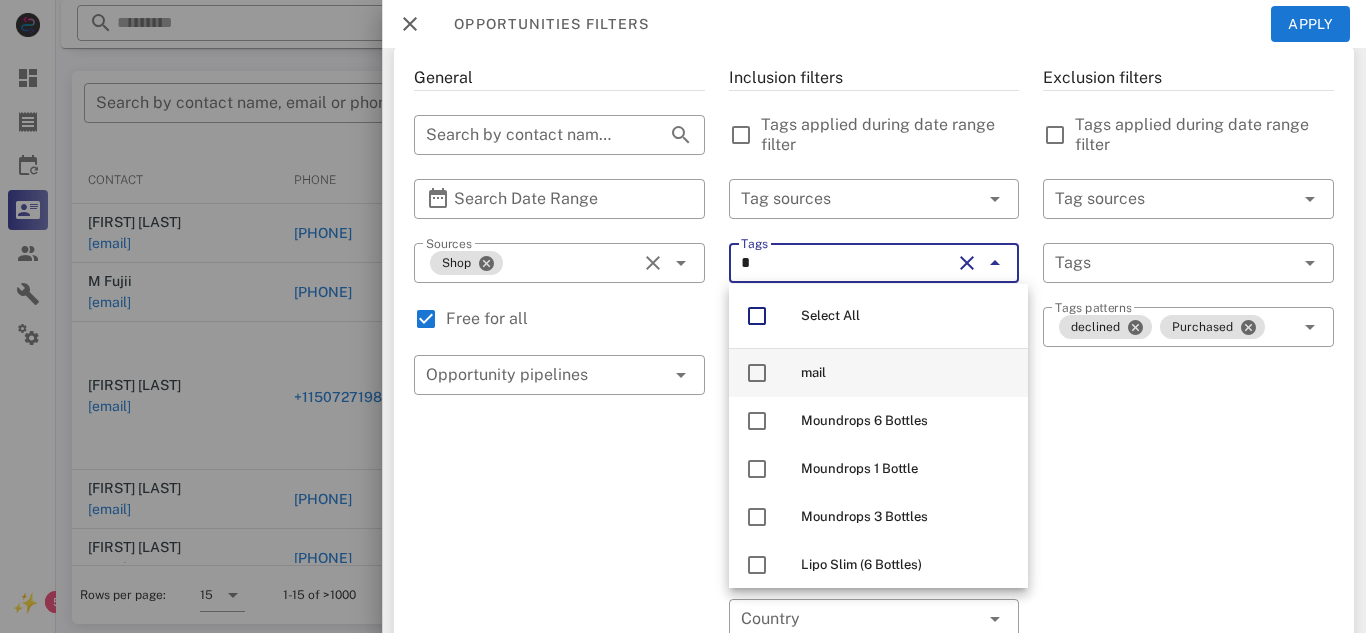 scroll, scrollTop: 371, scrollLeft: 0, axis: vertical 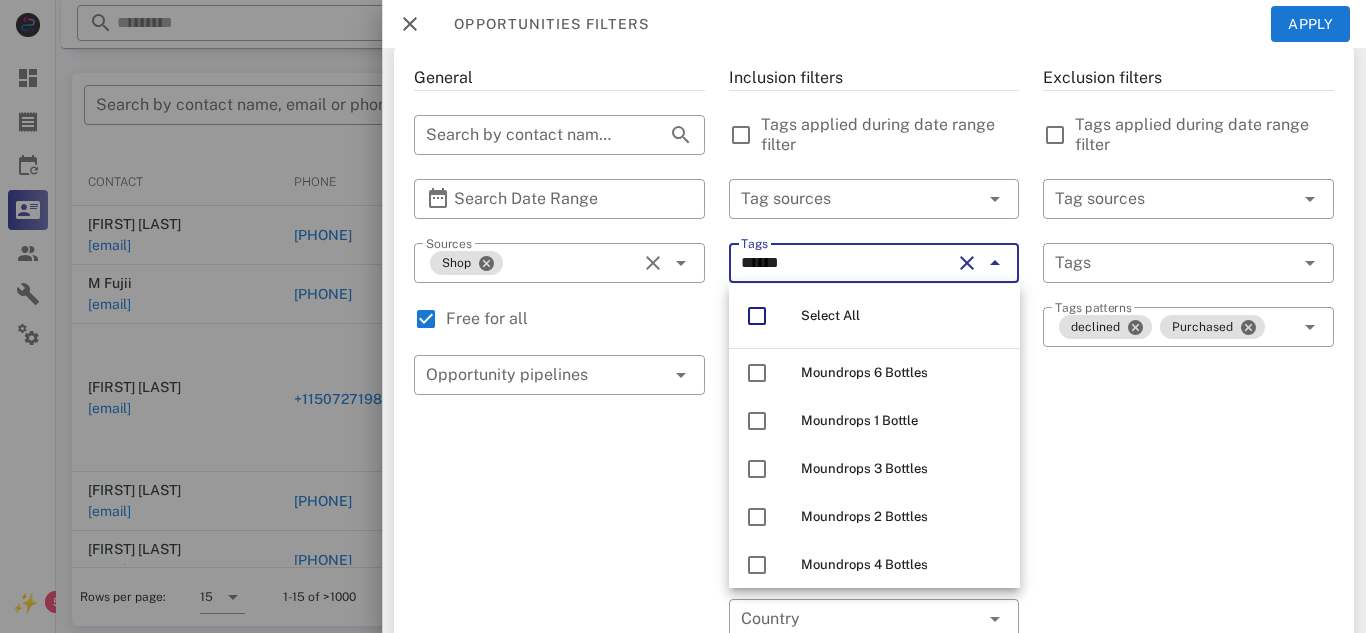 type on "*****" 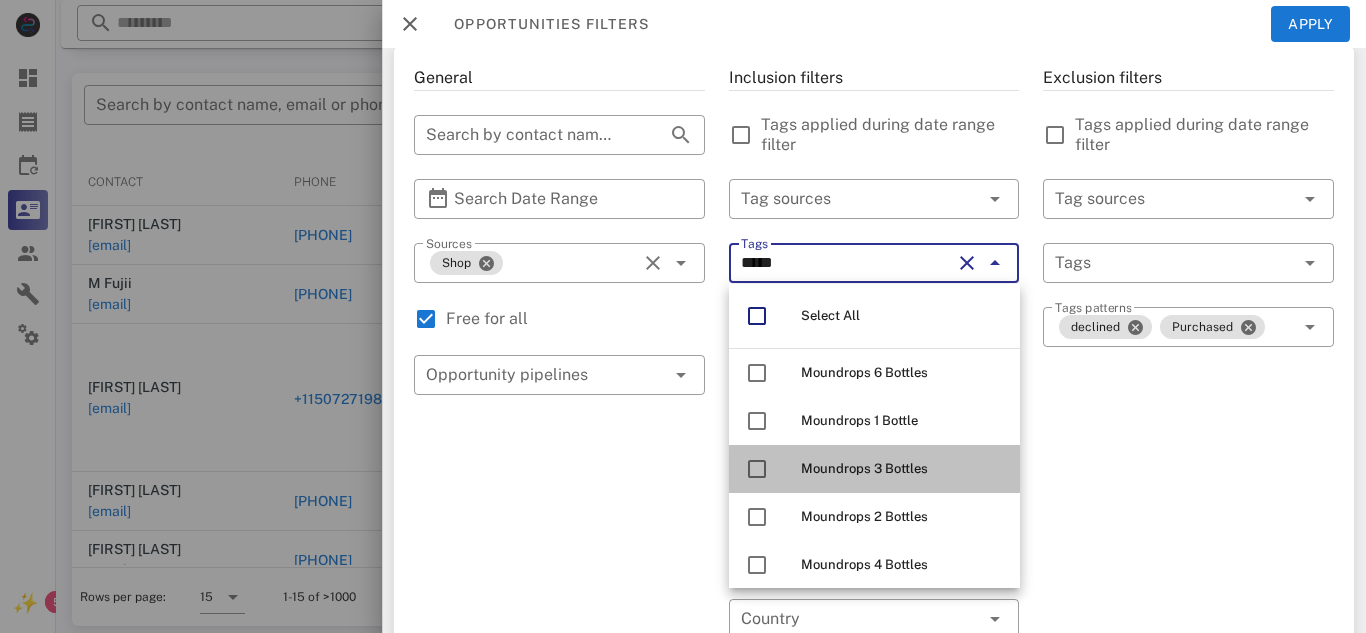 click on "Moundrops 3 Bottles" at bounding box center (864, 468) 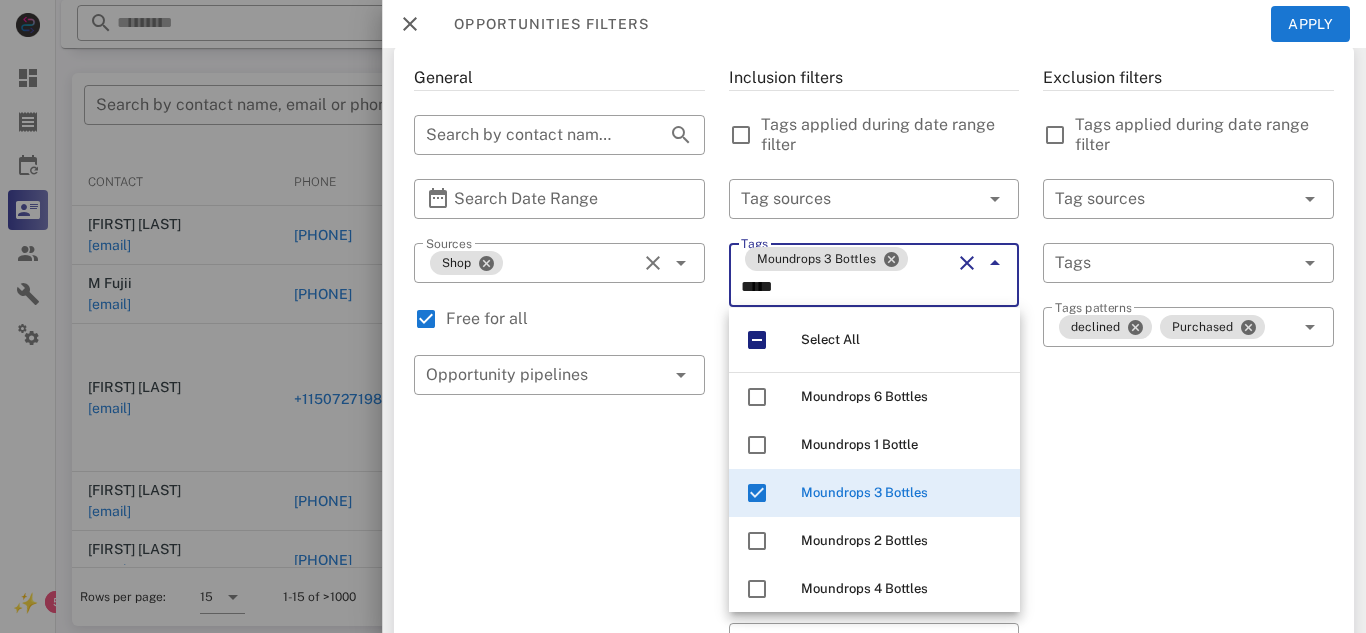 click on "General ​ Search by contact name, email or phone ​ Search Date Range ​ Sources Shop Free for all ​ Opportunity pipelines" at bounding box center (559, 635) 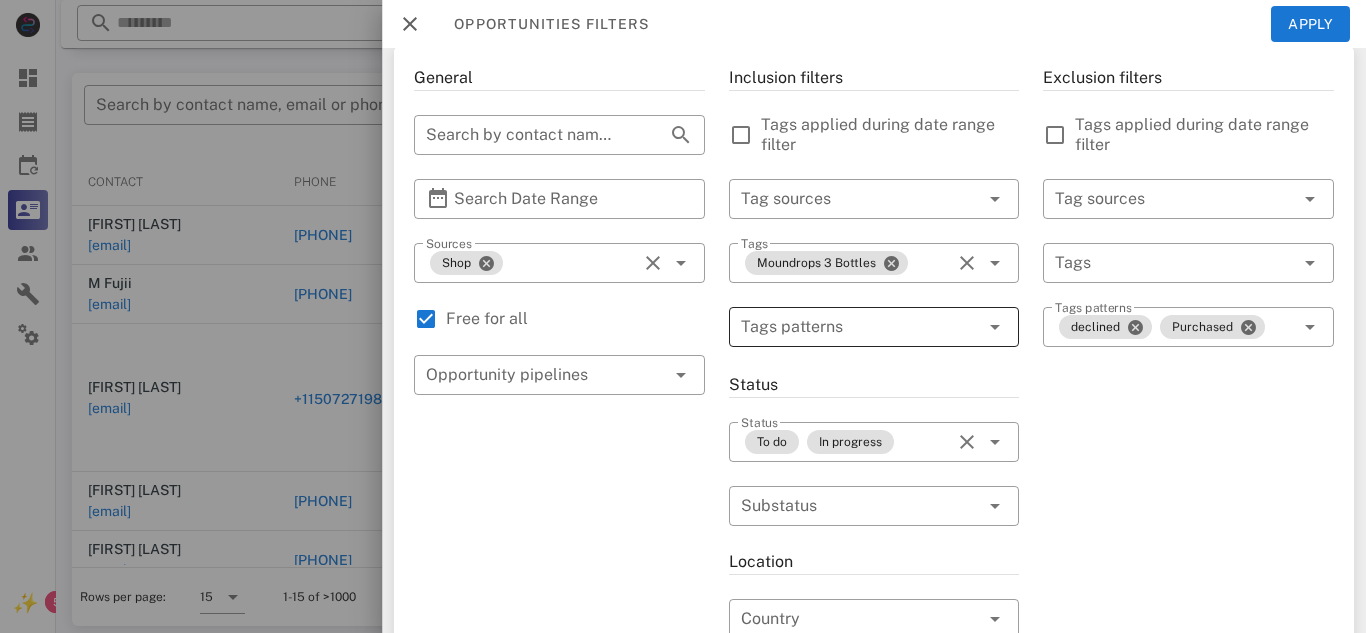 click at bounding box center [860, 327] 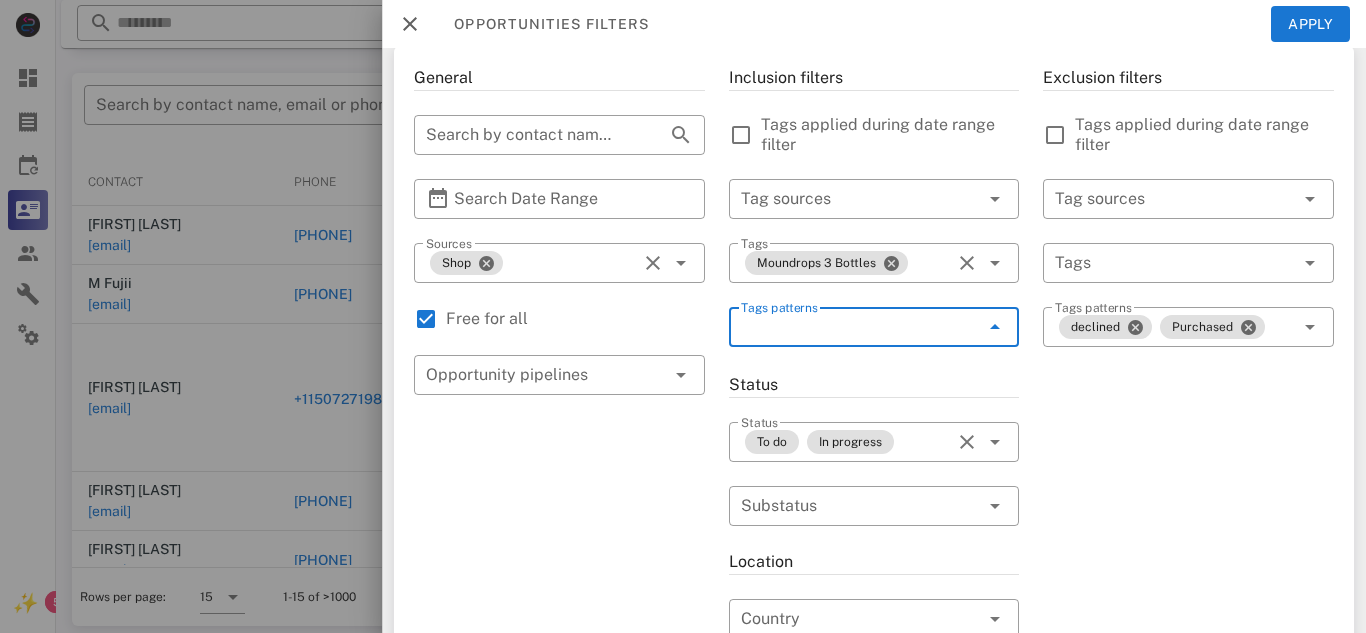 type on "*" 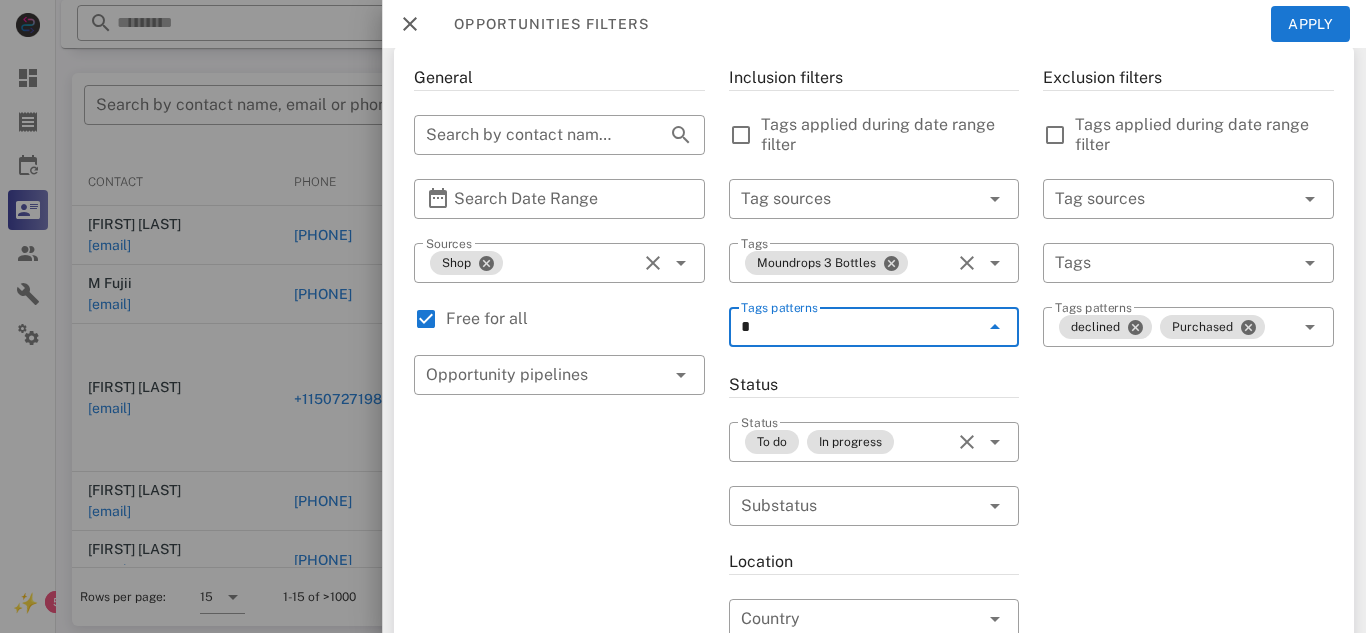 type 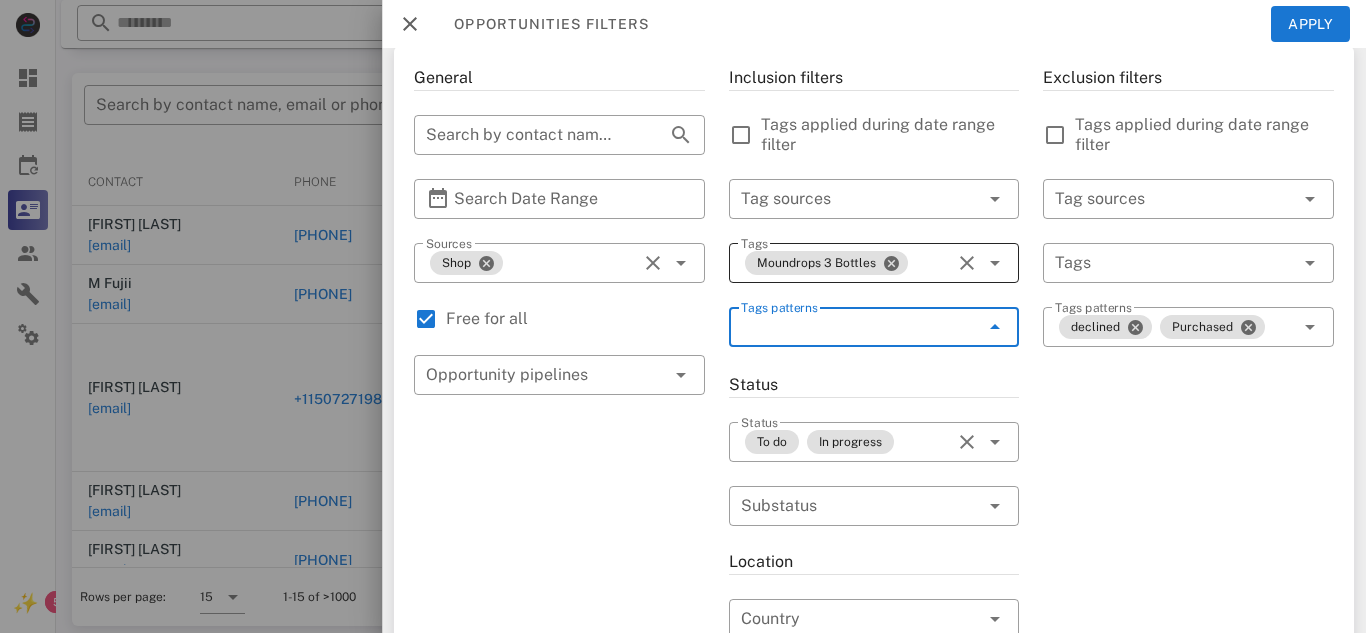 click on "Moundrops 3 Bottles" at bounding box center [846, 263] 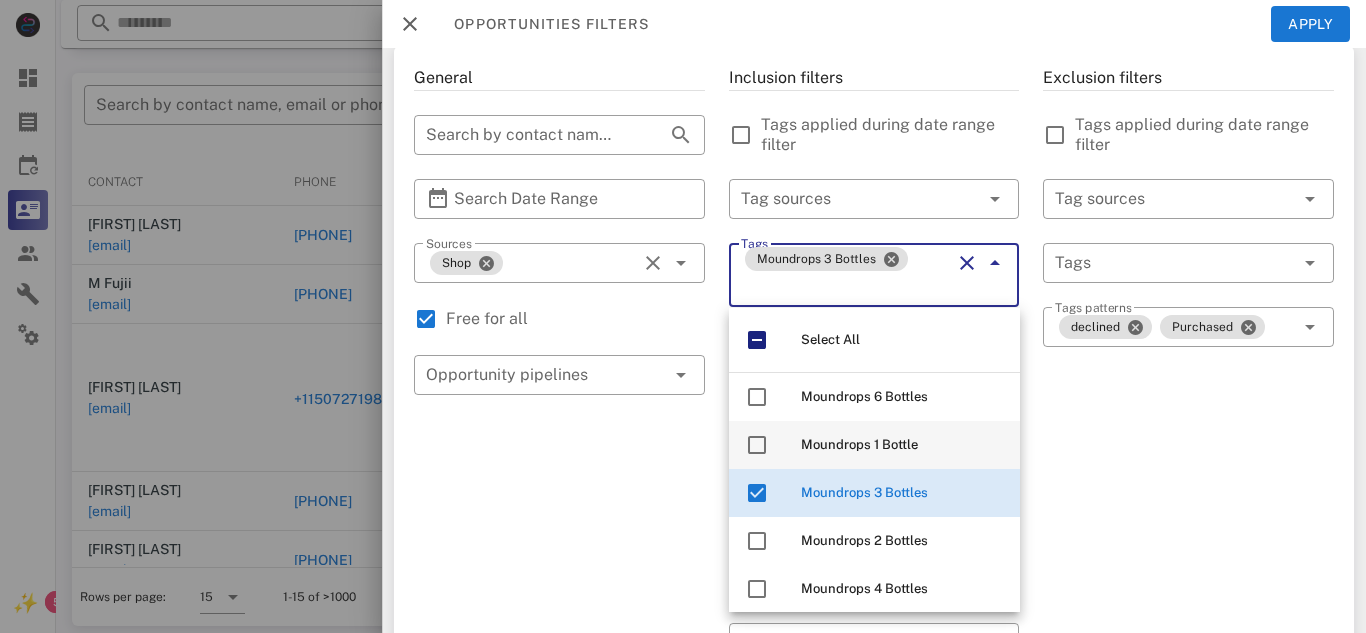 click on "Moundrops 1 Bottle" at bounding box center (902, 445) 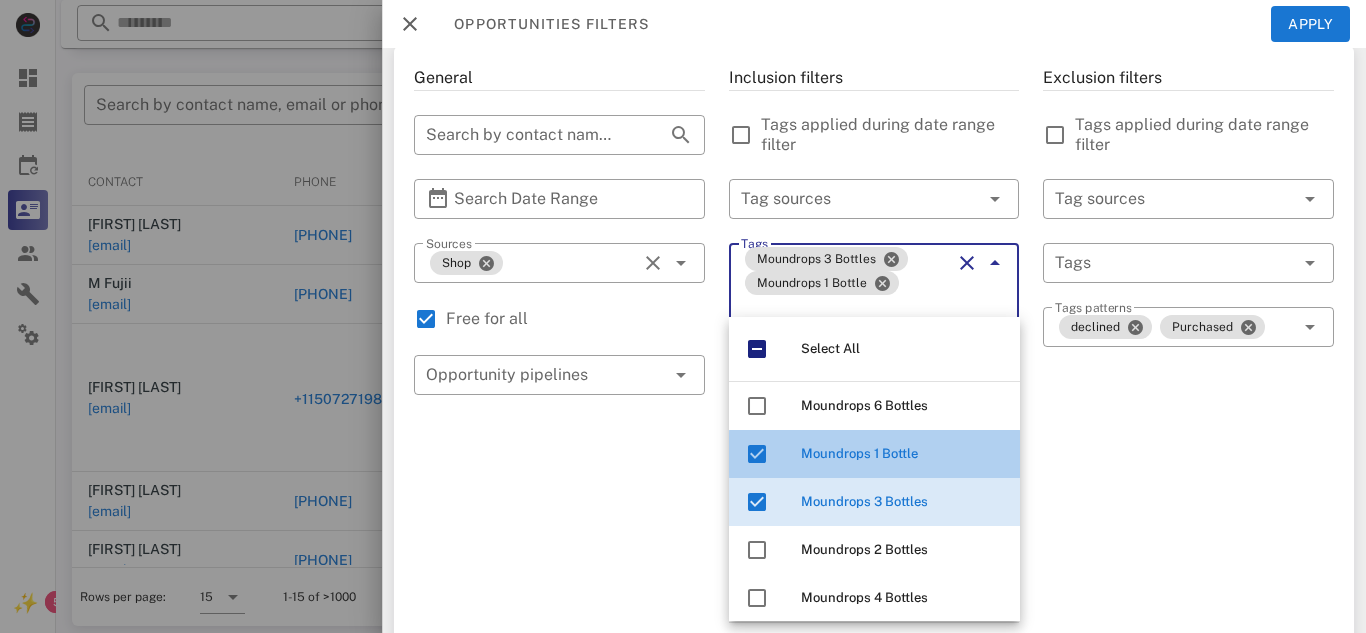 scroll, scrollTop: 113, scrollLeft: 0, axis: vertical 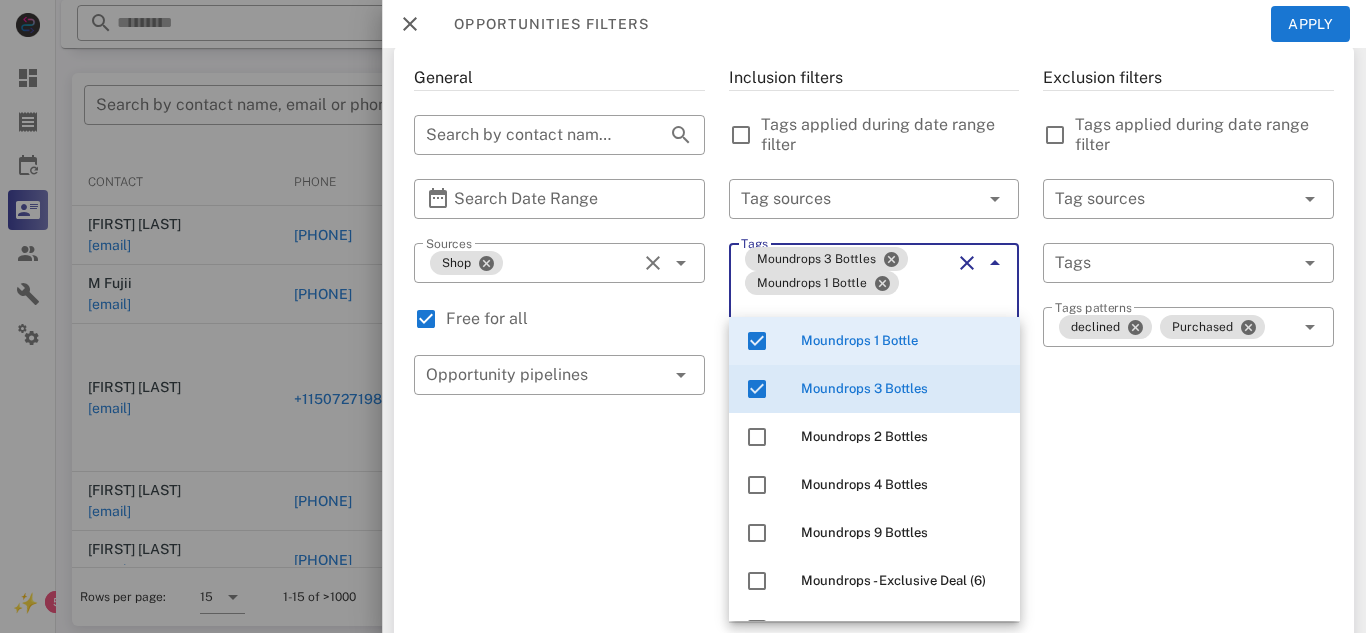 click on "Exclusion filters Tags applied during date range filter ​ Tag sources ​ Tags ​ Tags patterns declined Purchased" at bounding box center (1188, 647) 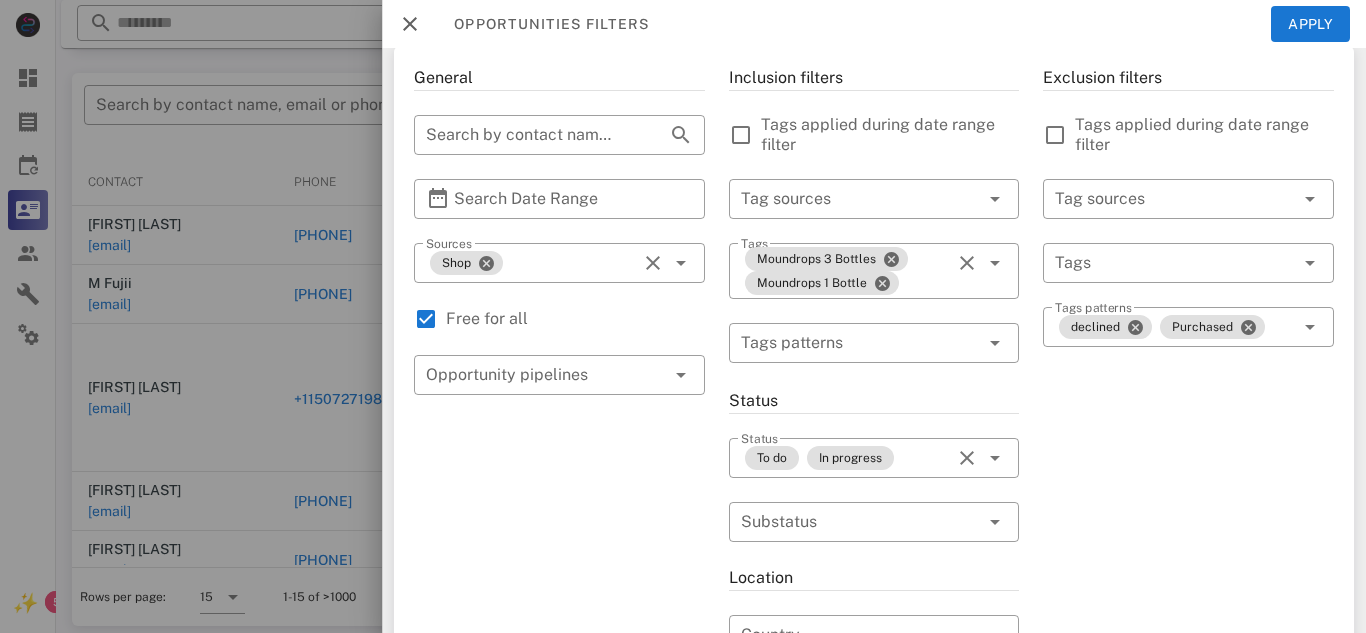 click at bounding box center [1160, 263] 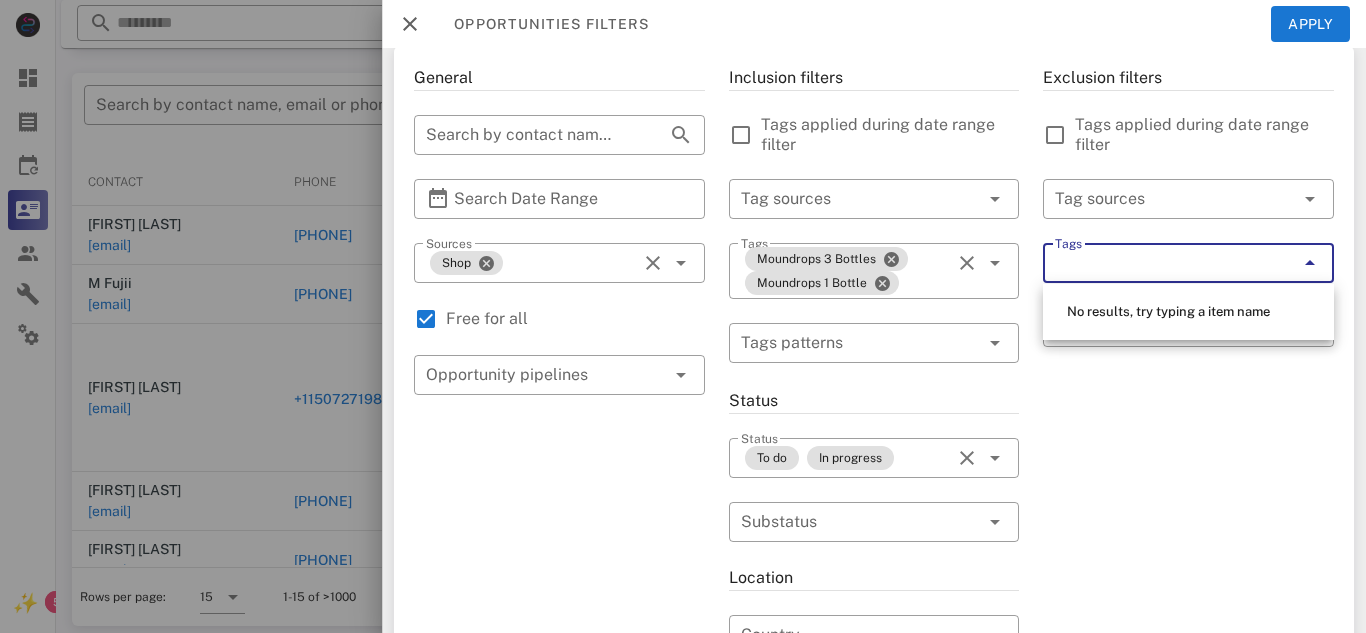 click on "Tags" at bounding box center [1160, 263] 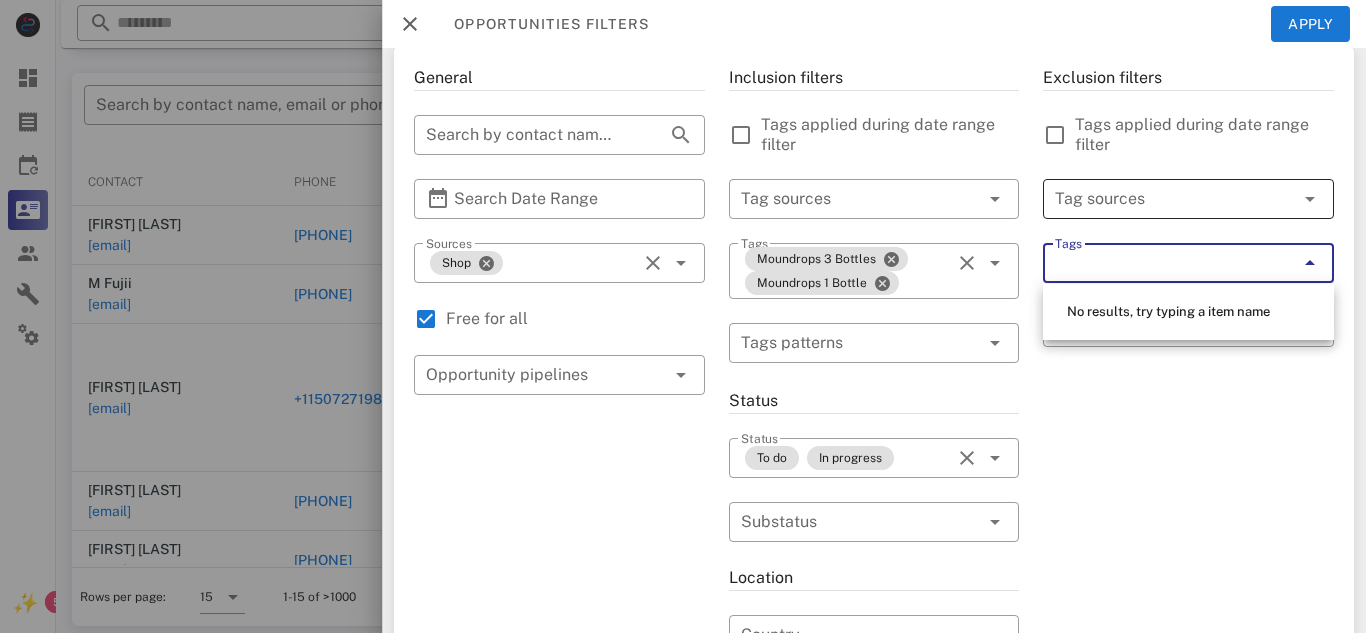 click at bounding box center [1160, 199] 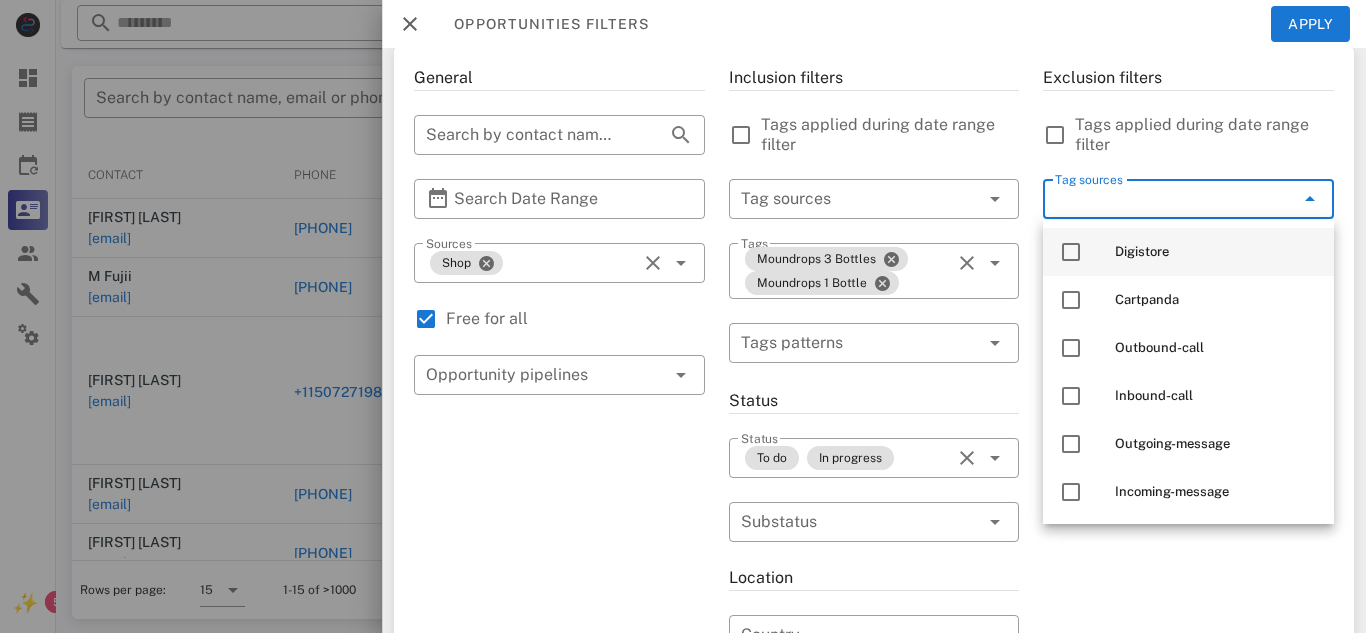scroll, scrollTop: 380, scrollLeft: 0, axis: vertical 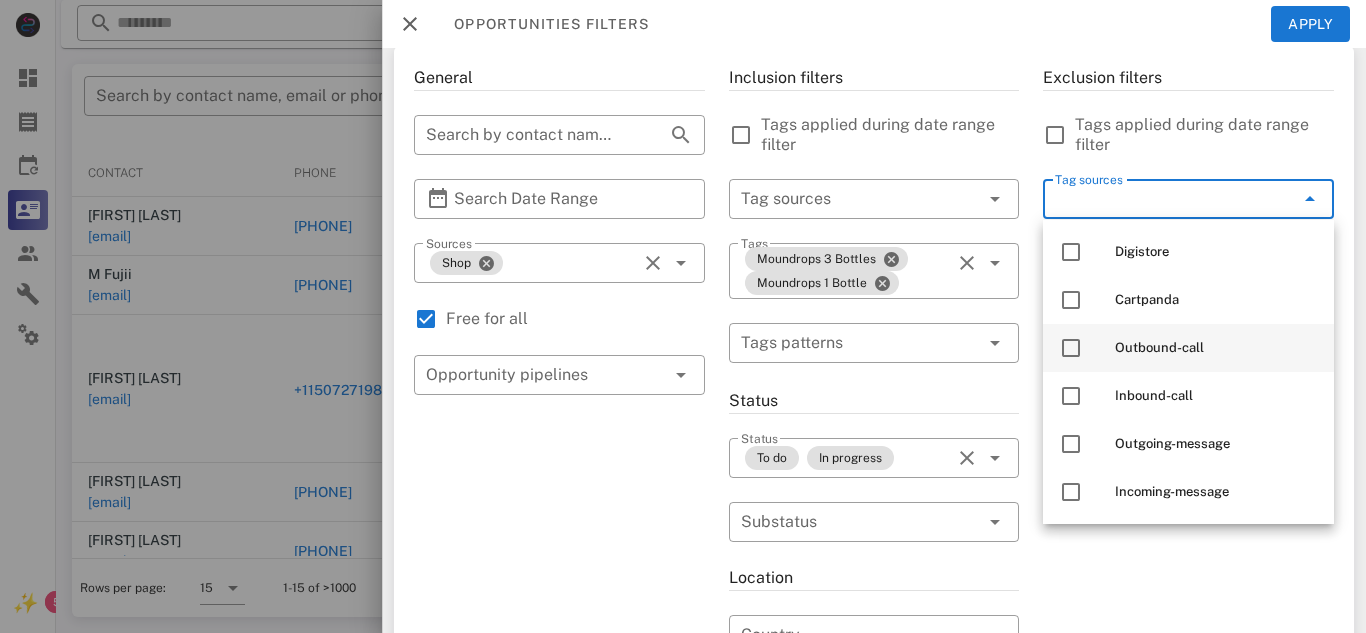 click on "Outbound-call" at bounding box center [1188, 348] 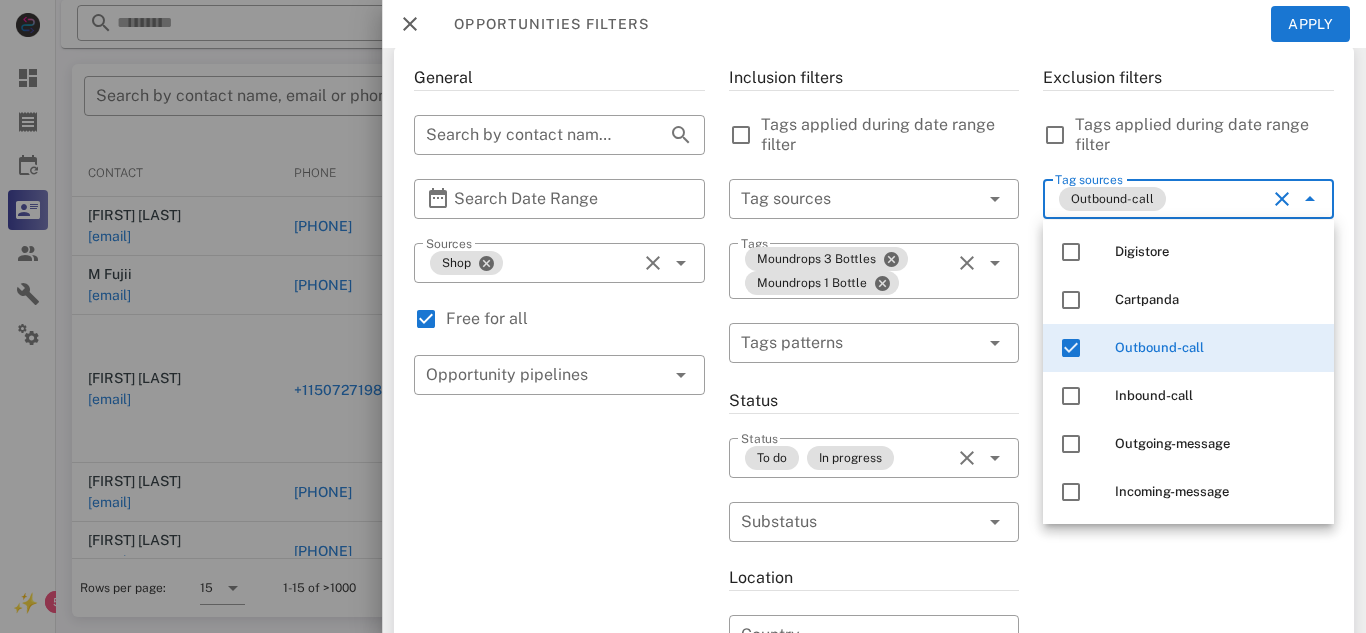 click on "Exclusion filters Tags applied during date range filter ​ Tag sources Outbound-call ​ Tags ​ Tags patterns declined Purchased" at bounding box center [1188, 631] 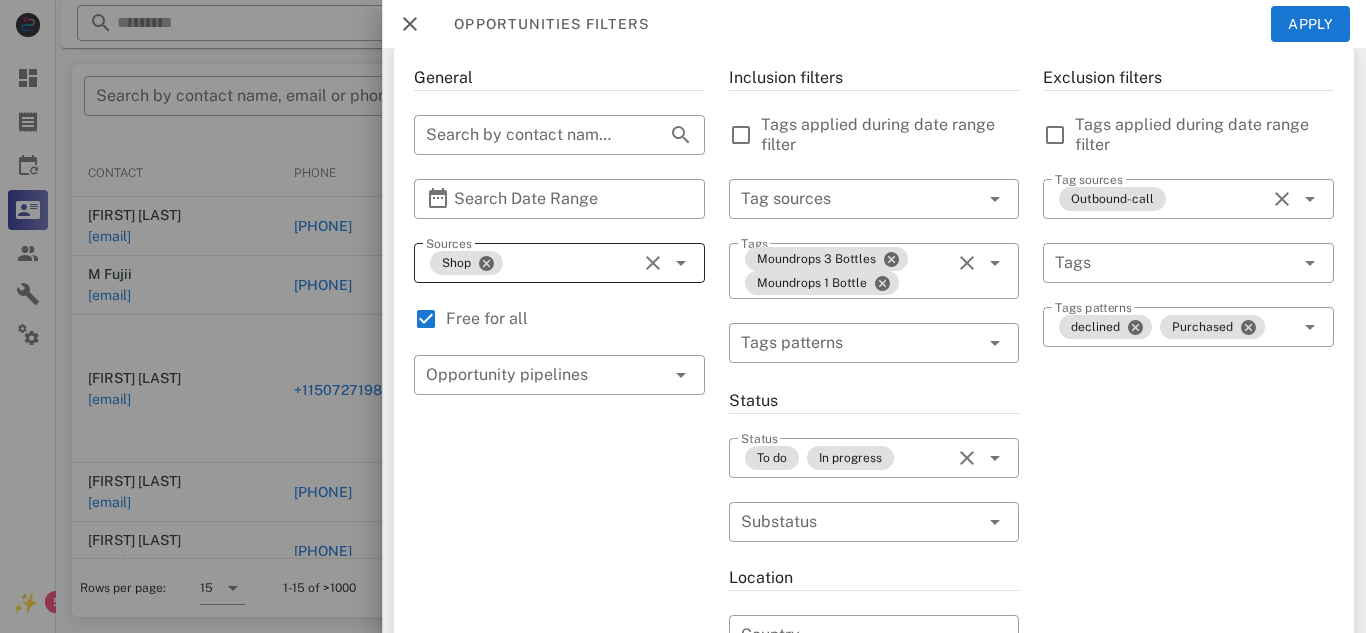 click on "Shop" at bounding box center [531, 263] 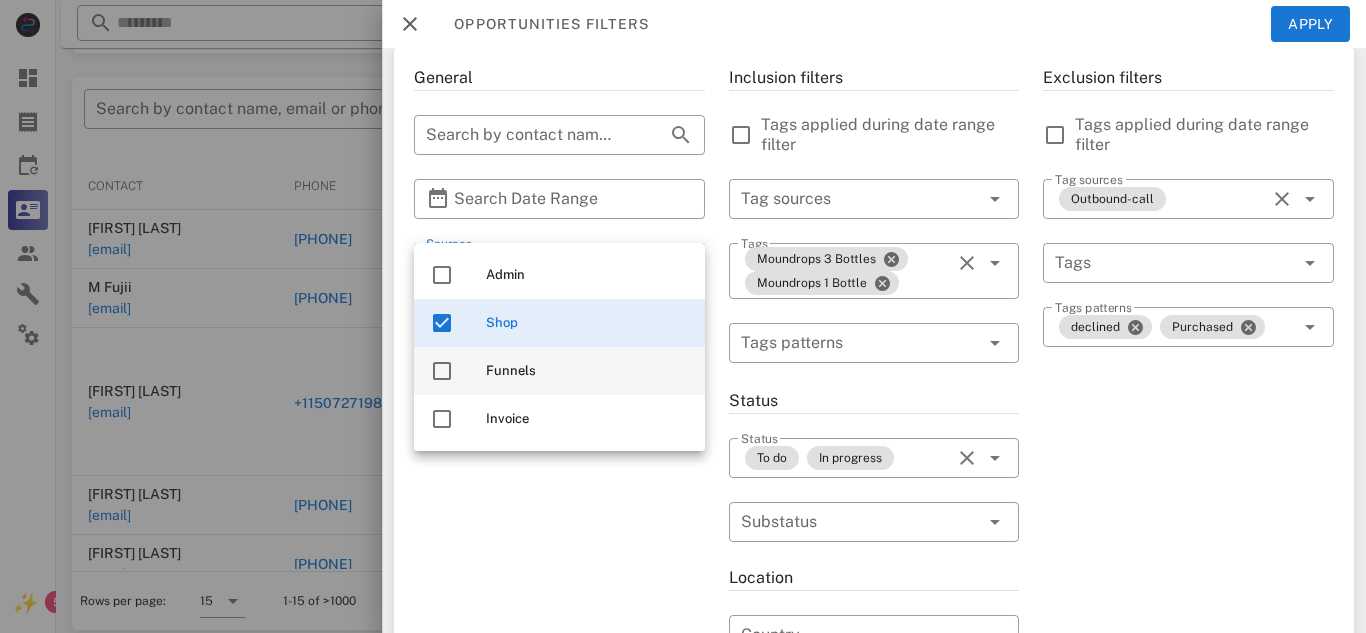 scroll, scrollTop: 369, scrollLeft: 0, axis: vertical 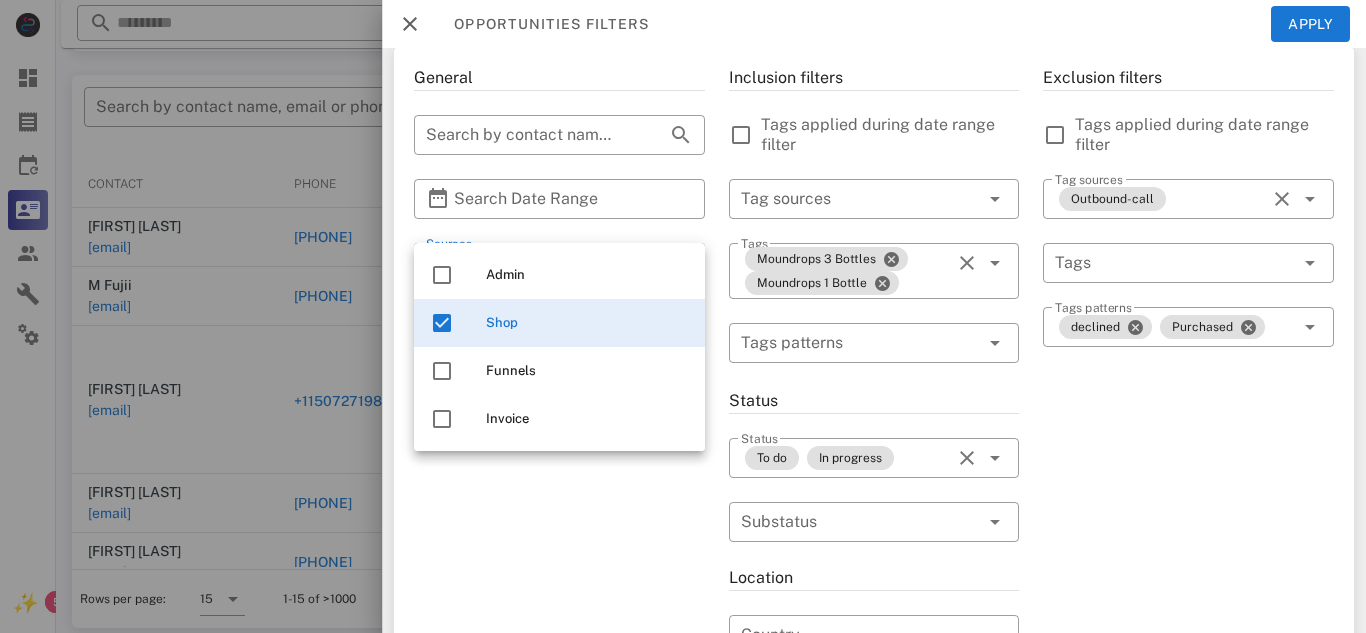 click on "General ​ Search by contact name, email or phone ​ Search Date Range ​ Sources Shop Free for all ​ Opportunity pipelines" at bounding box center (559, 631) 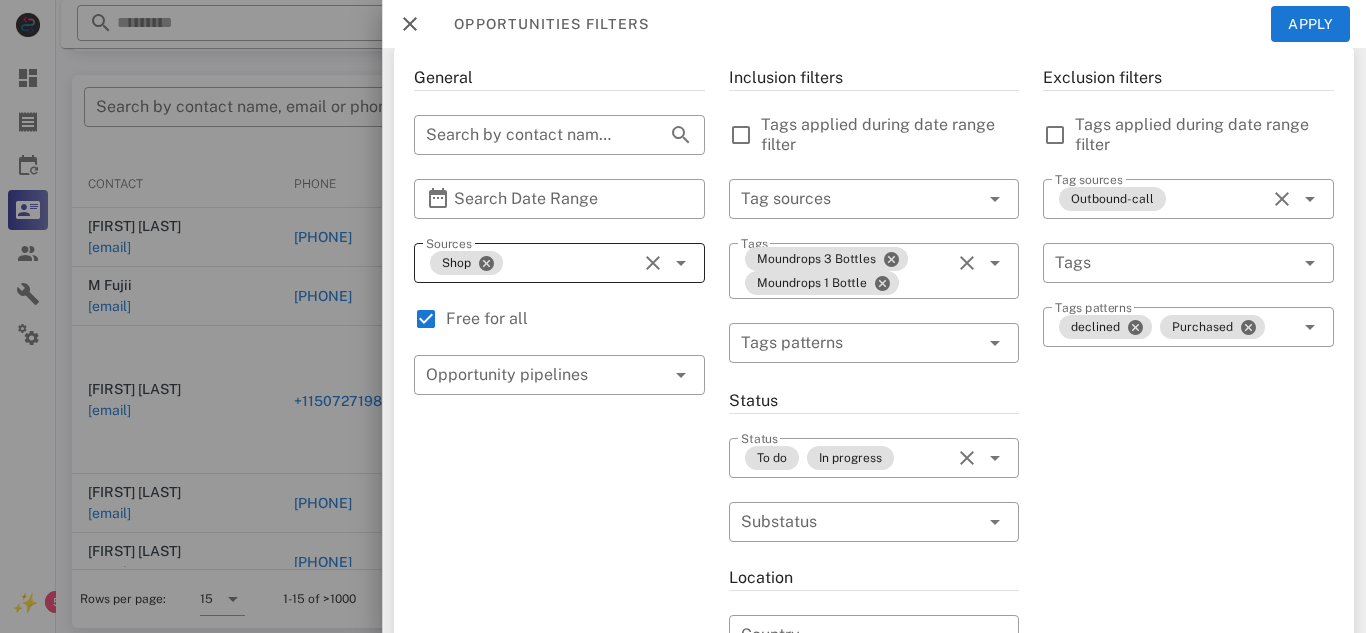 click on "Shop" at bounding box center [531, 263] 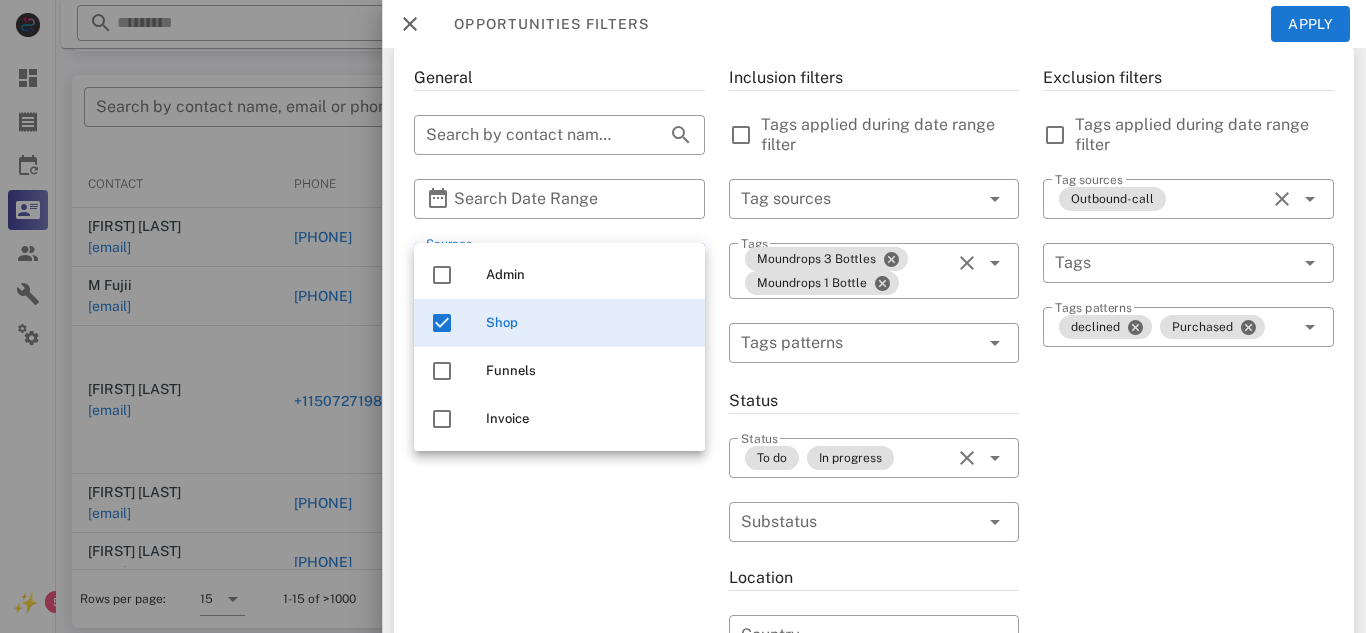click on "General ​ Search by contact name, email or phone ​ Search Date Range ​ Sources Shop Free for all ​ Opportunity pipelines" at bounding box center [559, 631] 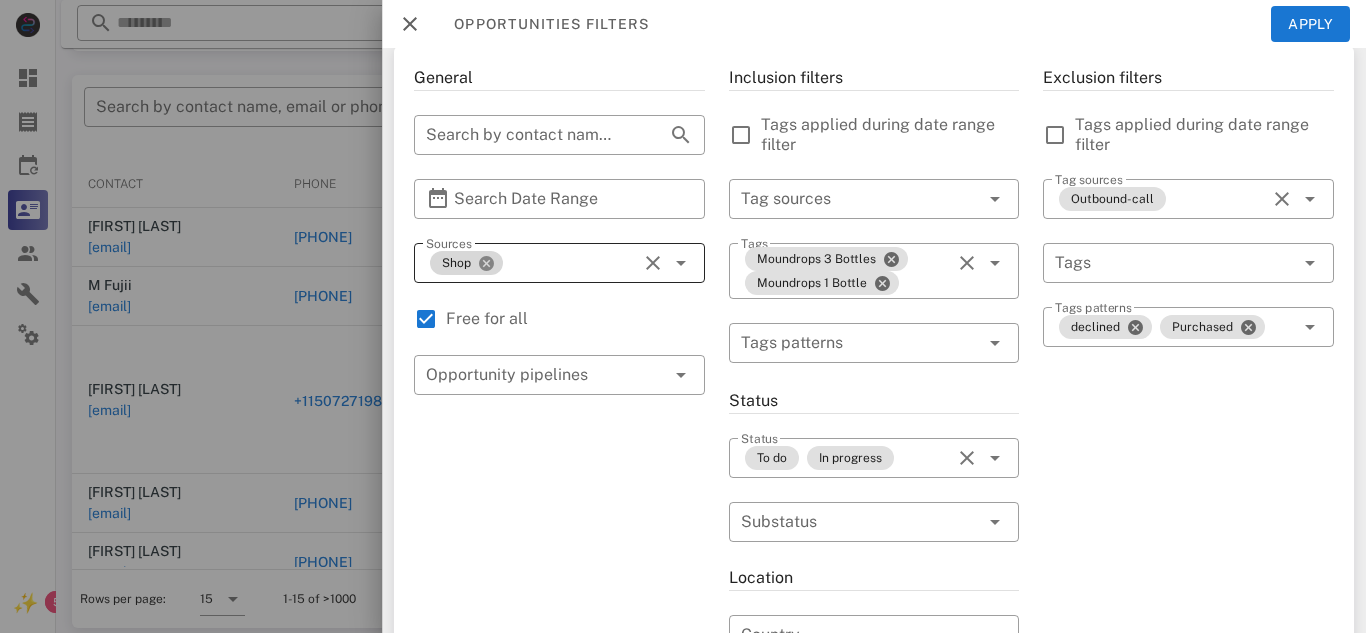 click at bounding box center (486, 263) 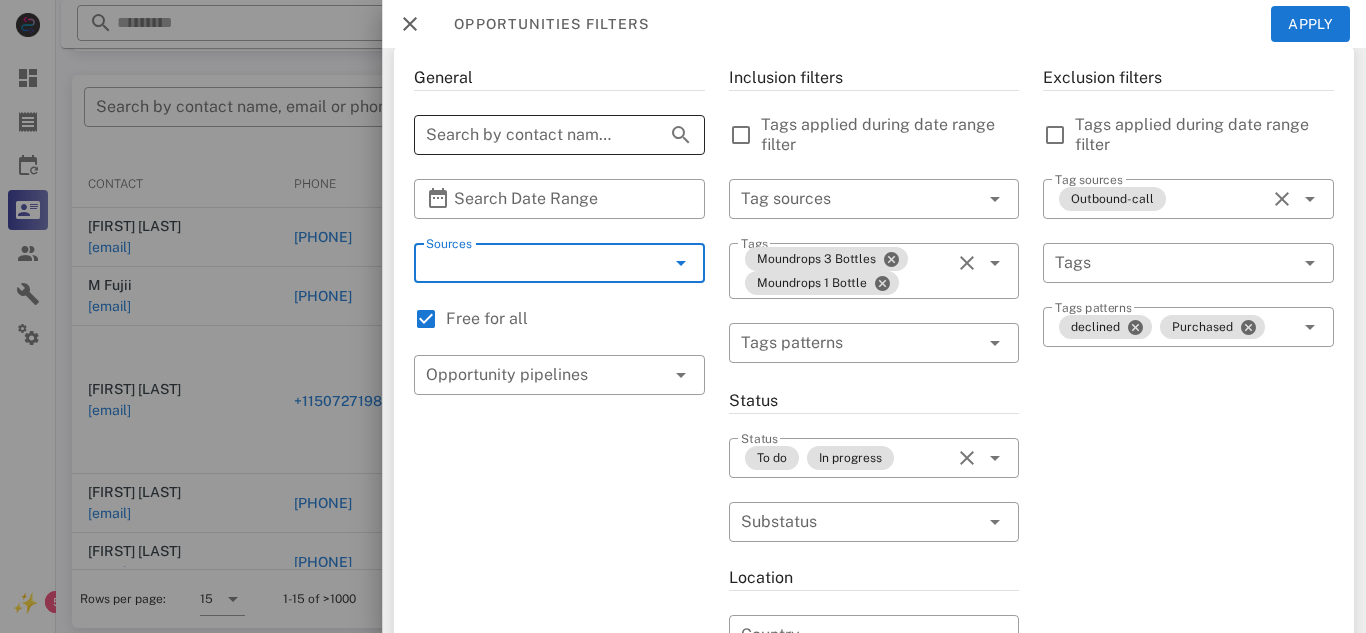 click on "Search by contact name, email or phone" at bounding box center [531, 135] 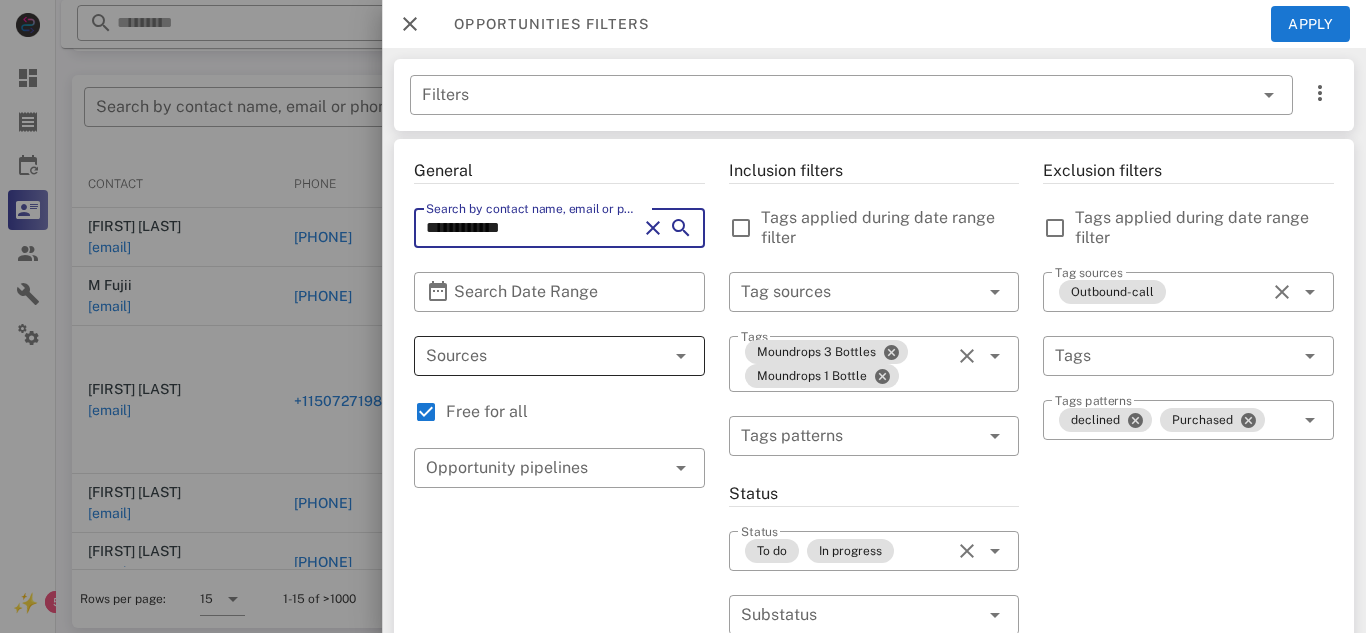 scroll, scrollTop: 0, scrollLeft: 0, axis: both 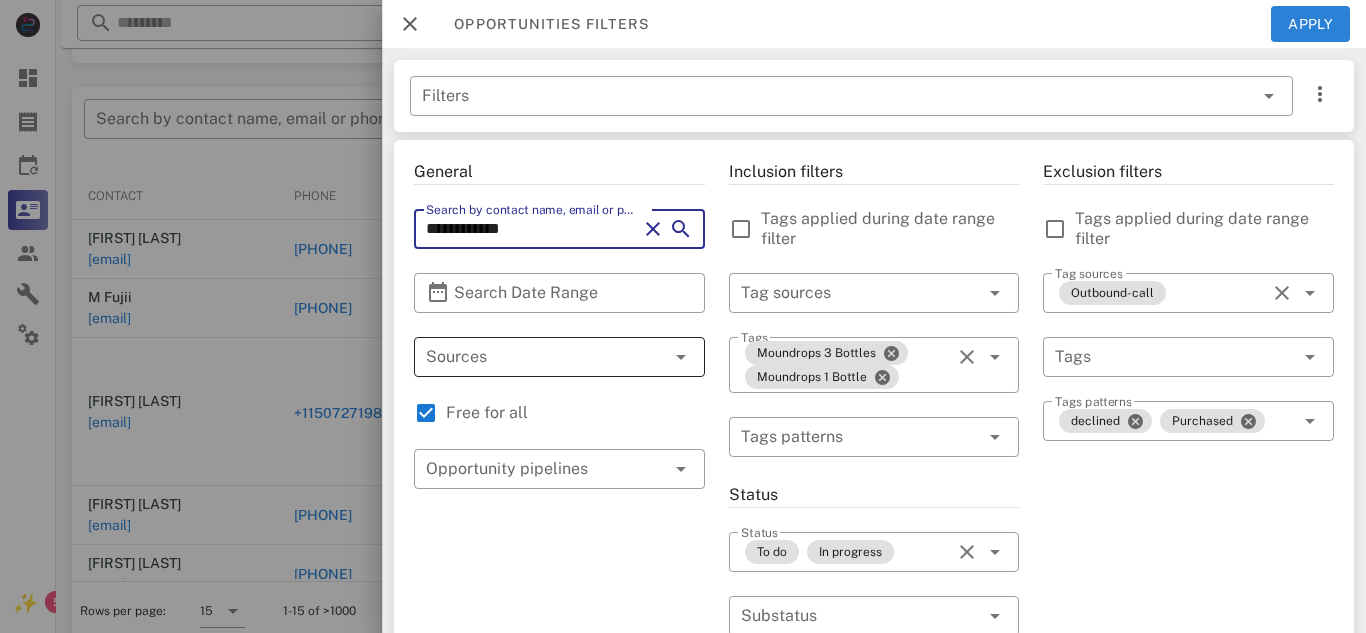 type on "**********" 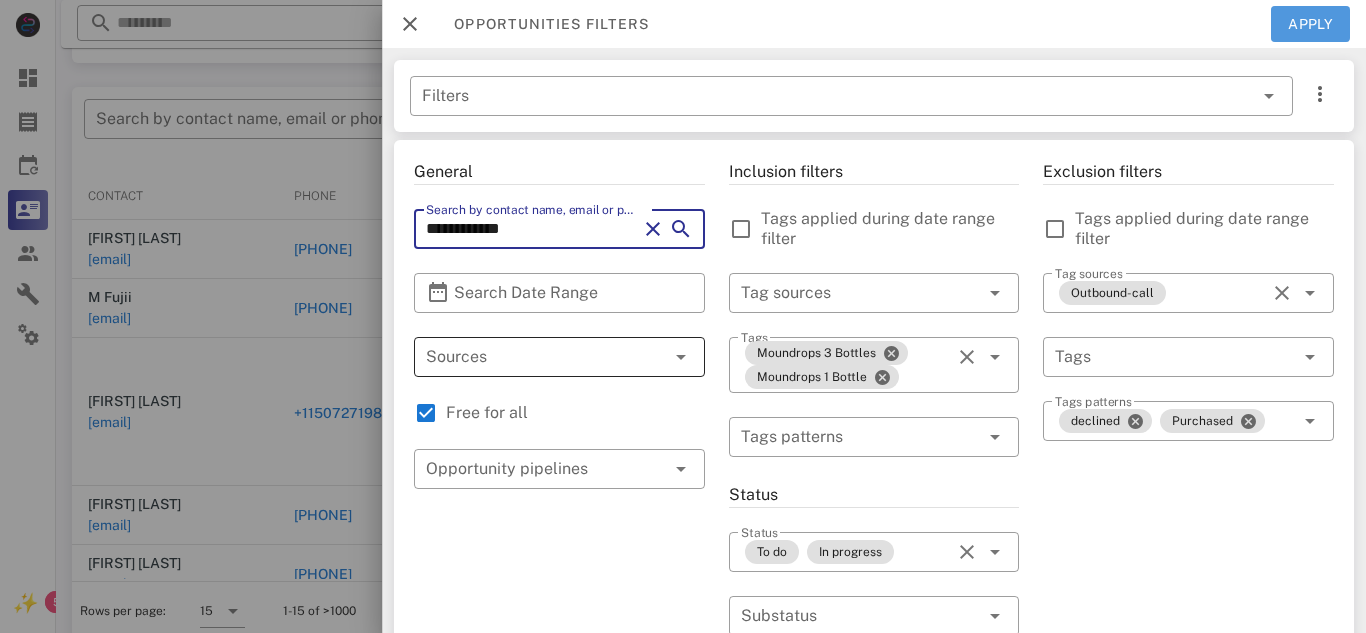 click on "Apply" at bounding box center [1311, 24] 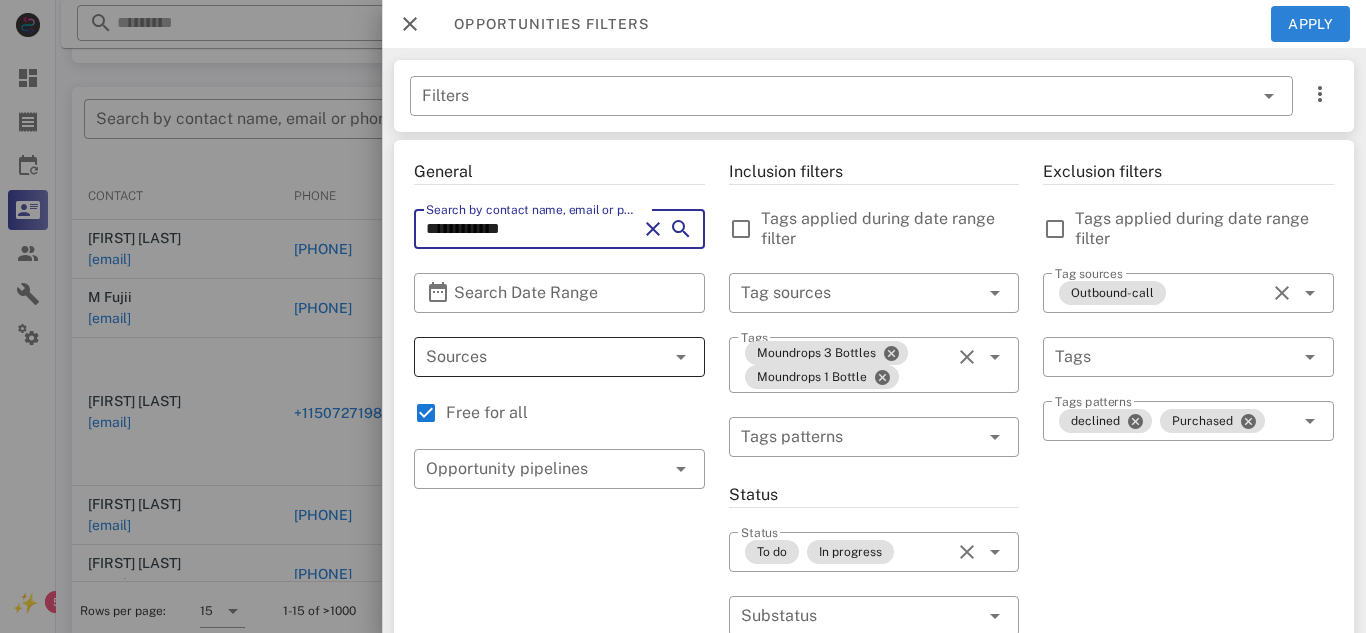 type on "**********" 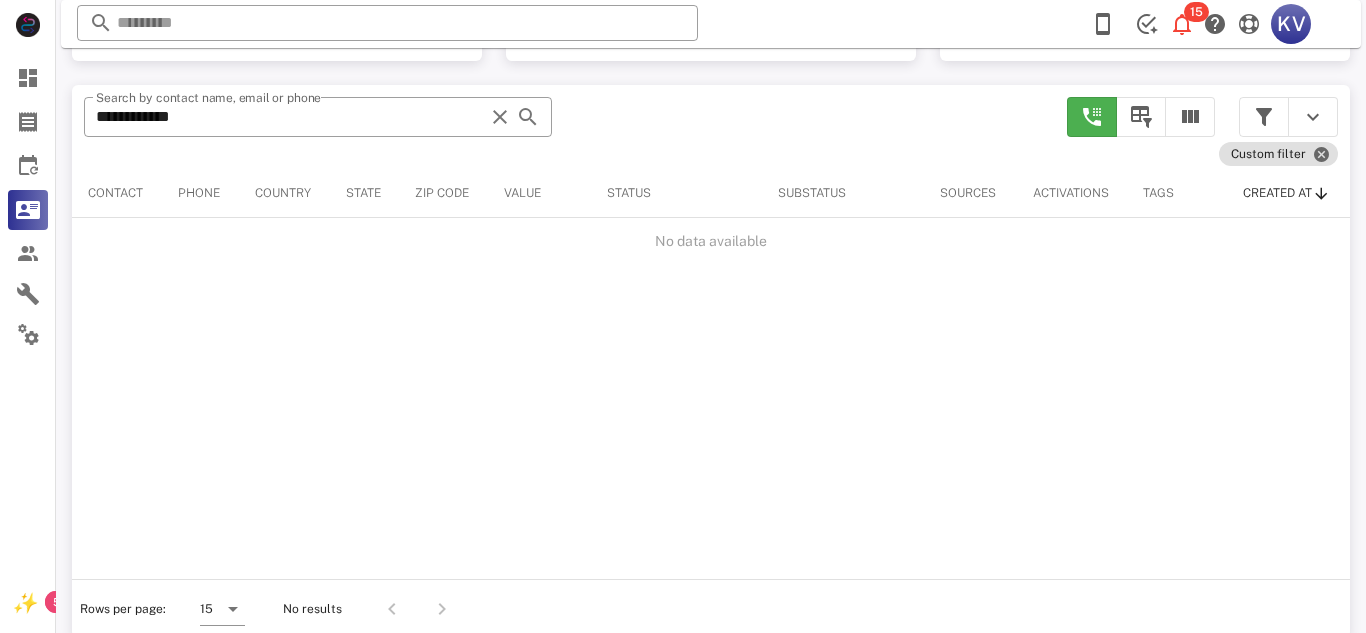 scroll, scrollTop: 357, scrollLeft: 0, axis: vertical 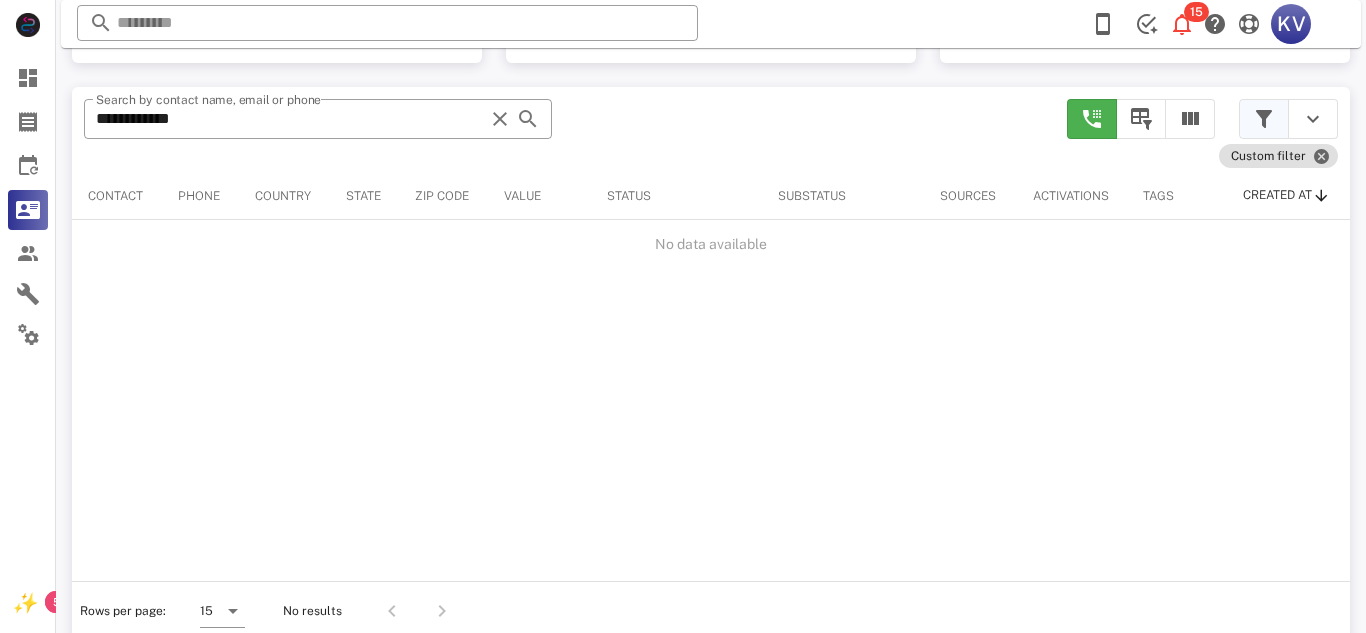click at bounding box center (1264, 119) 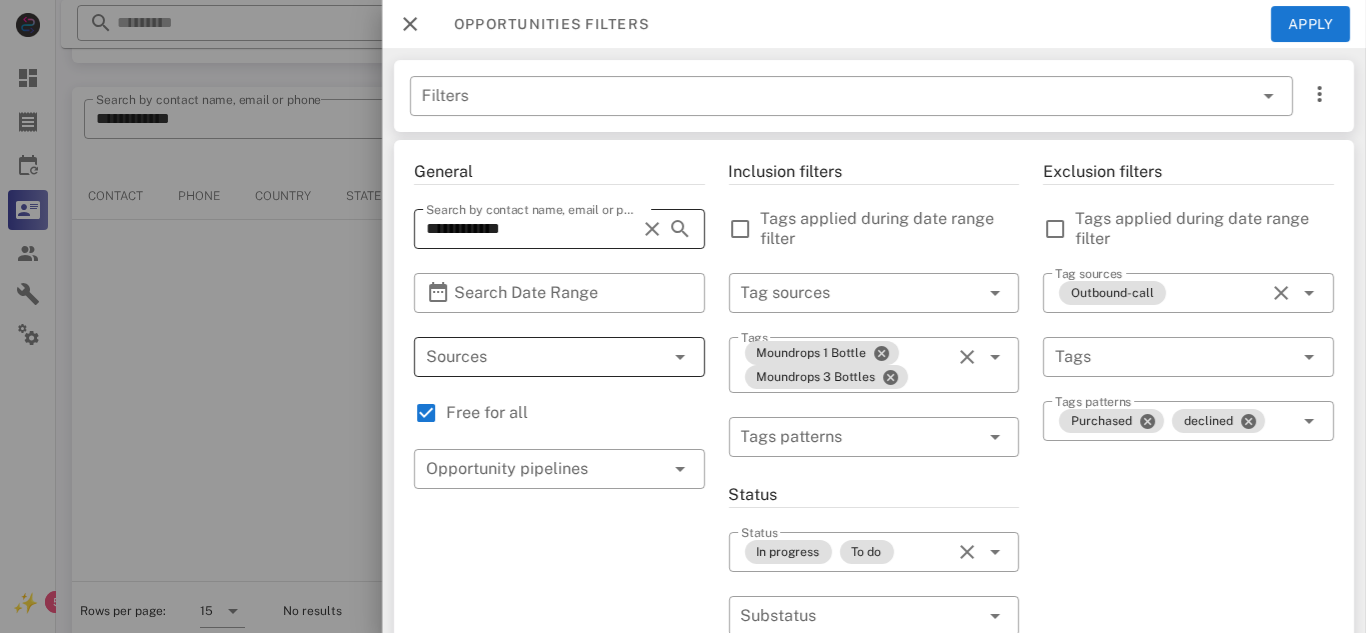 click at bounding box center (653, 229) 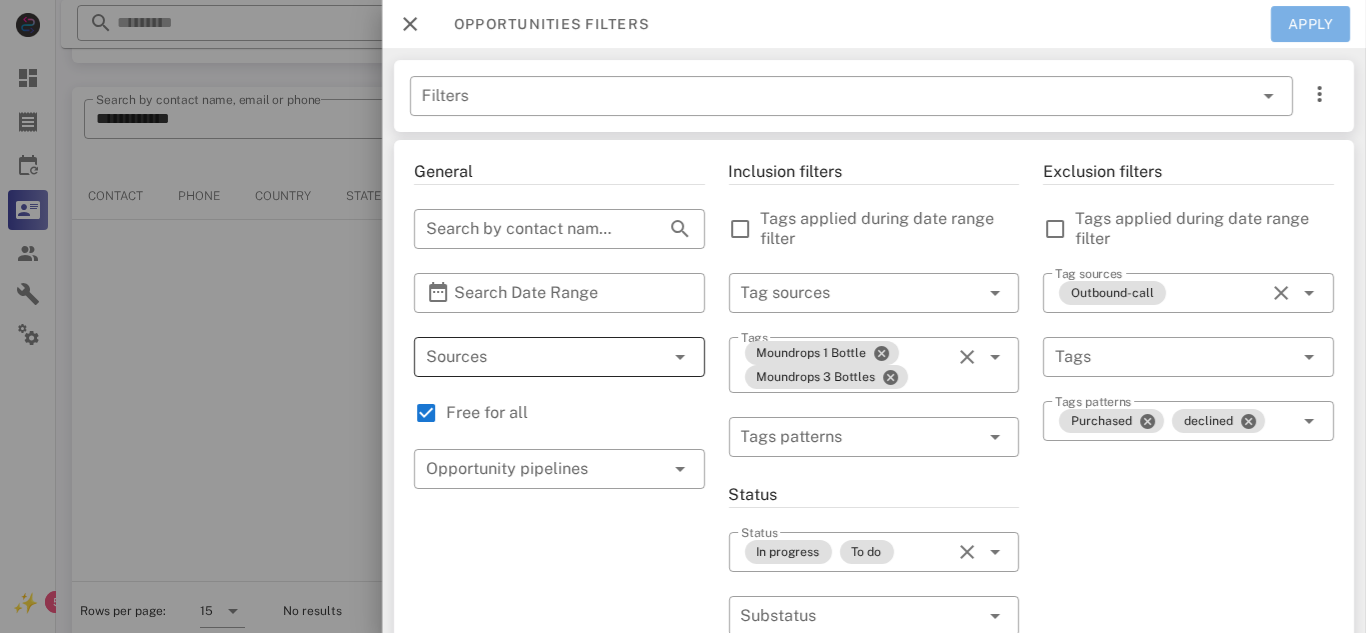 click on "Apply" at bounding box center [1311, 24] 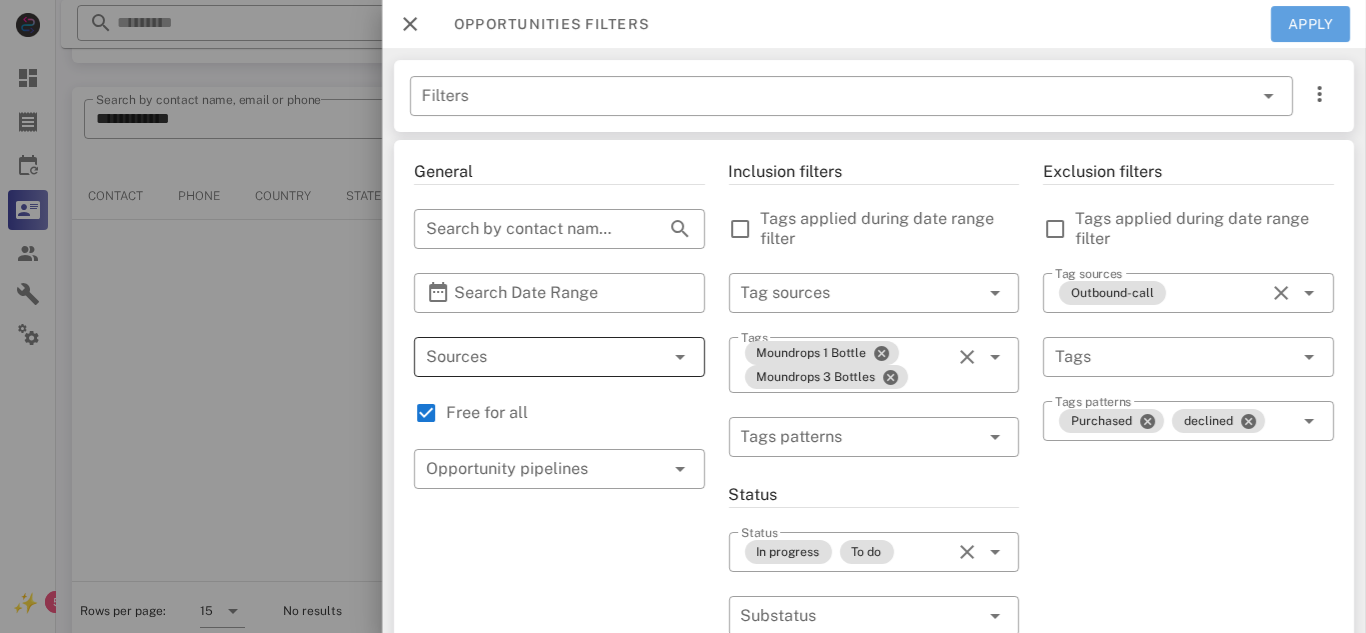 scroll, scrollTop: 335, scrollLeft: 0, axis: vertical 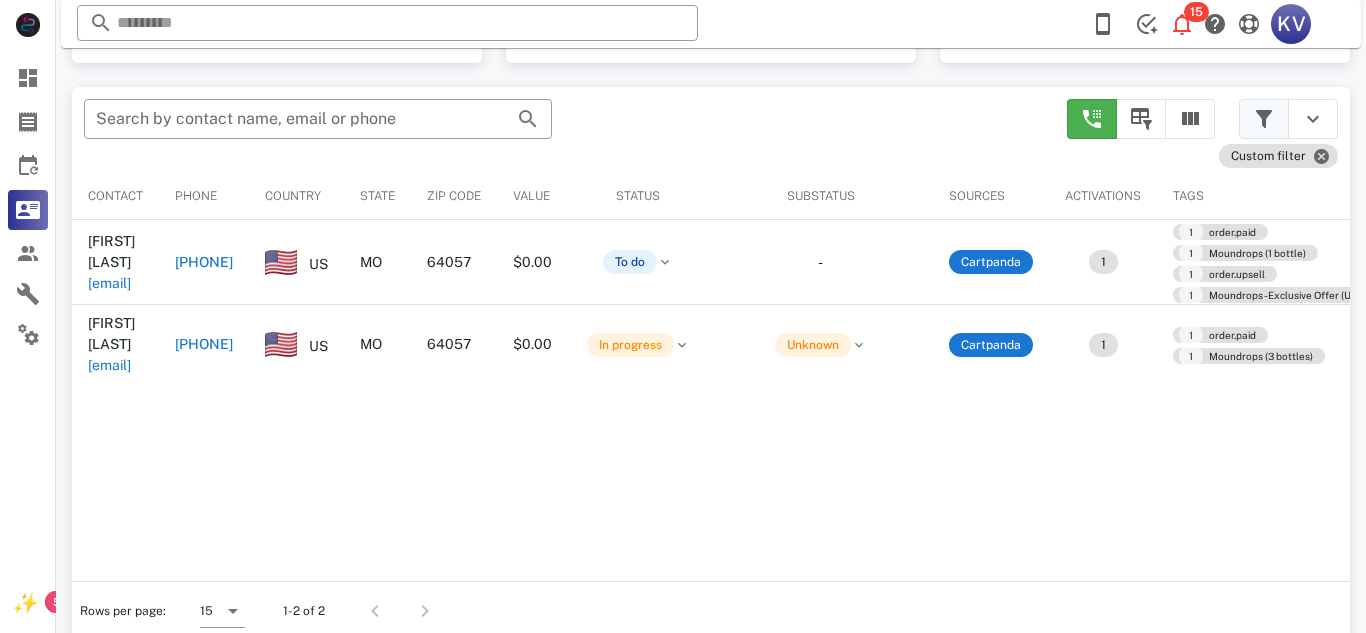 click at bounding box center [1264, 119] 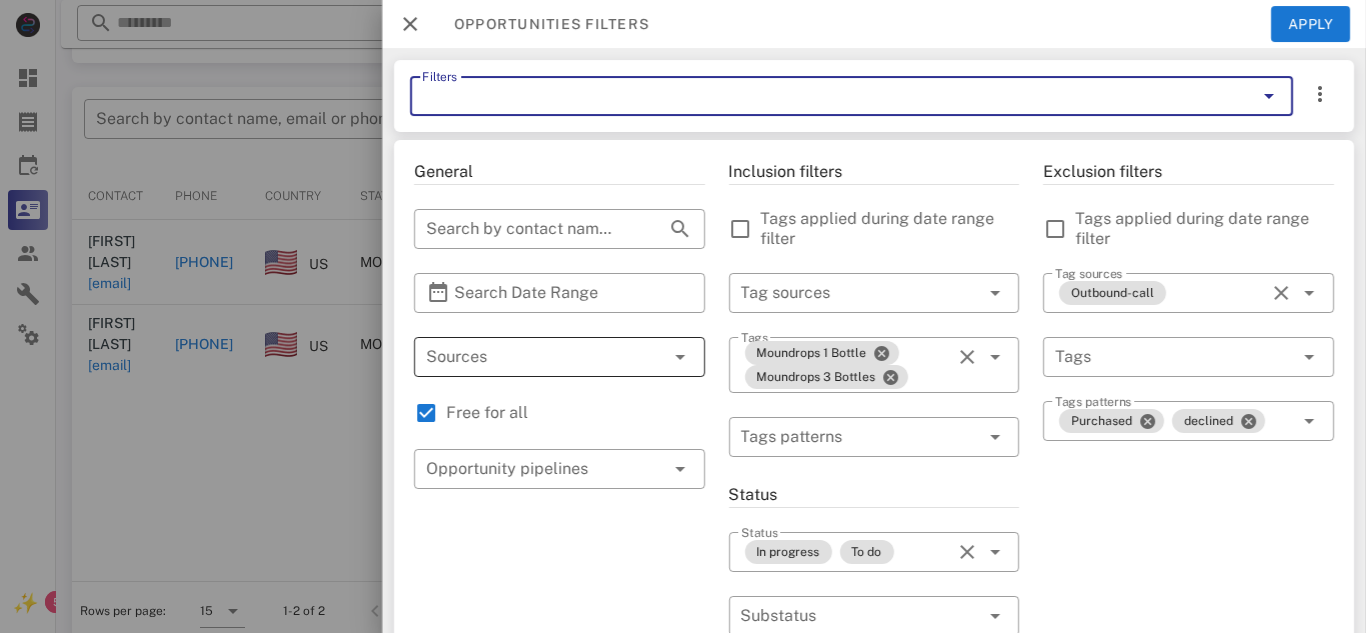 click on "Filters" at bounding box center [823, 96] 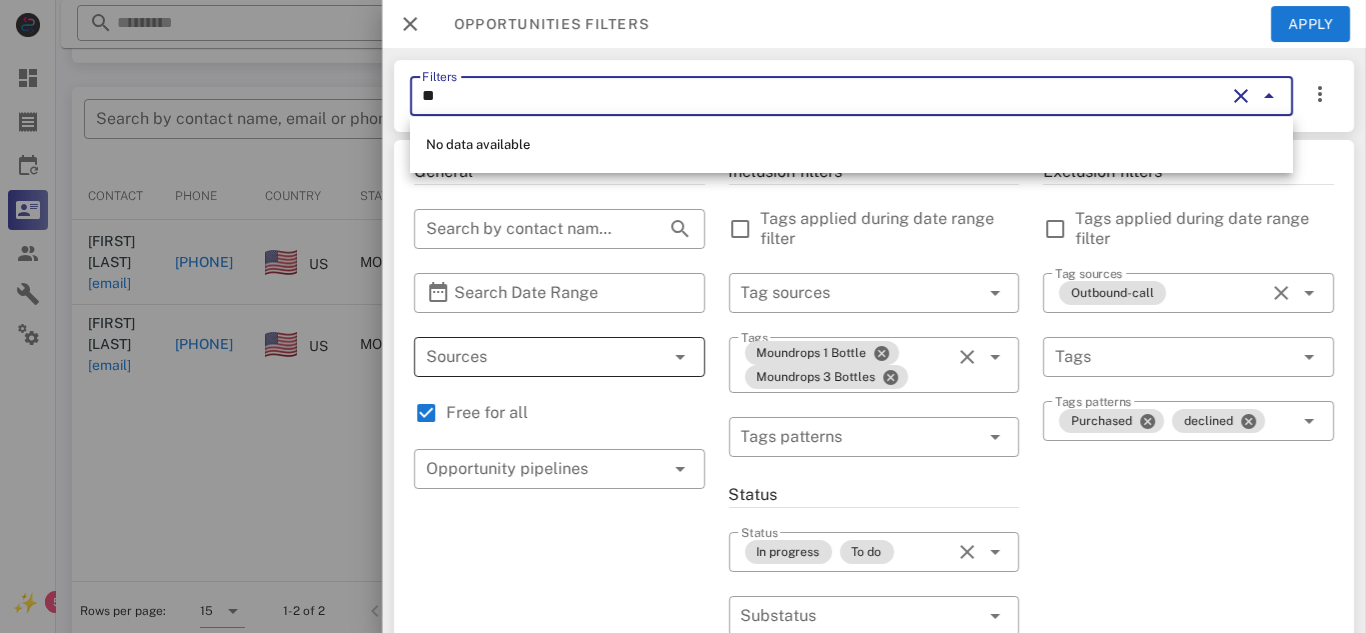 type on "*" 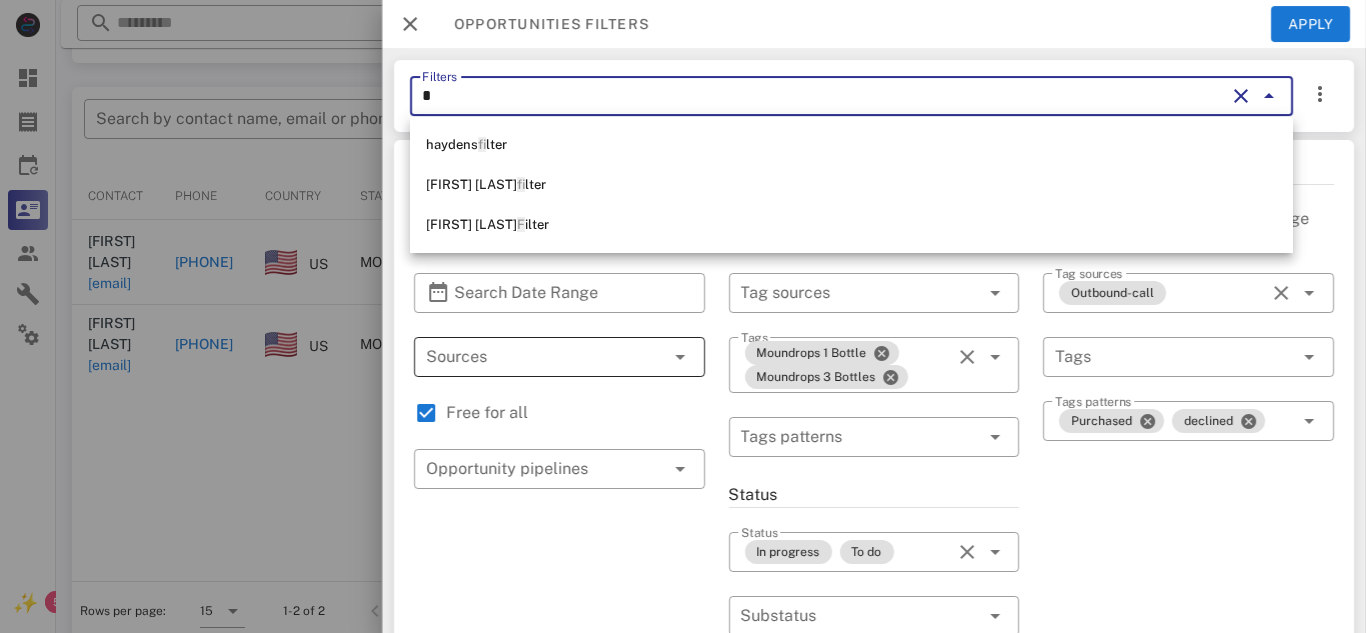 type 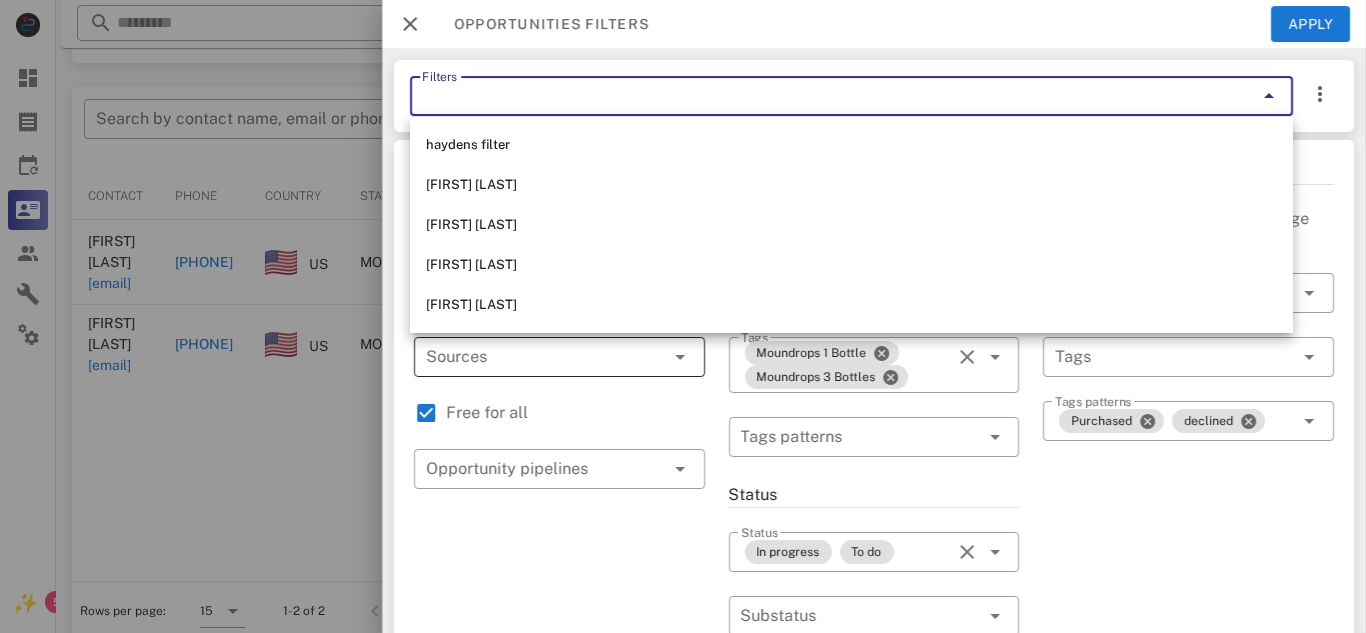 drag, startPoint x: 482, startPoint y: 562, endPoint x: 486, endPoint y: 573, distance: 11.7046995 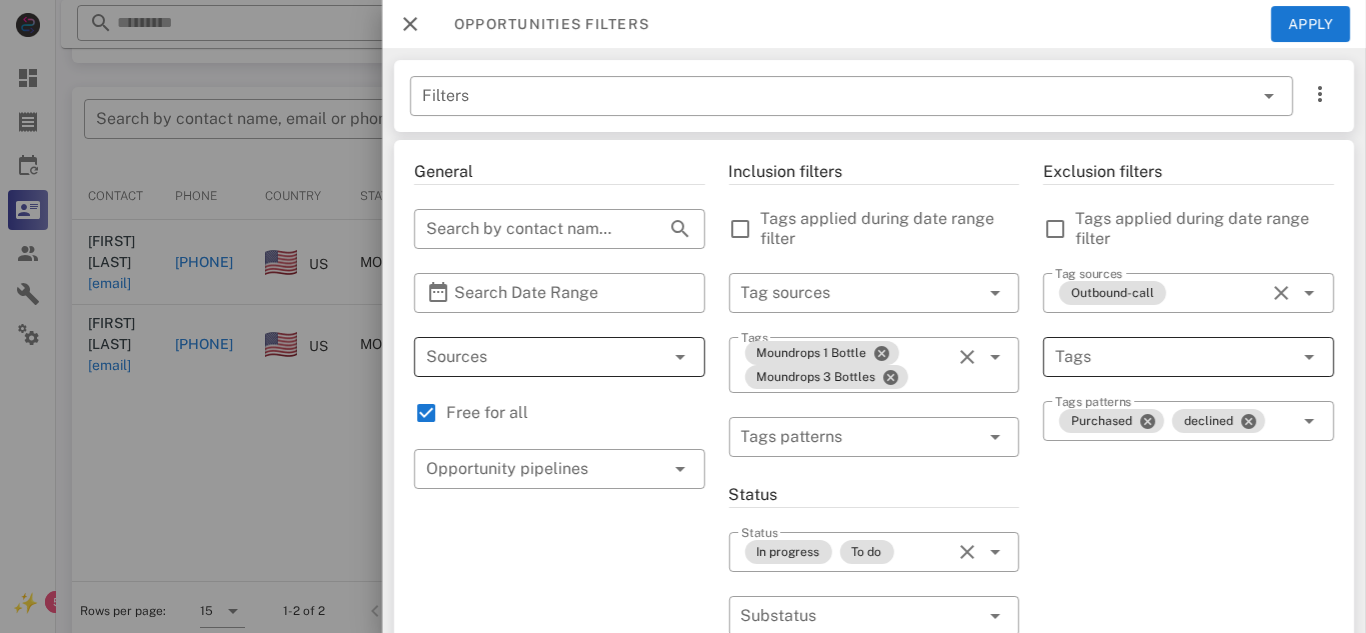 click at bounding box center [1310, 357] 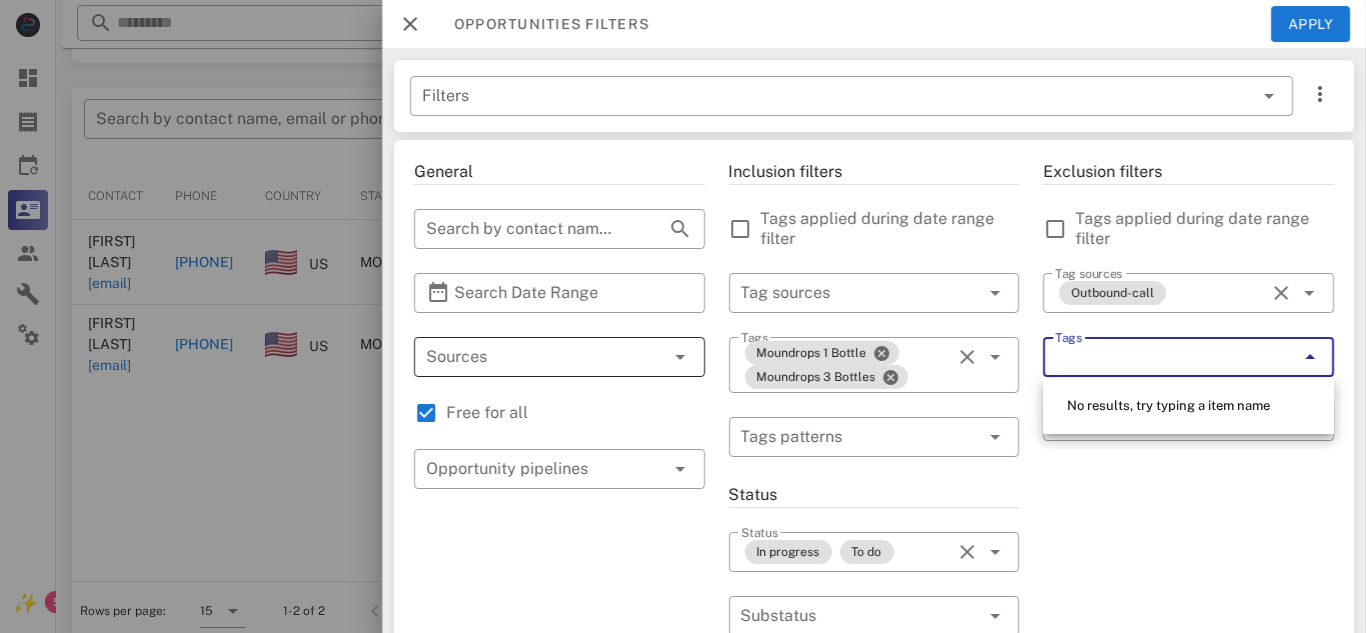click at bounding box center [1310, 357] 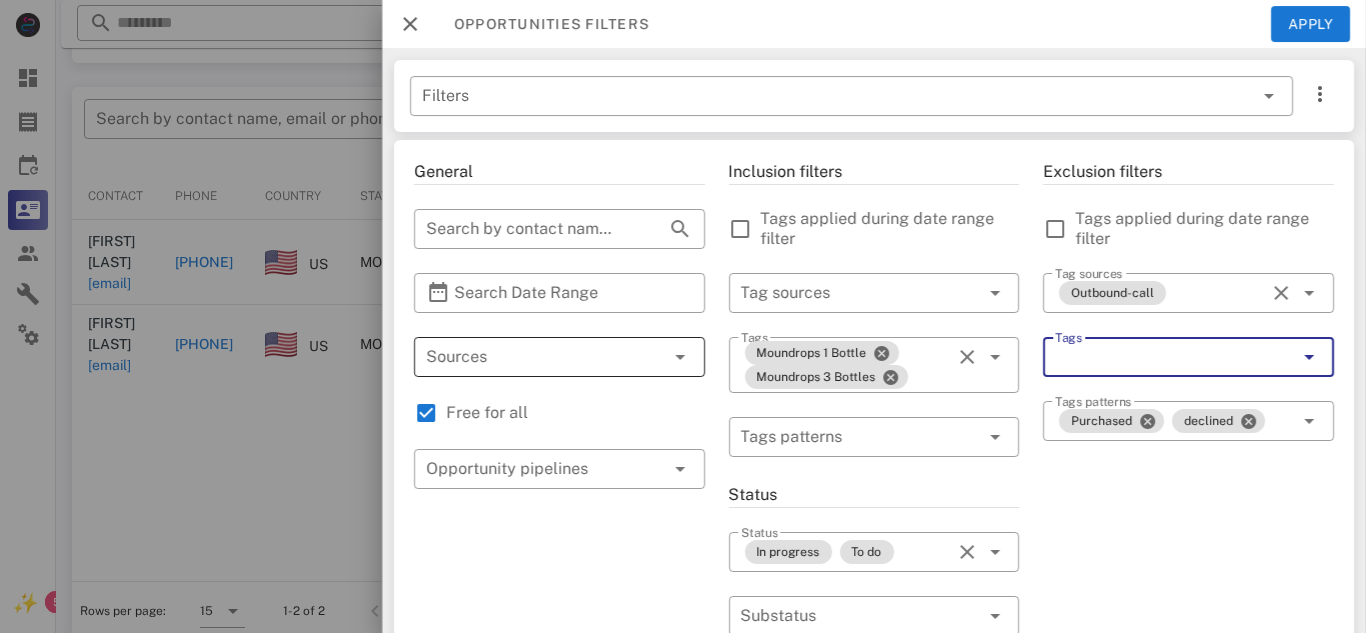 click at bounding box center (653, 357) 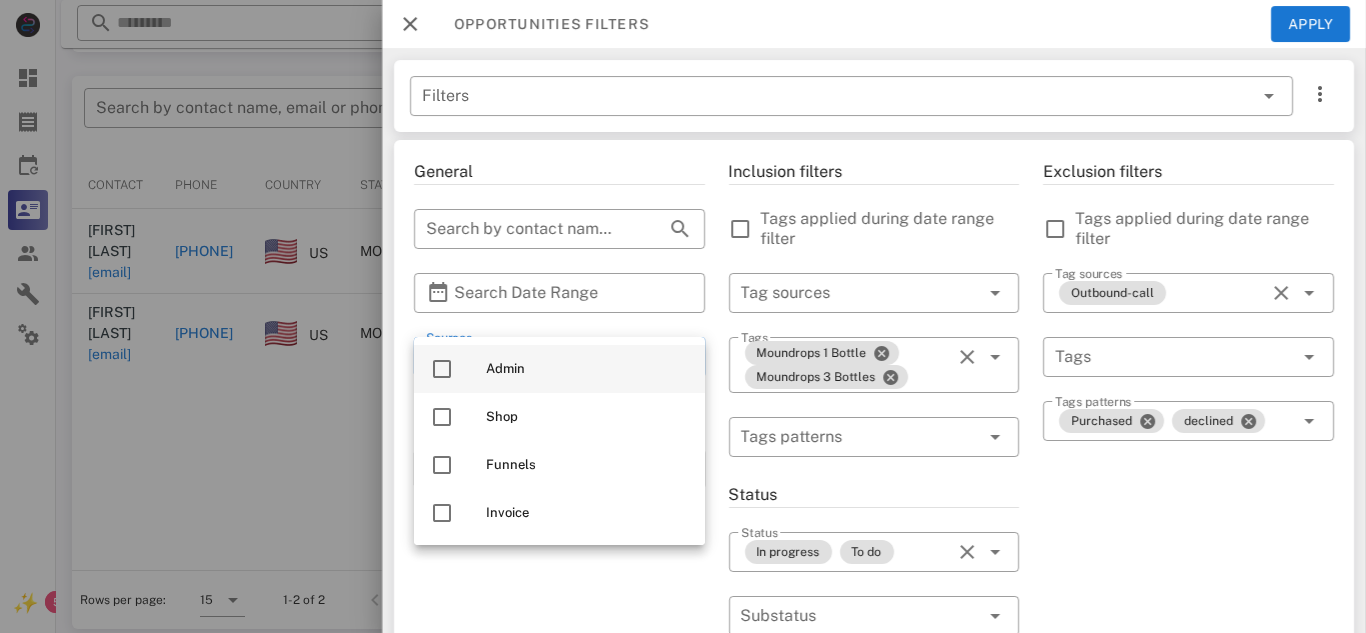 scroll, scrollTop: 357, scrollLeft: 0, axis: vertical 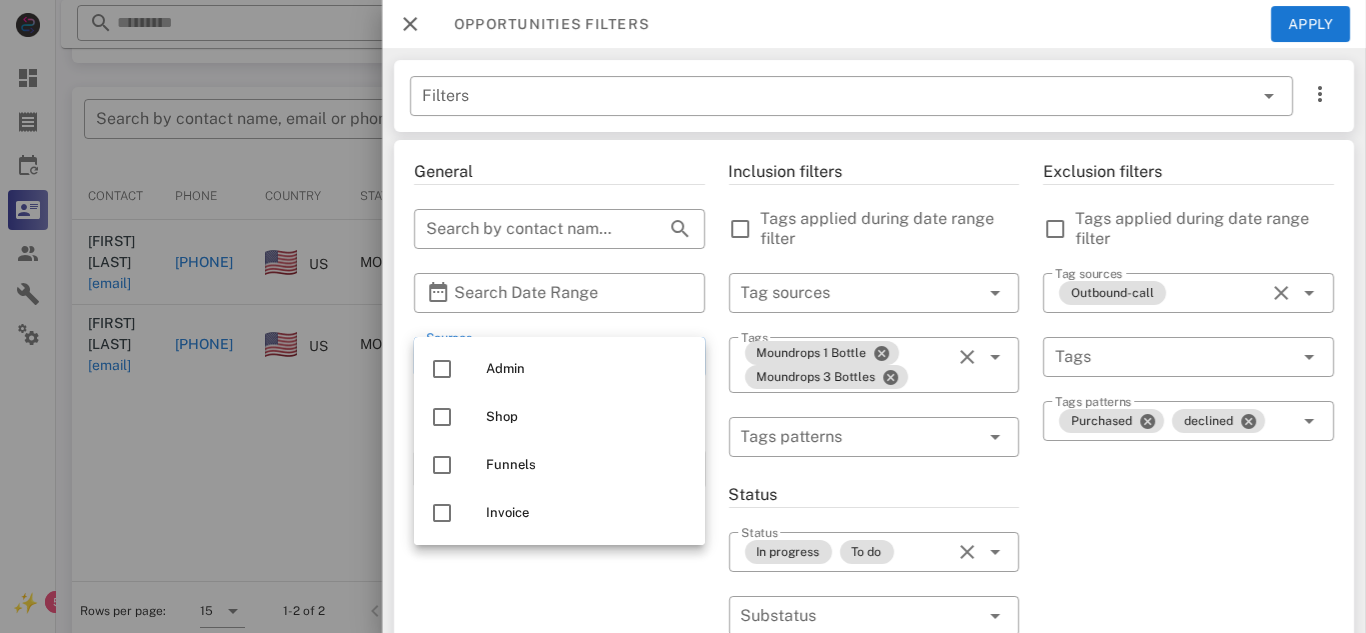 click on "General ​ Search by contact name, email or phone ​ Search Date Range ​ Sources Free for all ​ Opportunity pipelines" at bounding box center [559, 725] 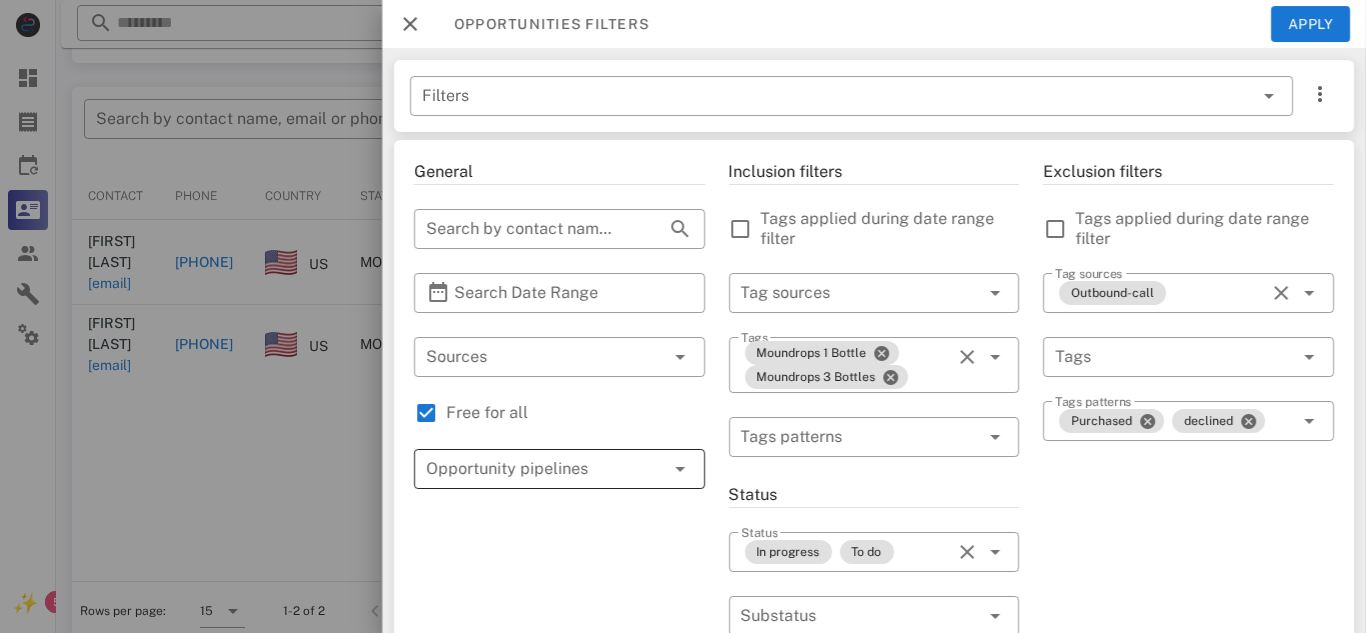 click at bounding box center [531, 469] 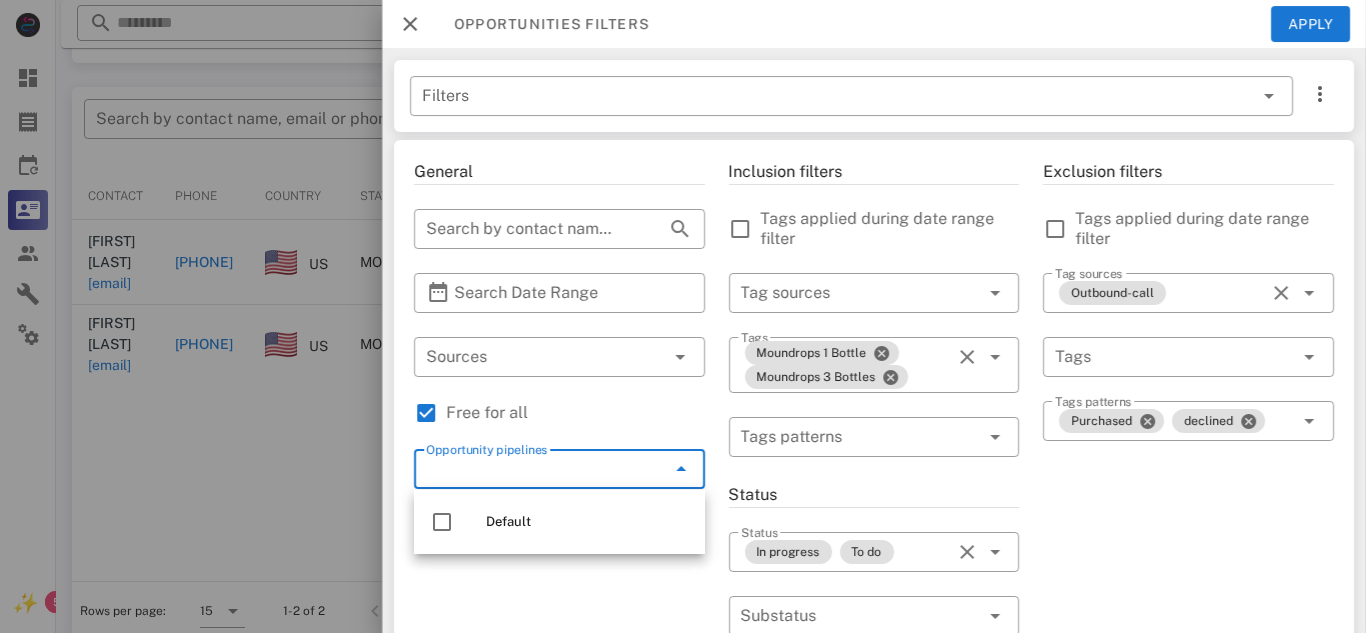 click at bounding box center (681, 469) 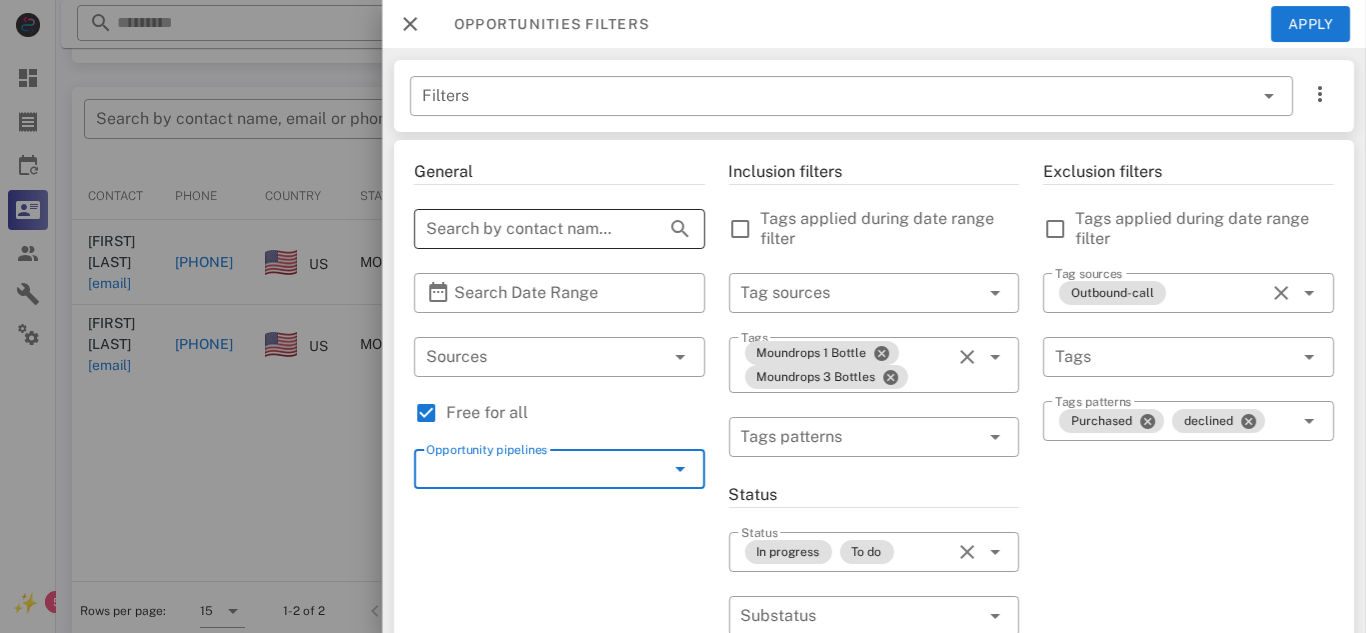 click on "Search by contact name, email or phone" at bounding box center [531, 229] 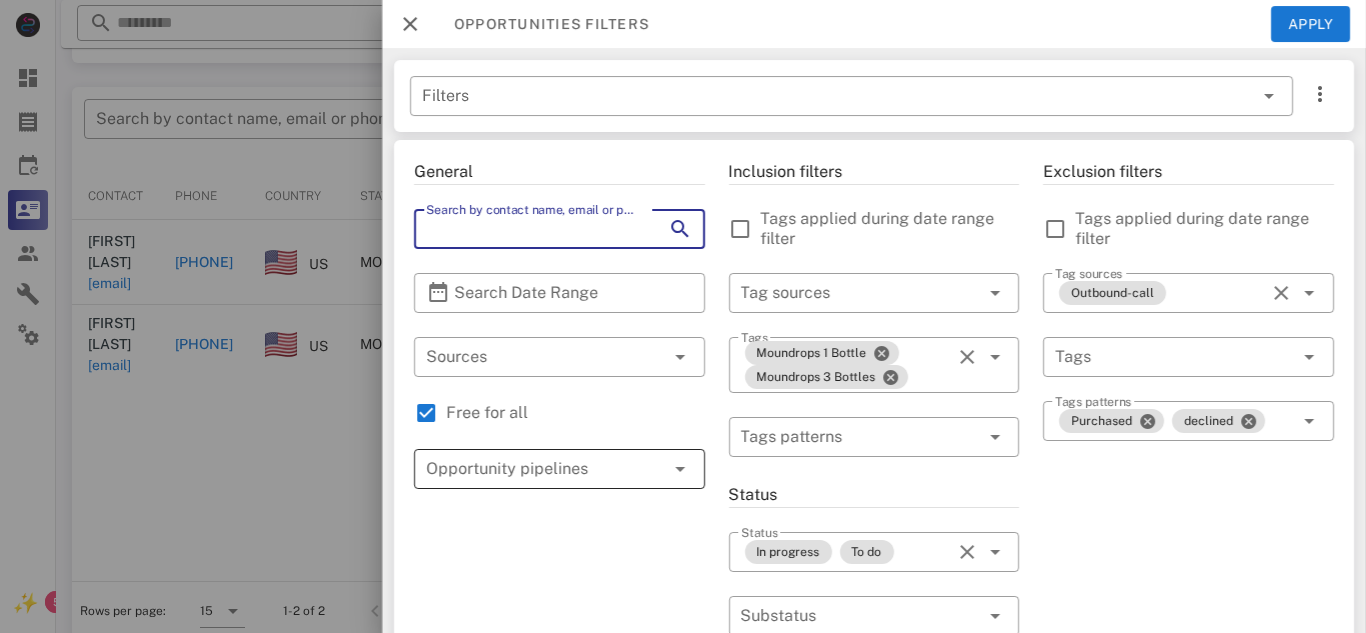 click at bounding box center [531, 469] 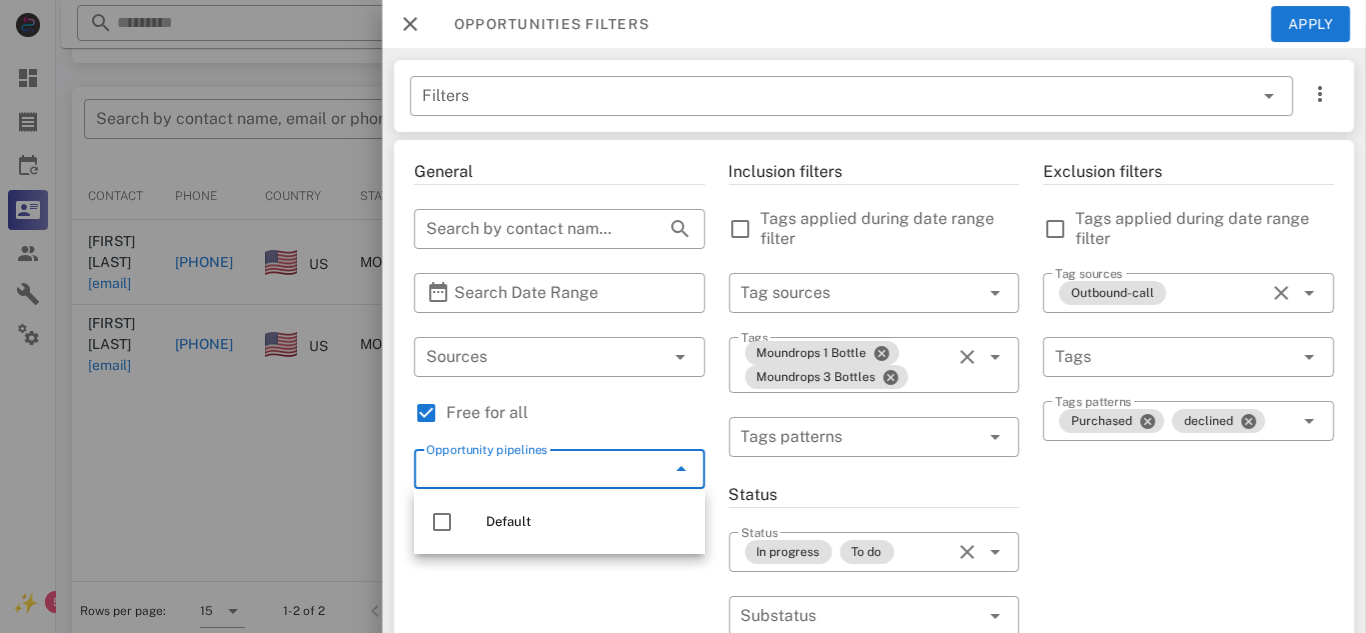 click at bounding box center (531, 357) 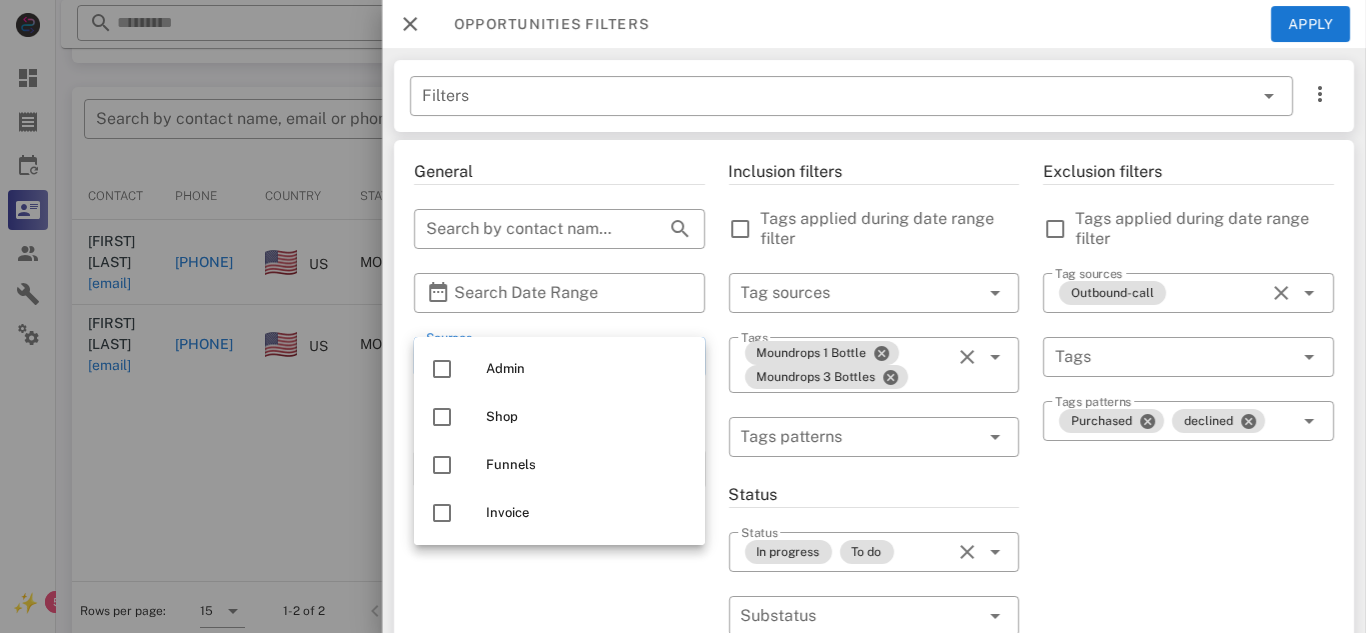 click on "Admin" at bounding box center [559, 369] 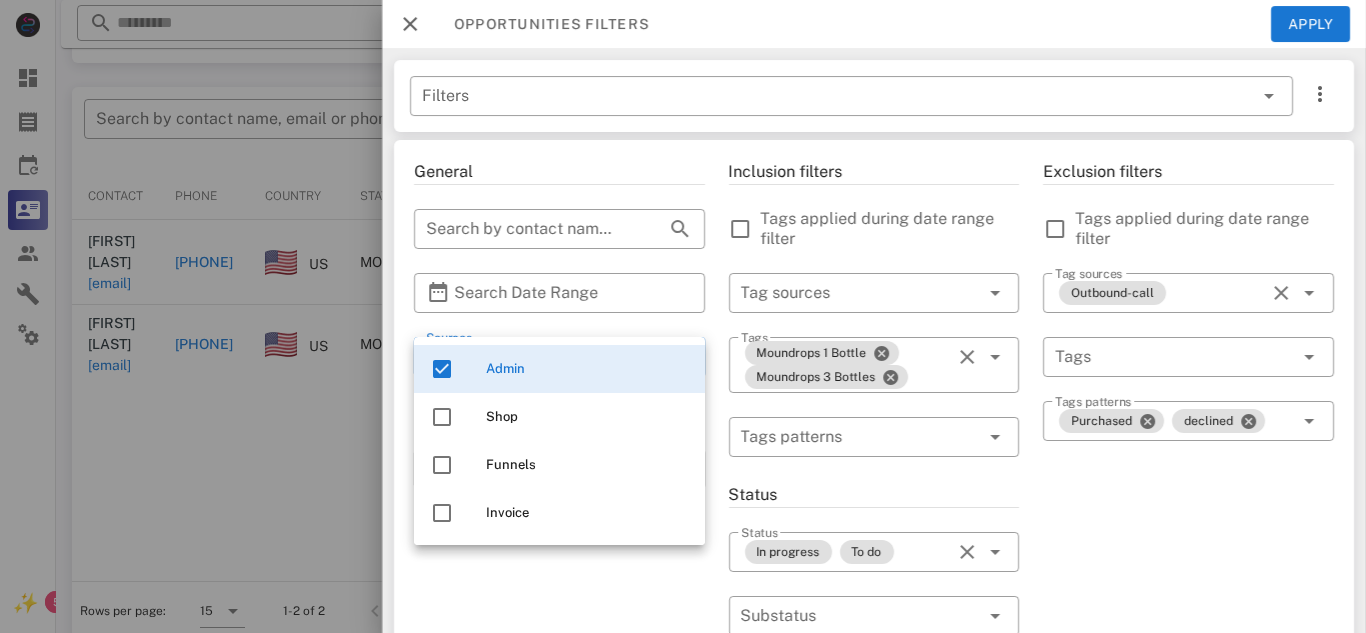 click on "Admin" at bounding box center [559, 369] 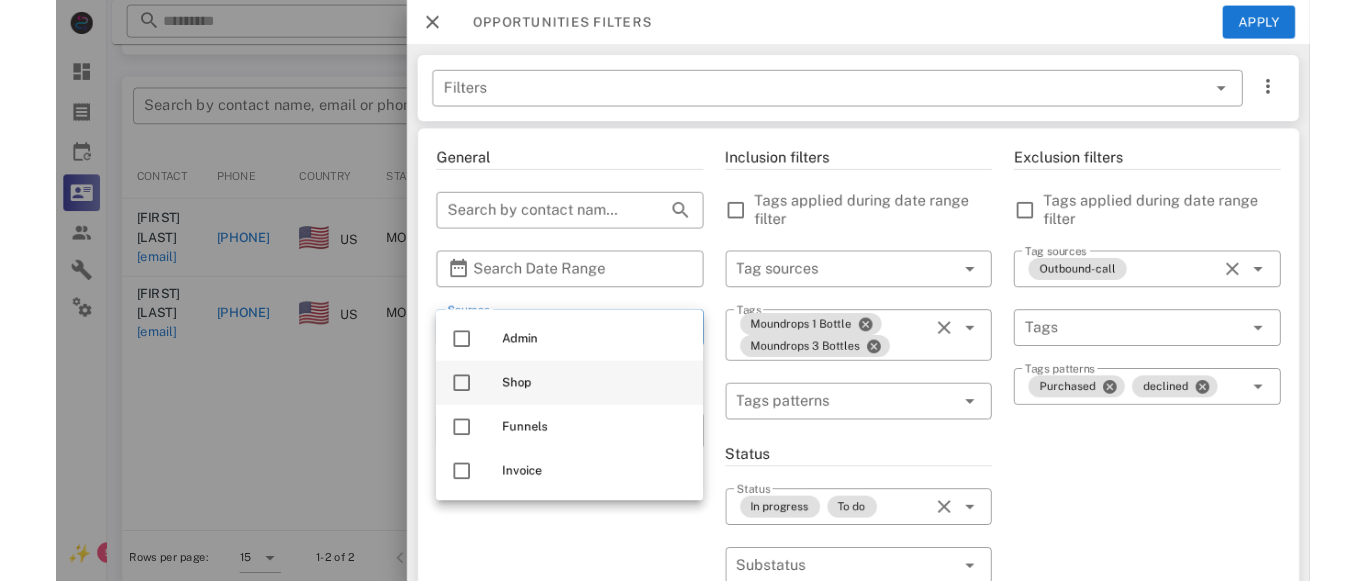 scroll, scrollTop: 360, scrollLeft: 0, axis: vertical 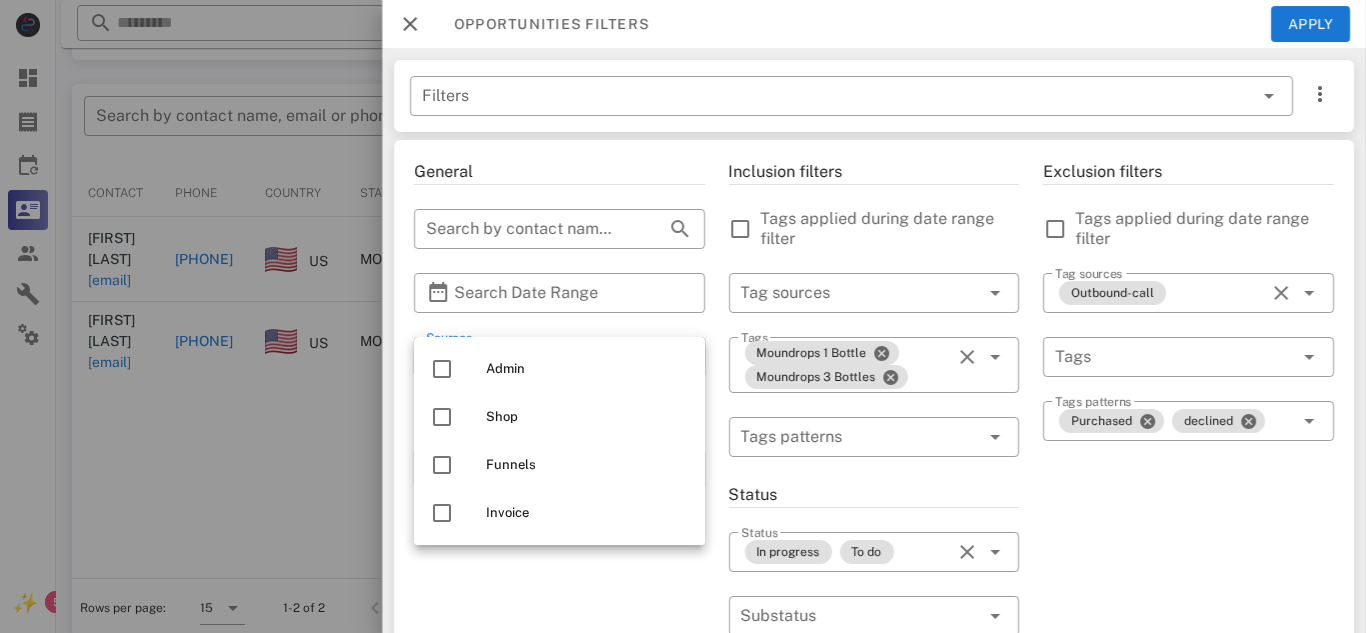 click on "General ​ Search by contact name, email or phone ​ Search Date Range ​ Sources Free for all ​ Opportunity pipelines" at bounding box center [559, 725] 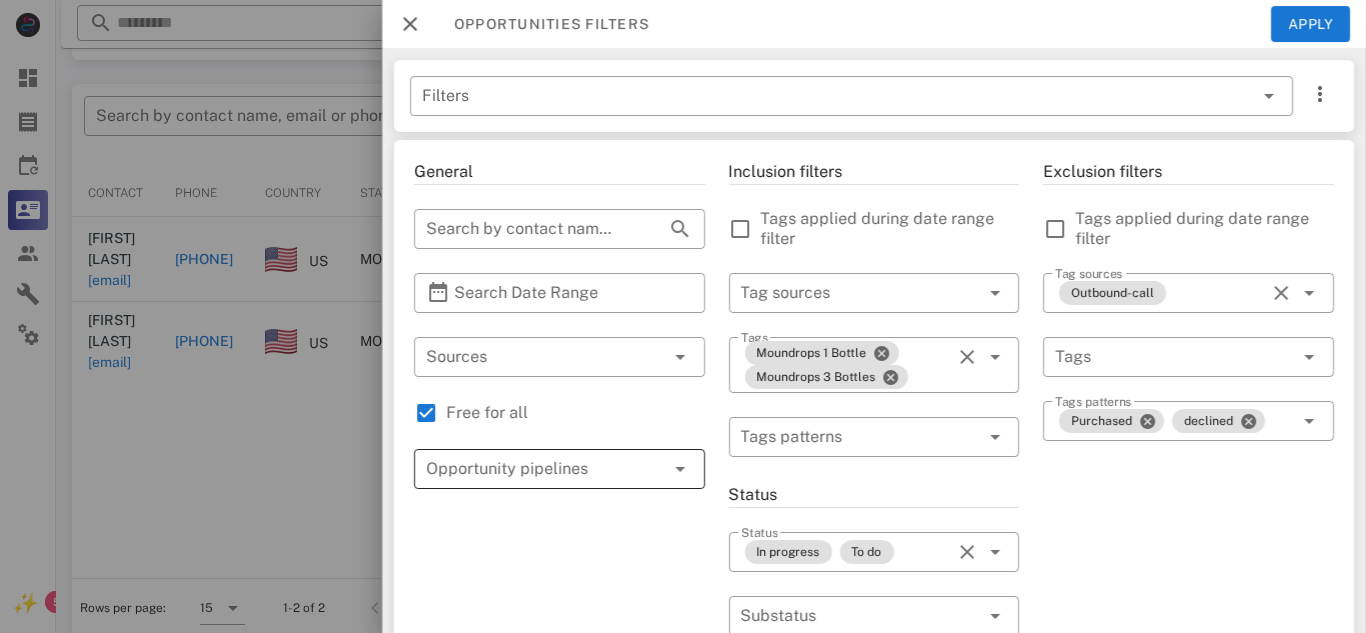 click at bounding box center (531, 469) 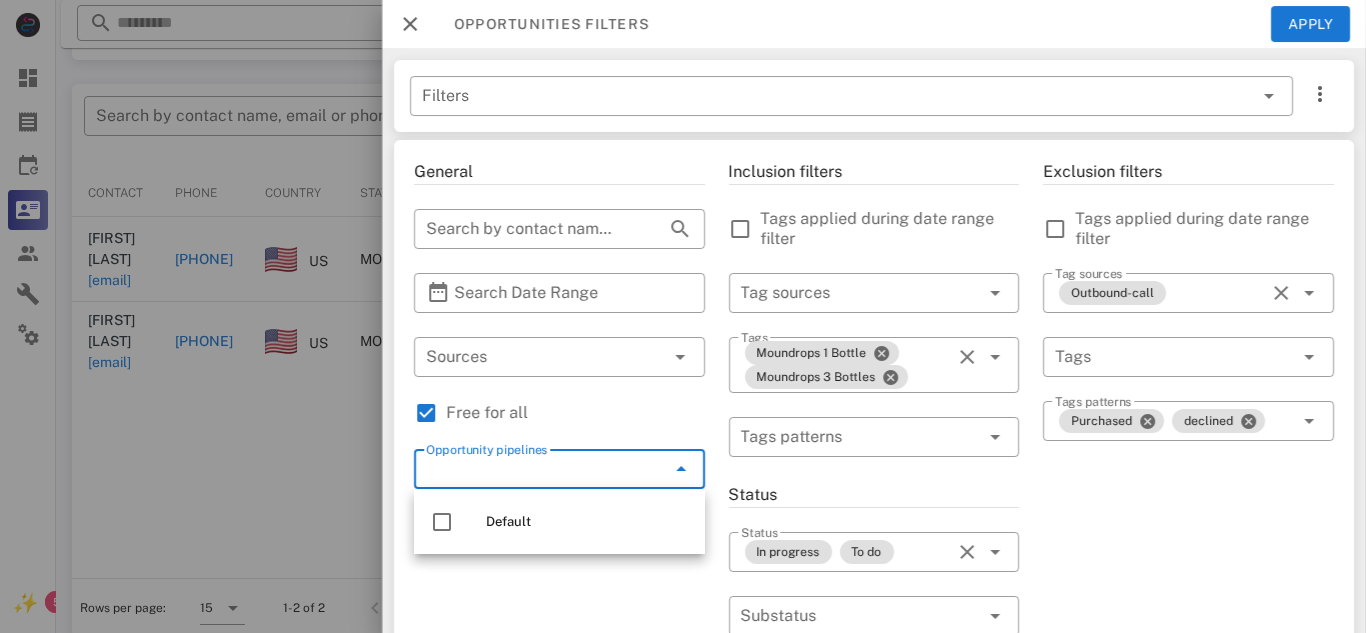 click on "Opportunity pipelines" at bounding box center (531, 469) 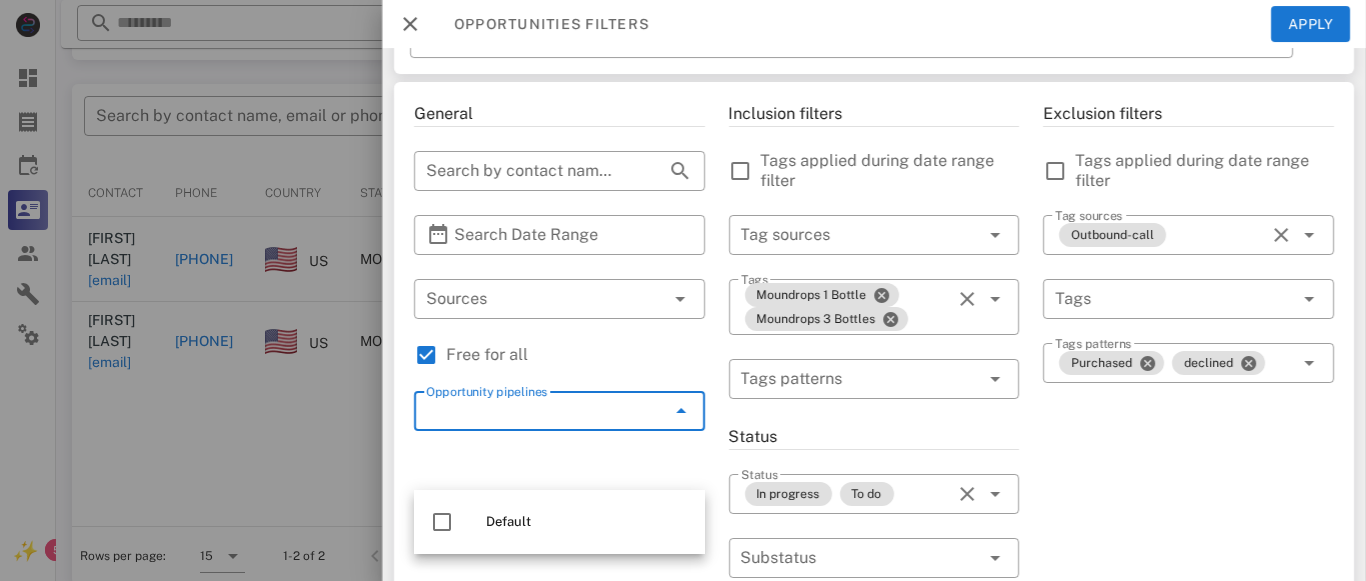 scroll, scrollTop: 65, scrollLeft: 0, axis: vertical 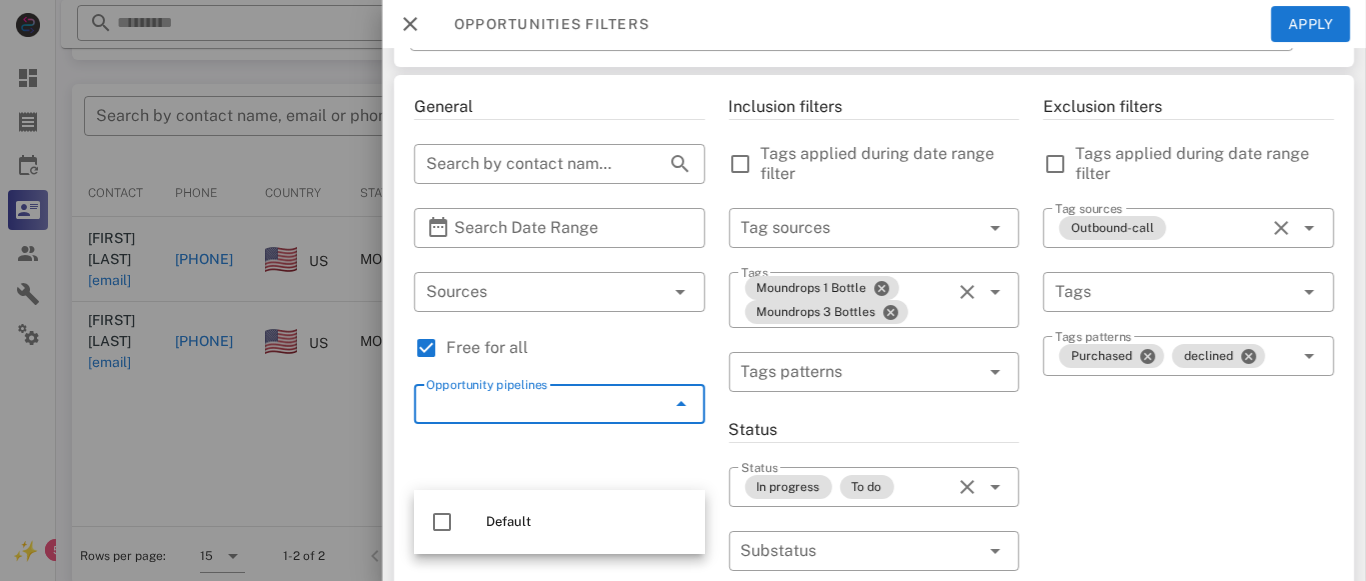 click on "​ Tags patterns" at bounding box center (874, 385) 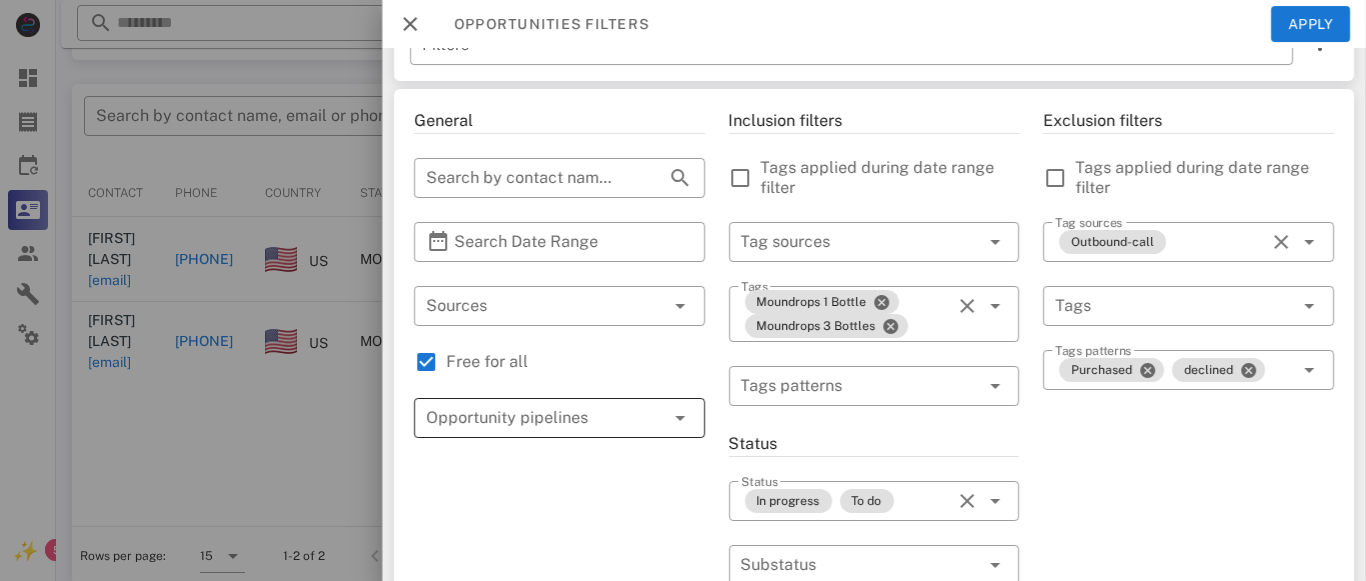 scroll, scrollTop: 45, scrollLeft: 0, axis: vertical 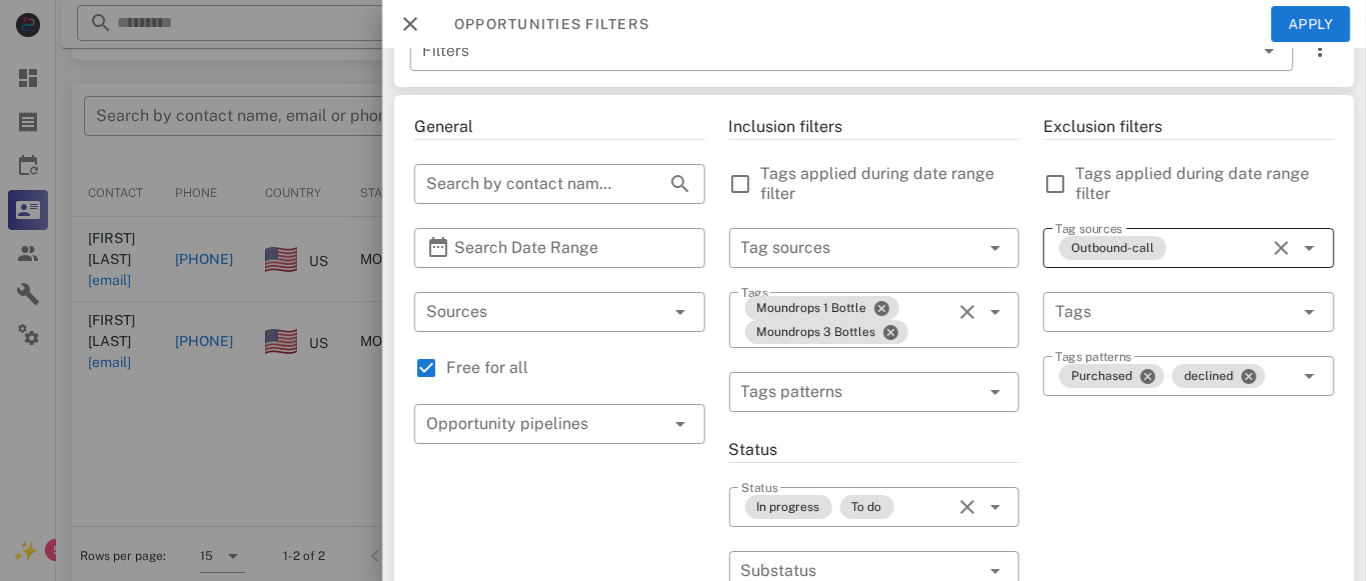 click at bounding box center (1282, 248) 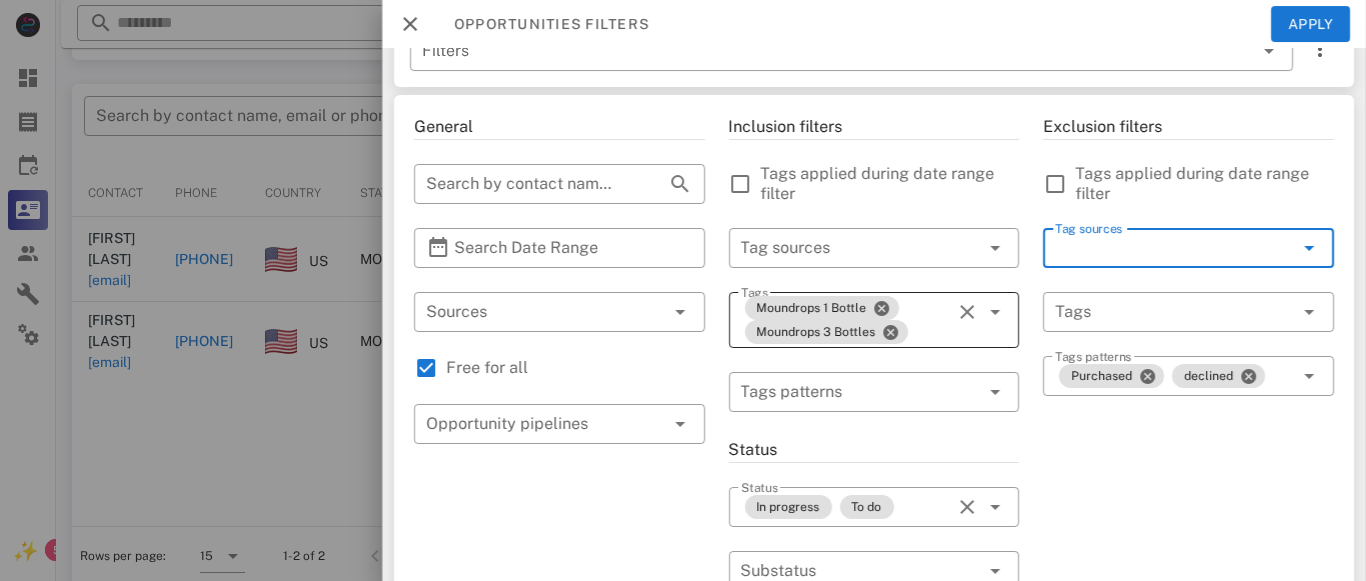 click on "Moundrops 1 Bottle Moundrops 3 Bottles" at bounding box center (846, 320) 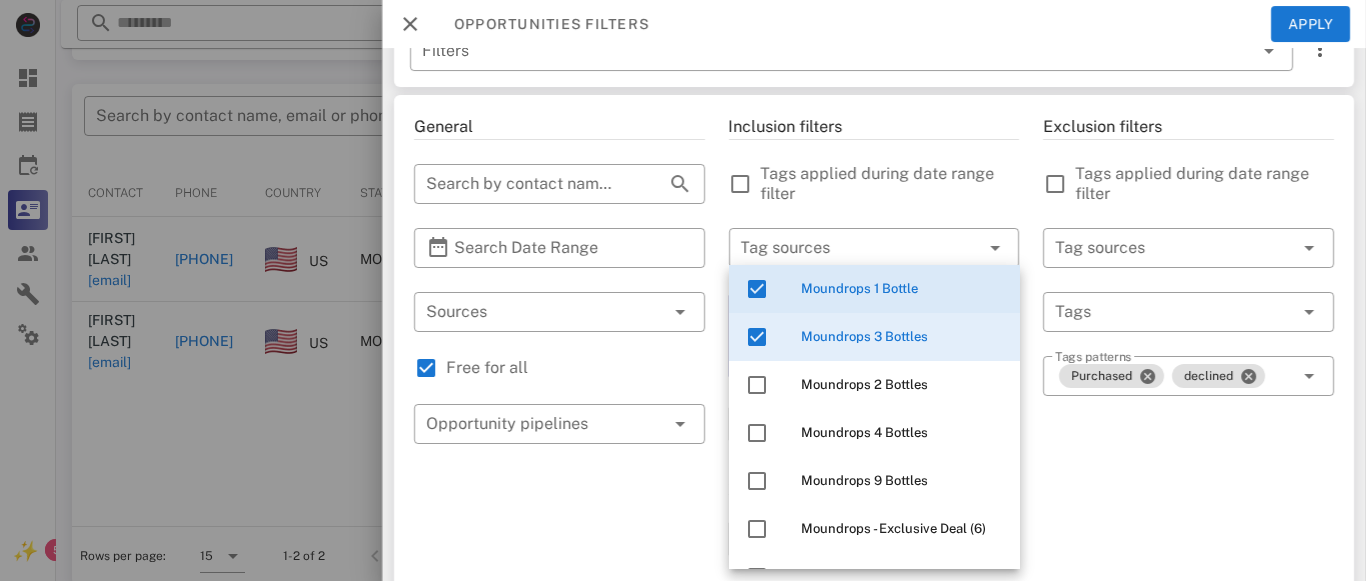click on "Inclusion filters Tags applied during date range filter ​ Tag sources ​ Tags Moundrops 1 Bottle Moundrops 3 Bottles ​ Tags patterns Status ​ Status In progress To do ​ Substatus Location ​ Country ​ States ​ Zip code ***** Activation ​ Min Activations ​ Max Activations Order value ​ Min Value ​ Max Value Include leads Include customers Include cooldown" at bounding box center [874, 696] 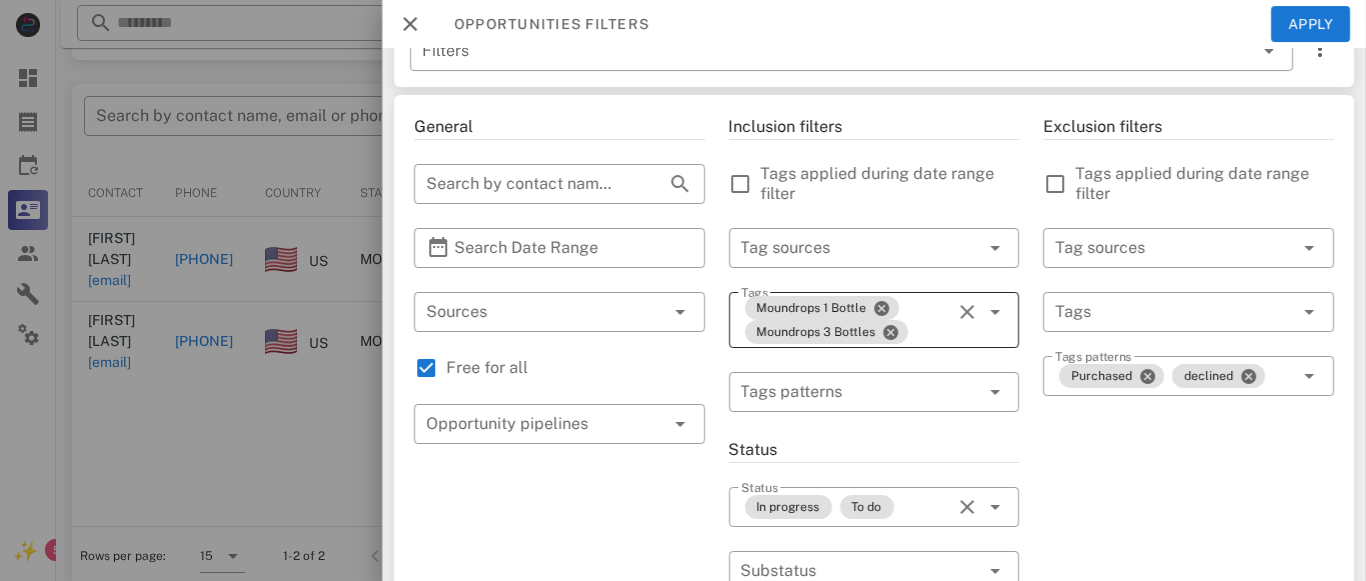 click on "Moundrops 1 Bottle Moundrops 3 Bottles" at bounding box center [846, 320] 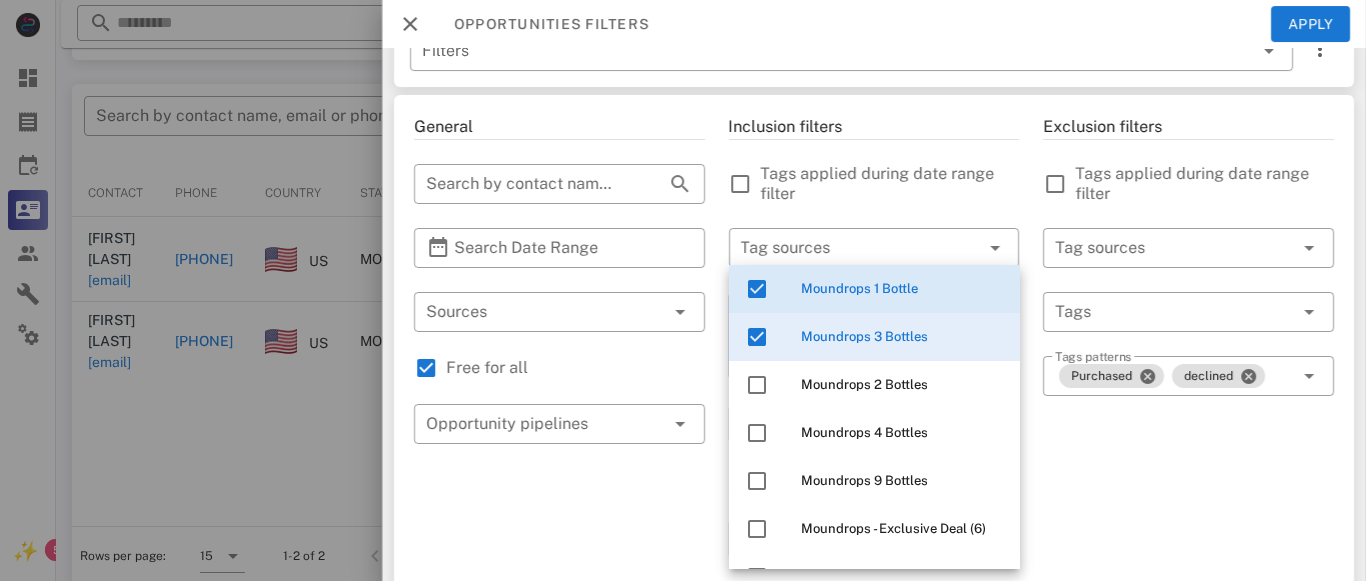 drag, startPoint x: 948, startPoint y: 187, endPoint x: 942, endPoint y: 209, distance: 22.803509 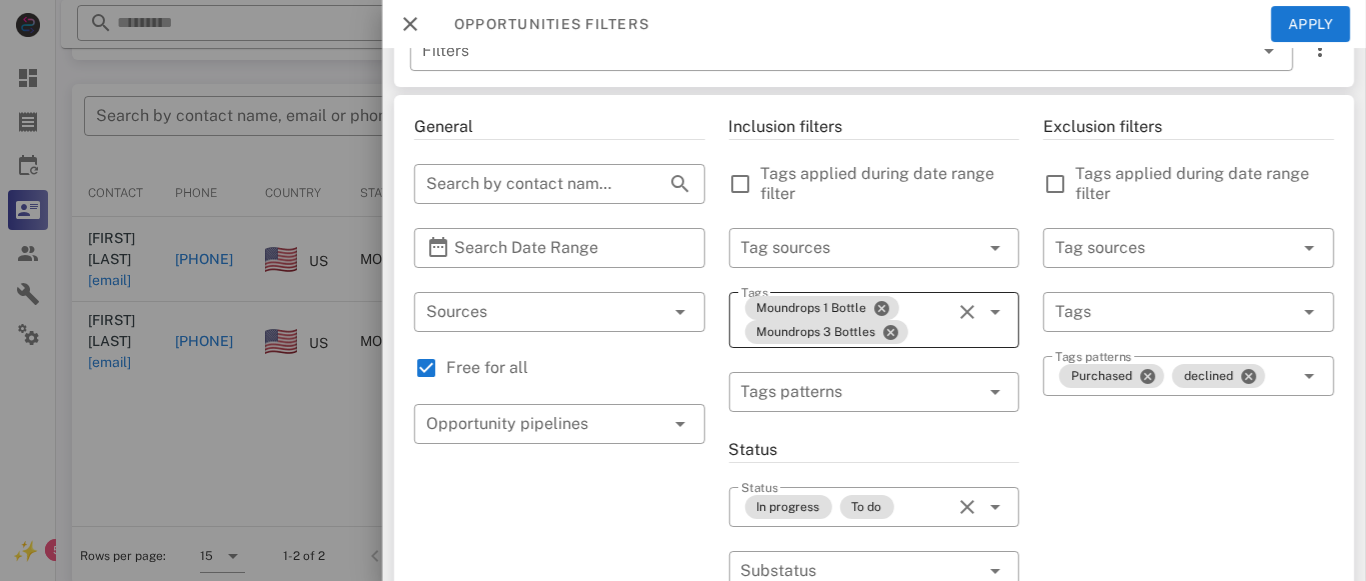 click on "Moundrops 1 Bottle Moundrops 3 Bottles" at bounding box center (846, 320) 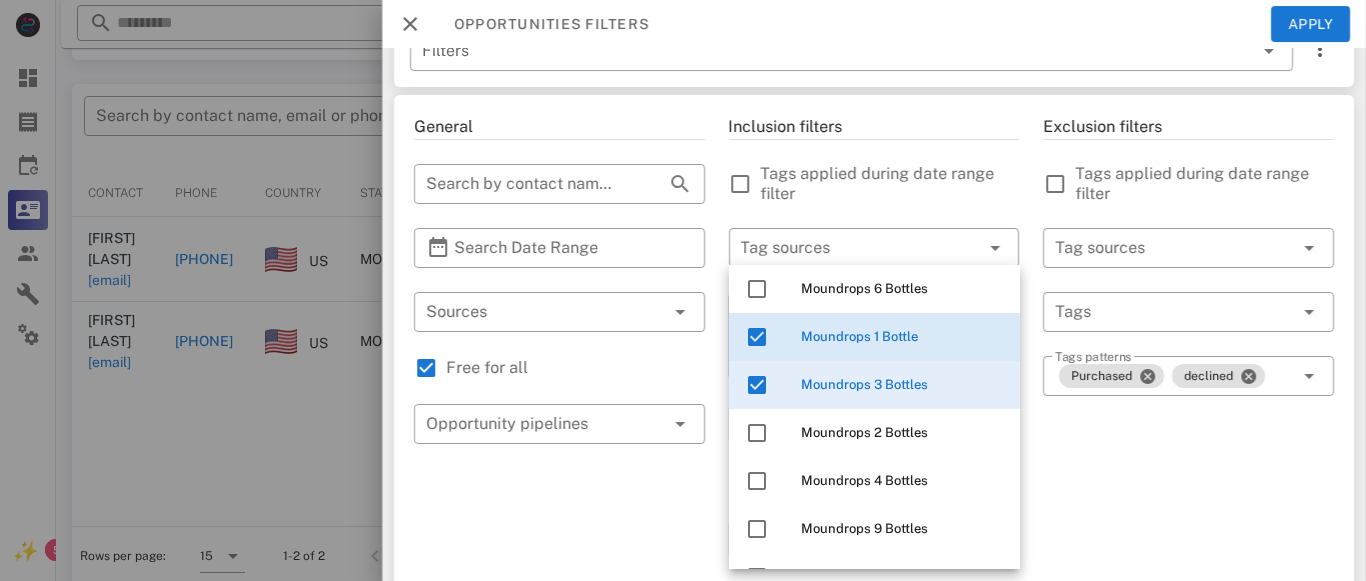 click on "Inclusion filters Tags applied during date range filter ​ Tag sources ​ Tags Moundrops 1 Bottle Moundrops 3 Bottles ​ Tags patterns Status ​ Status In progress To do ​ Substatus Location ​ Country ​ States ​ Zip code ***** Activation ​ Min Activations ​ Max Activations Order value ​ Min Value ​ Max Value Include leads Include customers Include cooldown" at bounding box center (874, 696) 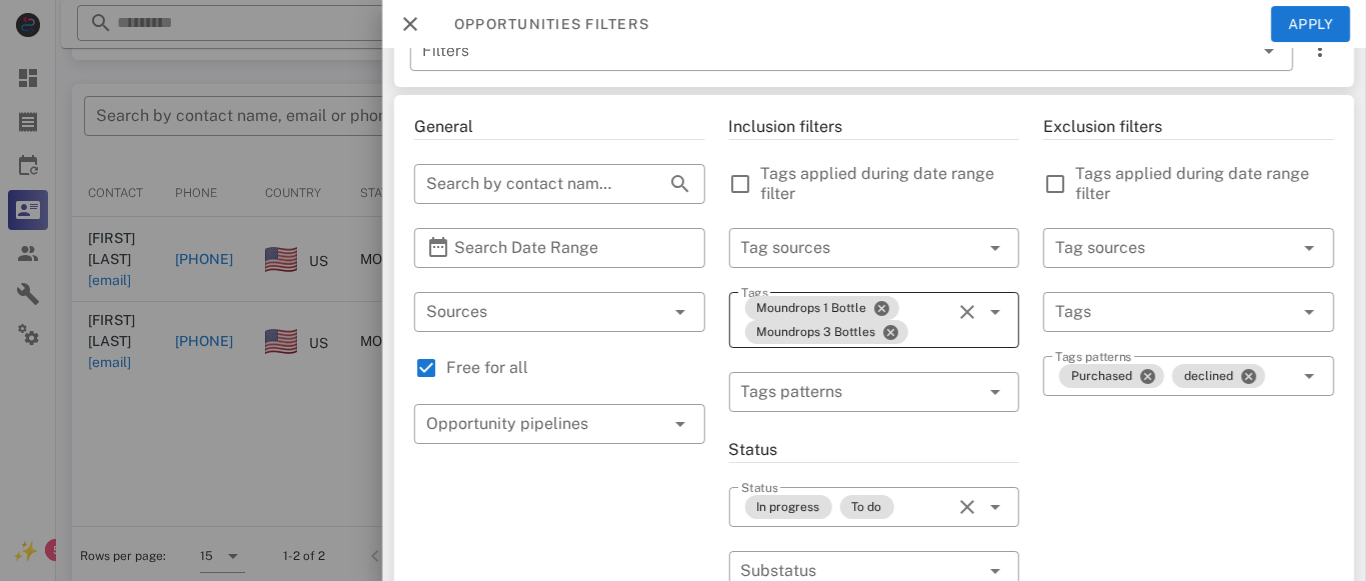 click on "Moundrops 1 Bottle Moundrops 3 Bottles" at bounding box center (846, 320) 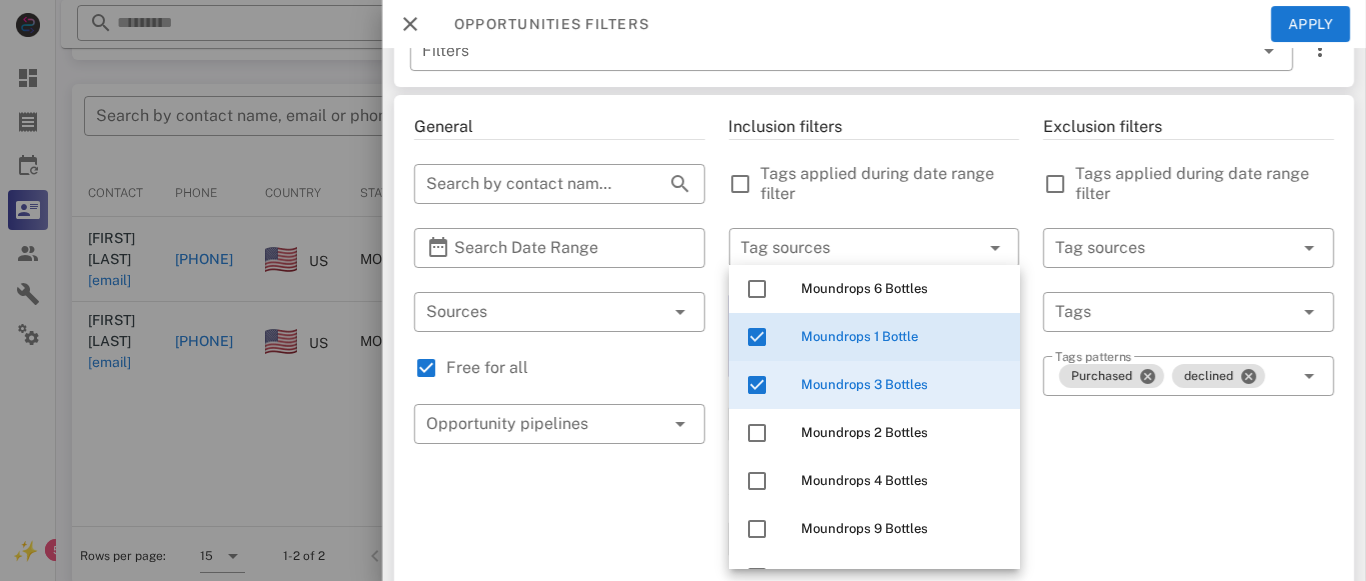 click on "Inclusion filters Tags applied during date range filter ​ Tag sources ​ Tags Moundrops 1 Bottle Moundrops 3 Bottles ​ Tags patterns Status ​ Status In progress To do ​ Substatus Location ​ Country ​ States ​ Zip code ***** Activation ​ Min Activations ​ Max Activations Order value ​ Min Value ​ Max Value Include leads Include customers Include cooldown" at bounding box center [874, 696] 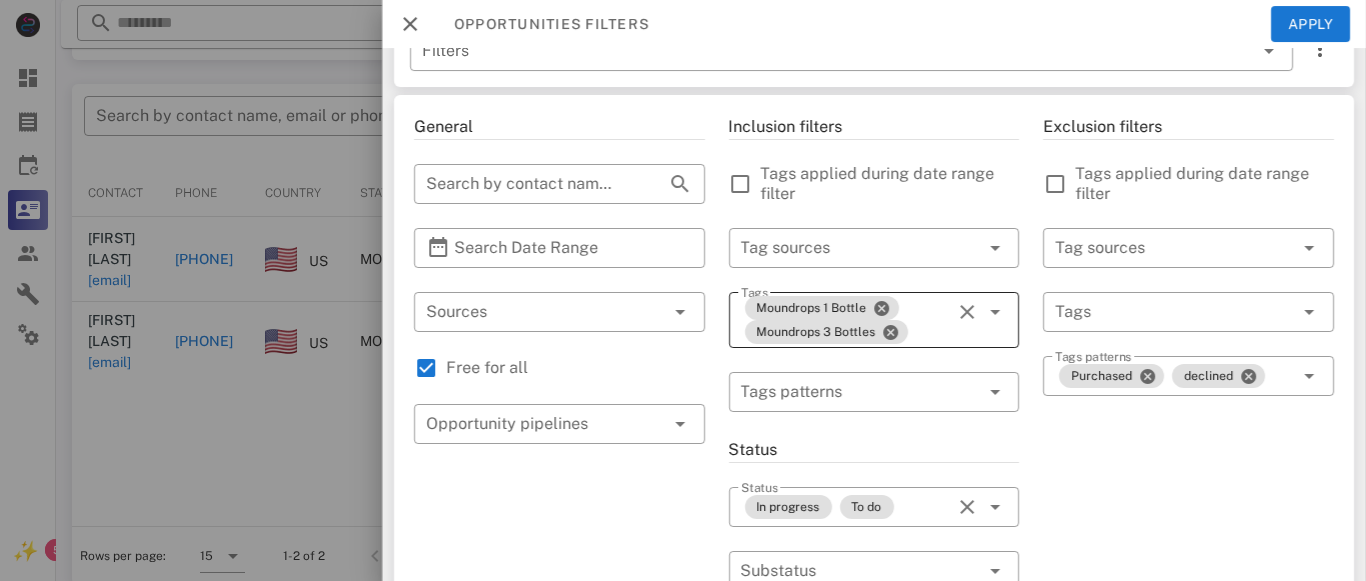 click on "Moundrops 1 Bottle Moundrops 3 Bottles" at bounding box center [846, 320] 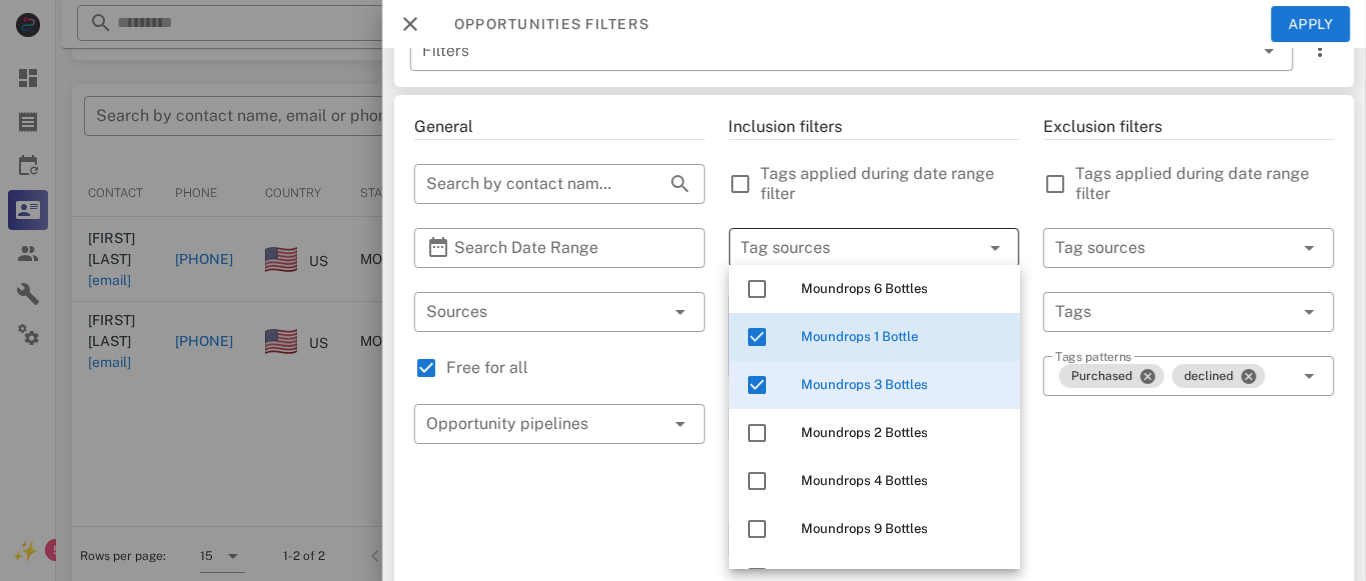 click at bounding box center (846, 248) 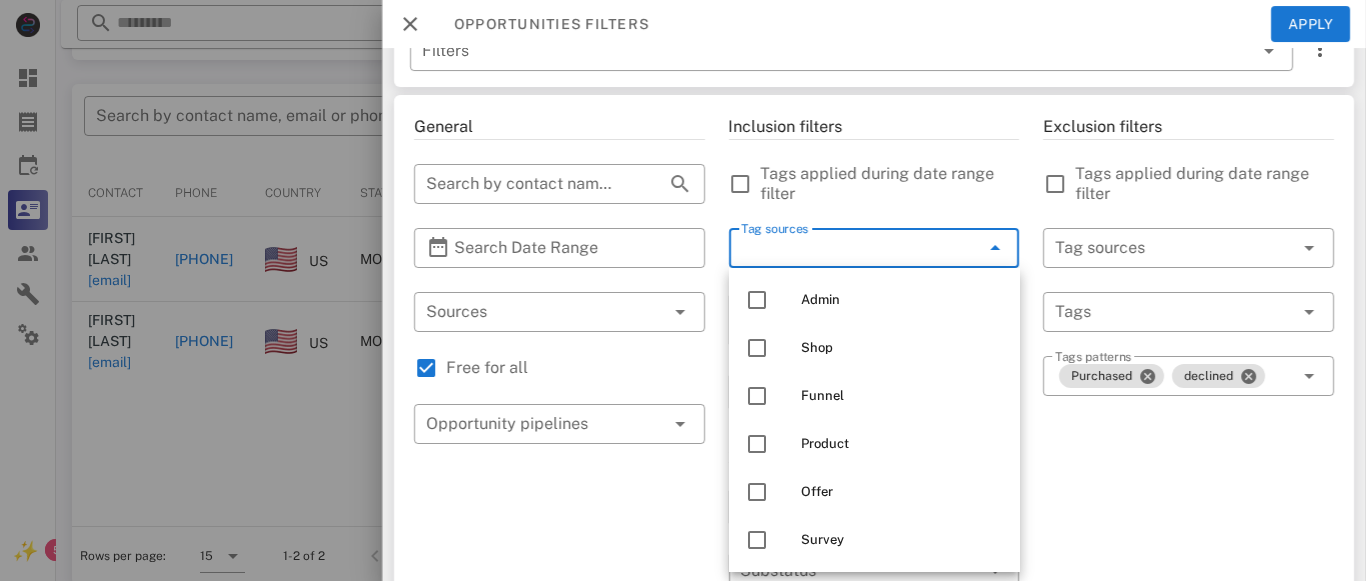 click on "Tags applied during date range filter" at bounding box center [890, 184] 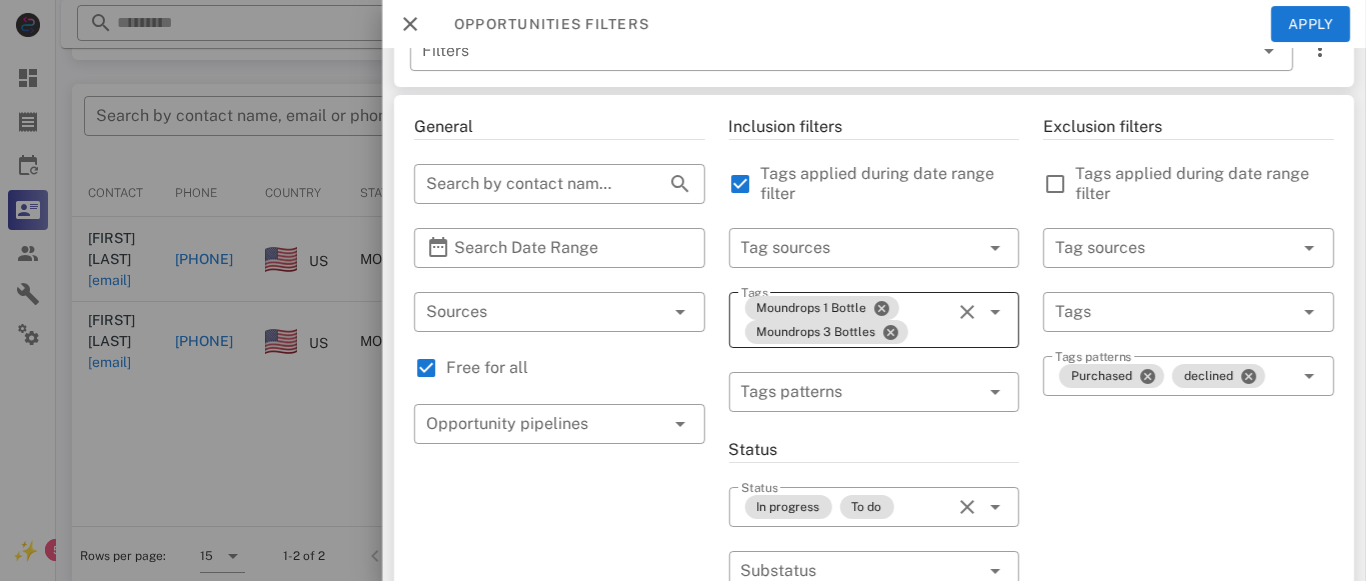 click on "Moundrops 1 Bottle Moundrops 3 Bottles" at bounding box center [846, 320] 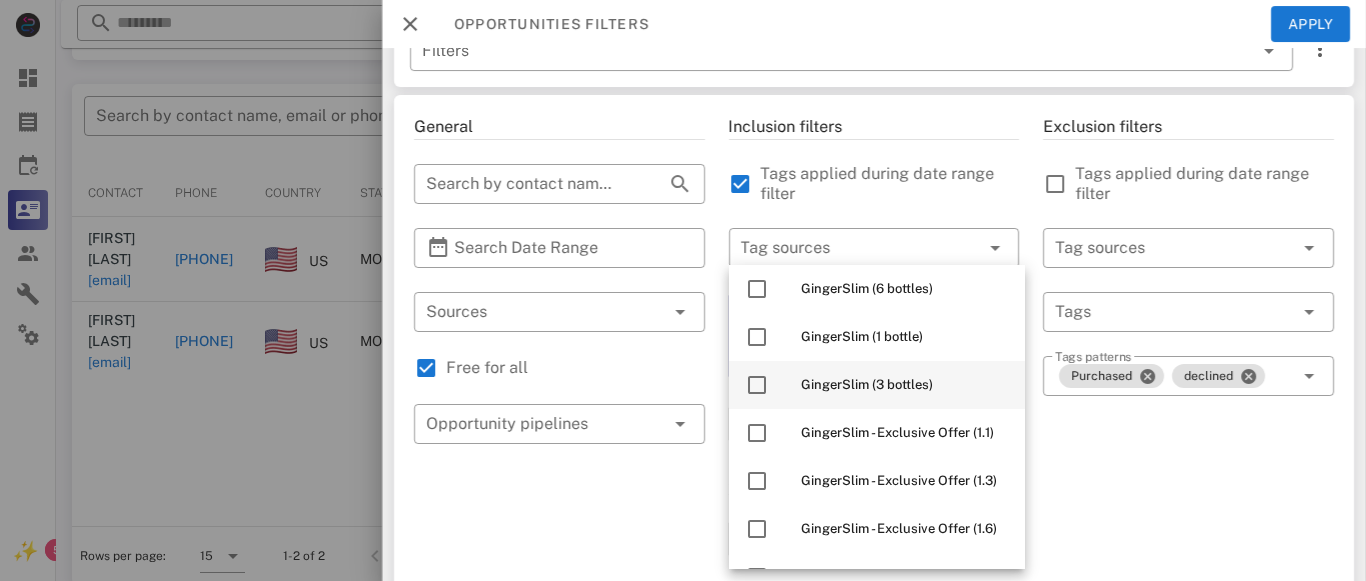 click on "GingerSlim (3 bottles)" at bounding box center (867, 384) 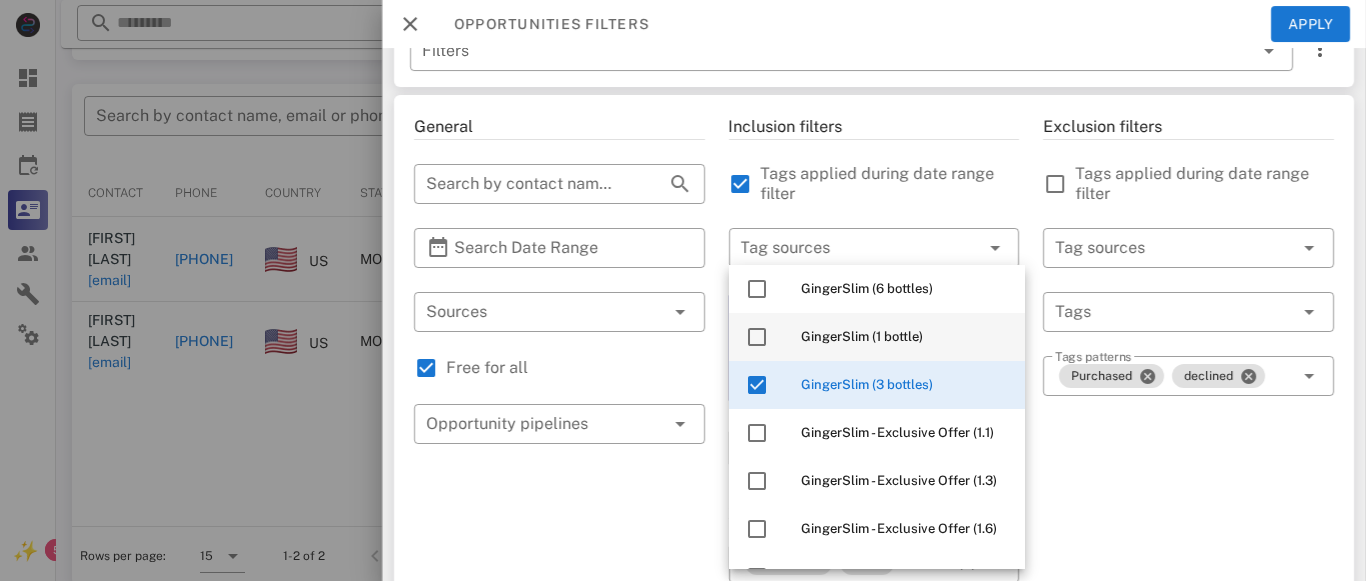 click on "GingerSlim (1 bottle)" at bounding box center (862, 336) 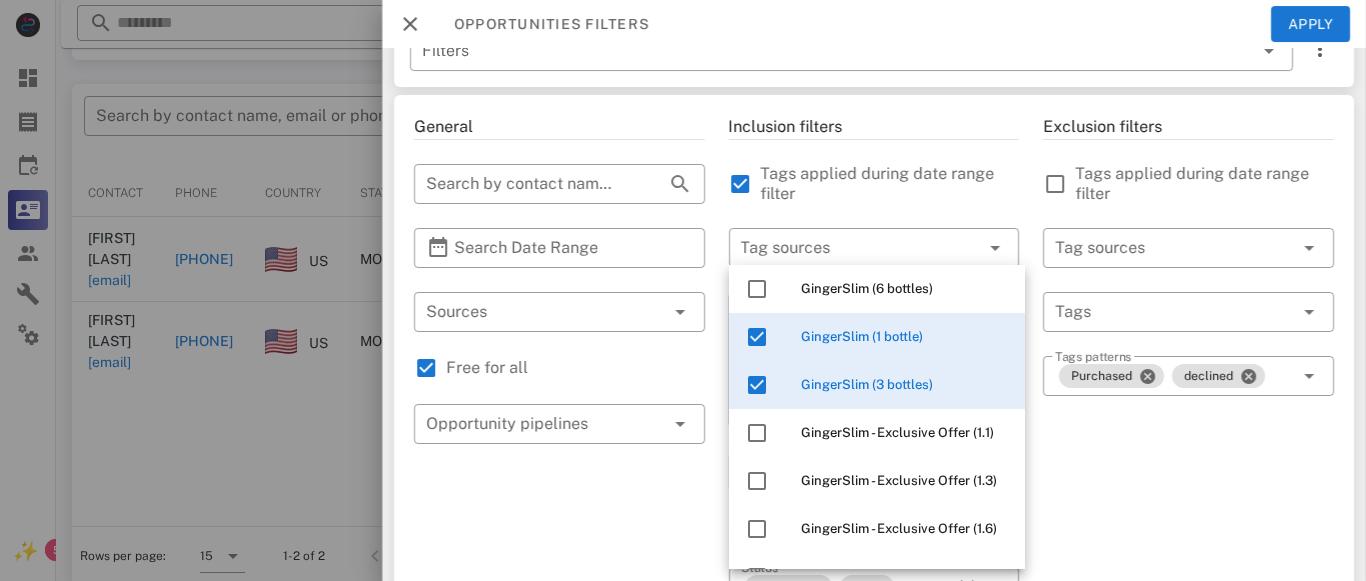 click on "Inclusion filters Tags applied during date range filter ​ Tag sources ​ Tags Moundrops 1 Bottle Moundrops 3 Bottles GingerSlim (3 bottles) GingerSlim (1 bottle) **** ​ Tags patterns Status ​ Status In progress To do ​ Substatus Location ​ Country ​ States ​ Zip code ***** Activation ​ Min Activations ​ Max Activations Order value ​ Min Value ​ Max Value Include leads Include customers Include cooldown" at bounding box center (874, 720) 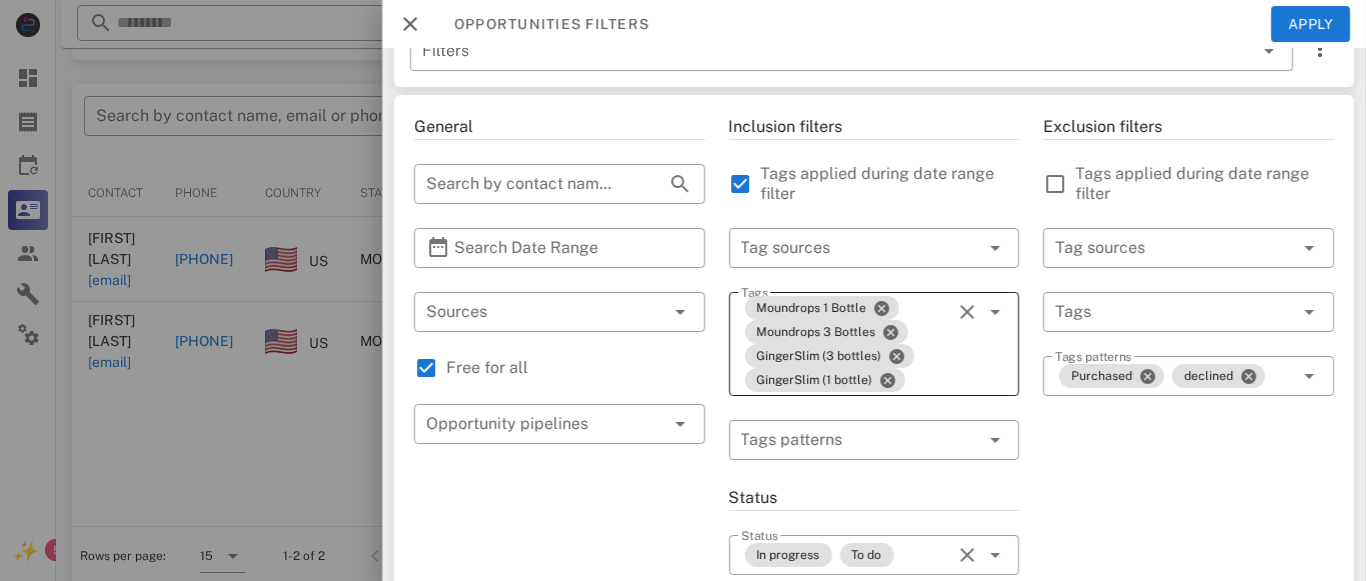 click on "Moundrops 1 Bottle Moundrops 3 Bottles GingerSlim (3 bottles) GingerSlim (1 bottle)" at bounding box center (846, 344) 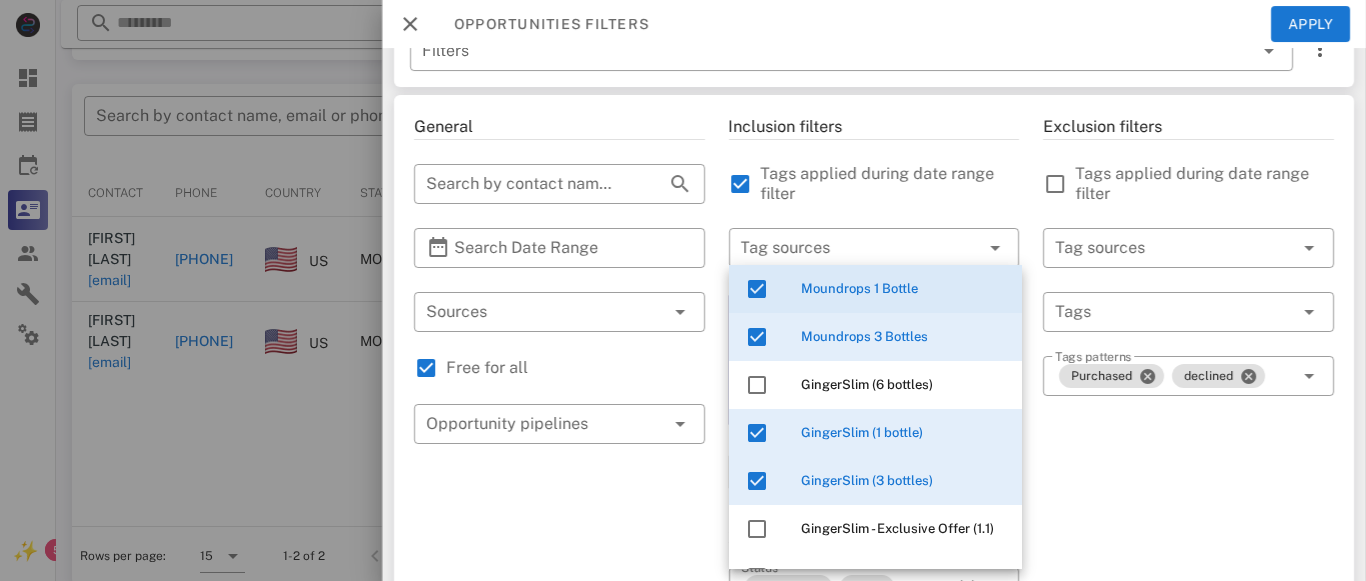 click on "Tags applied during date range filter" at bounding box center (890, 184) 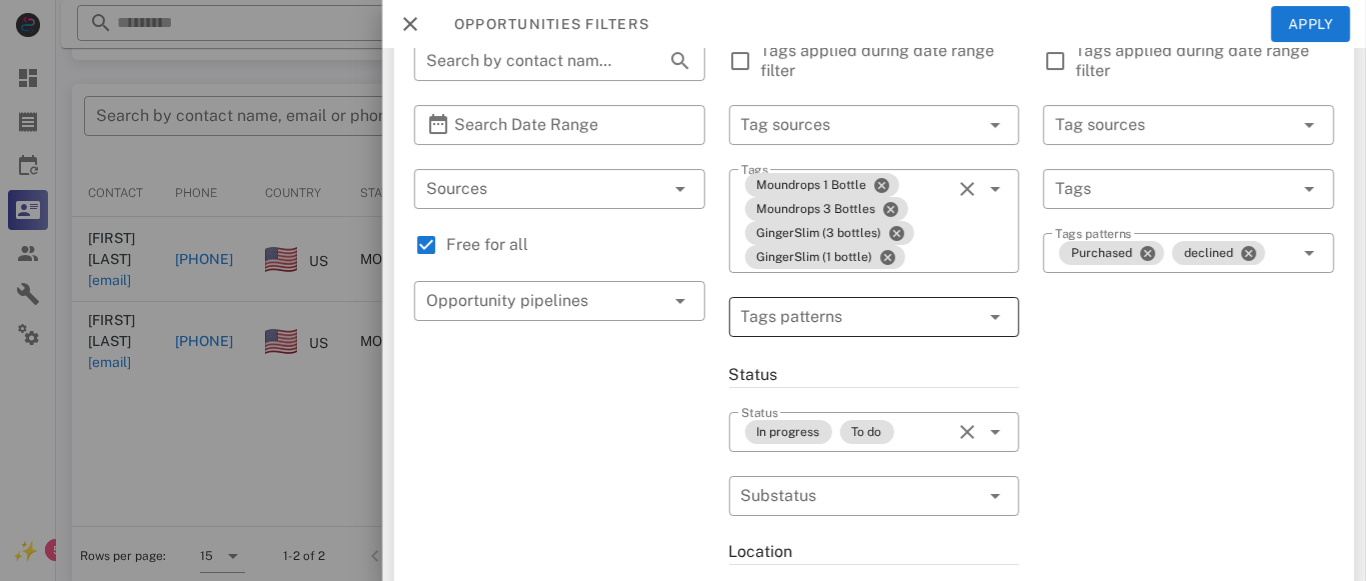 scroll, scrollTop: 202, scrollLeft: 0, axis: vertical 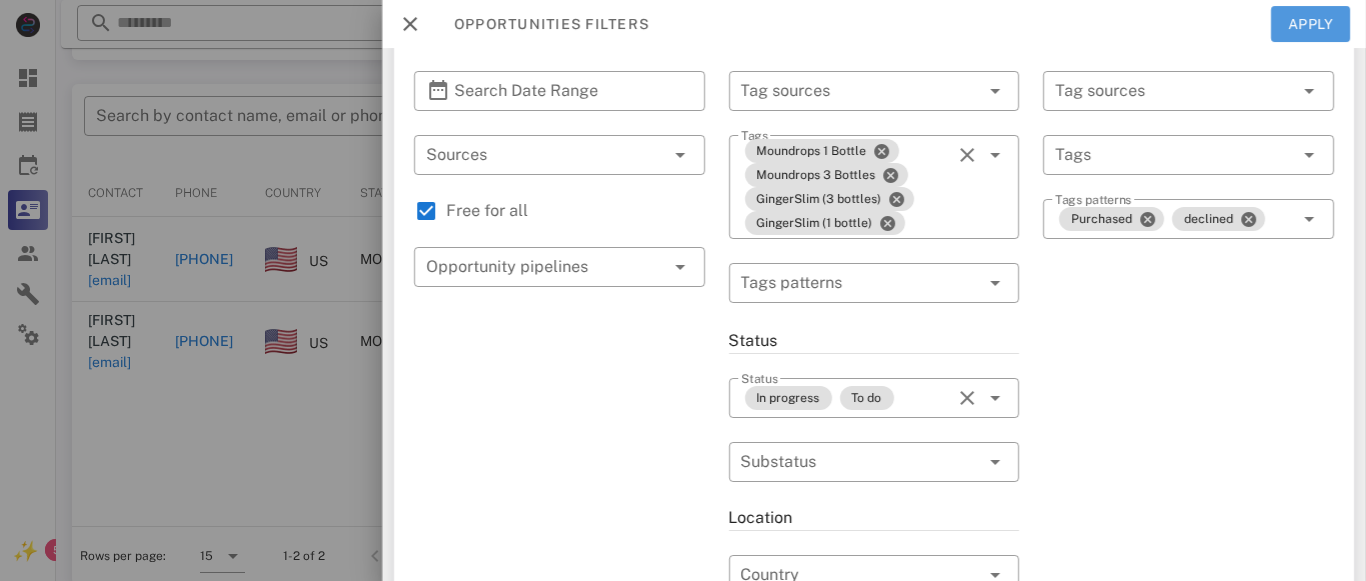 click on "Apply" at bounding box center (1311, 24) 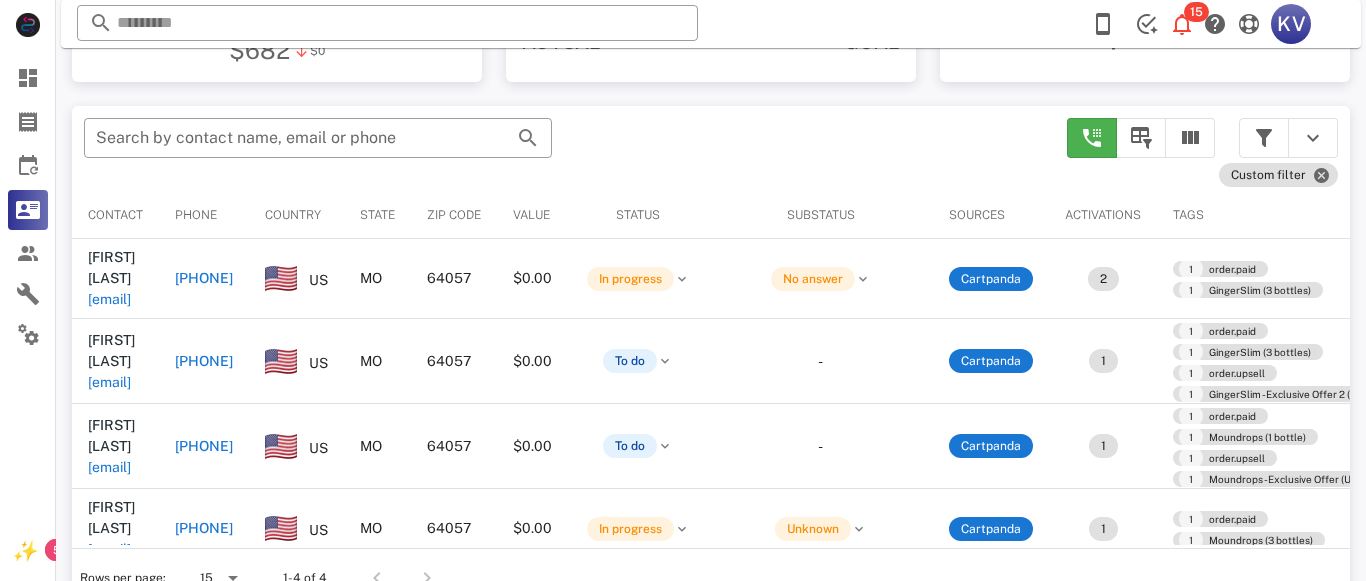 scroll, scrollTop: 360, scrollLeft: 0, axis: vertical 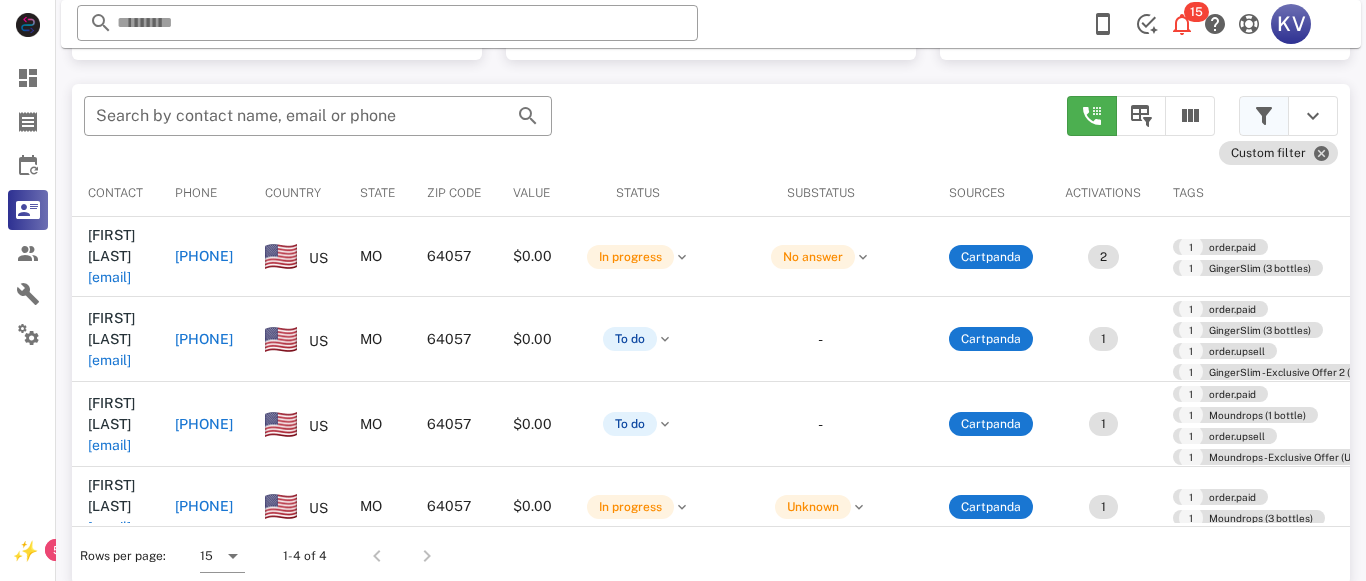 click at bounding box center (1264, 116) 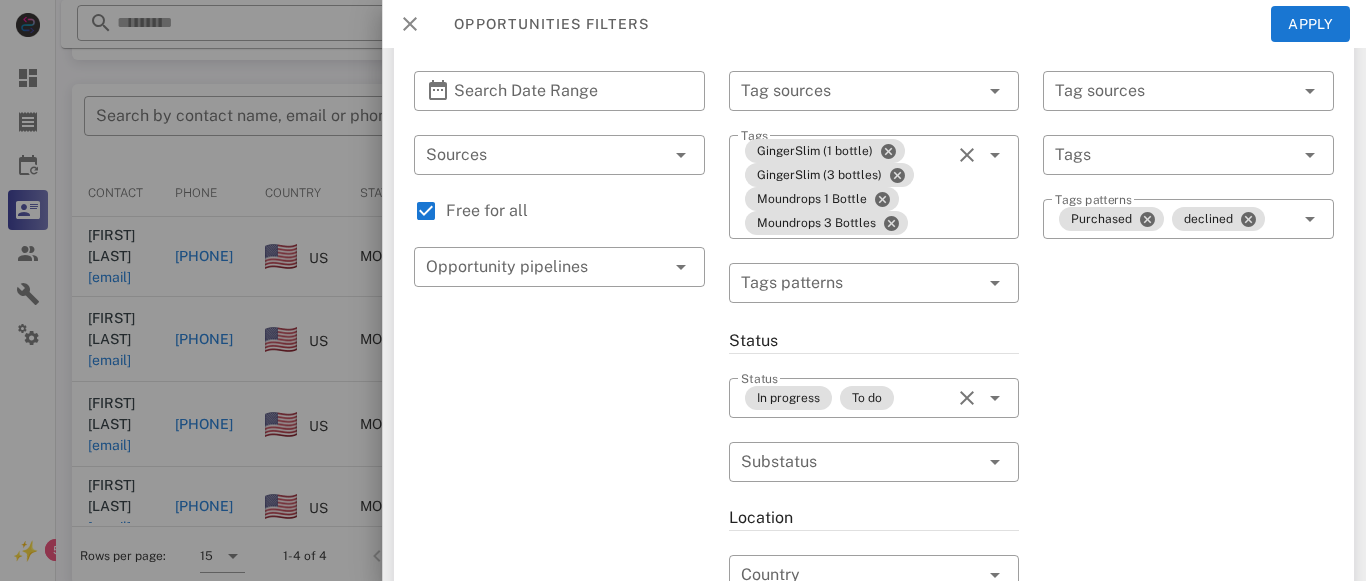 click at bounding box center (410, 24) 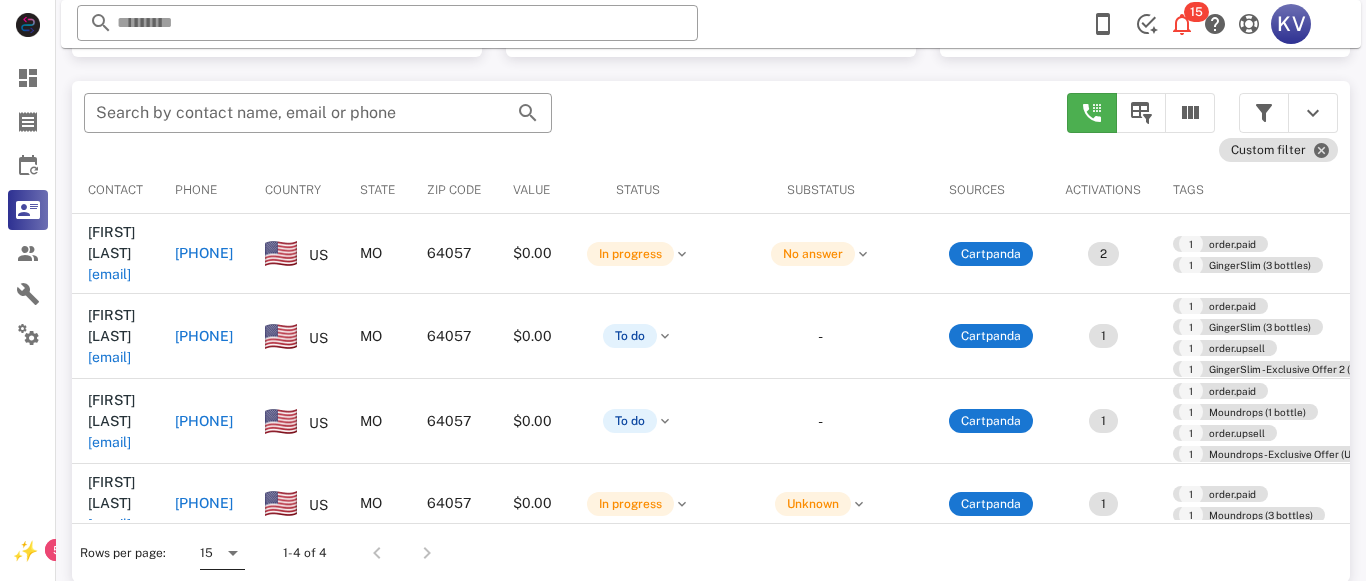 scroll, scrollTop: 360, scrollLeft: 0, axis: vertical 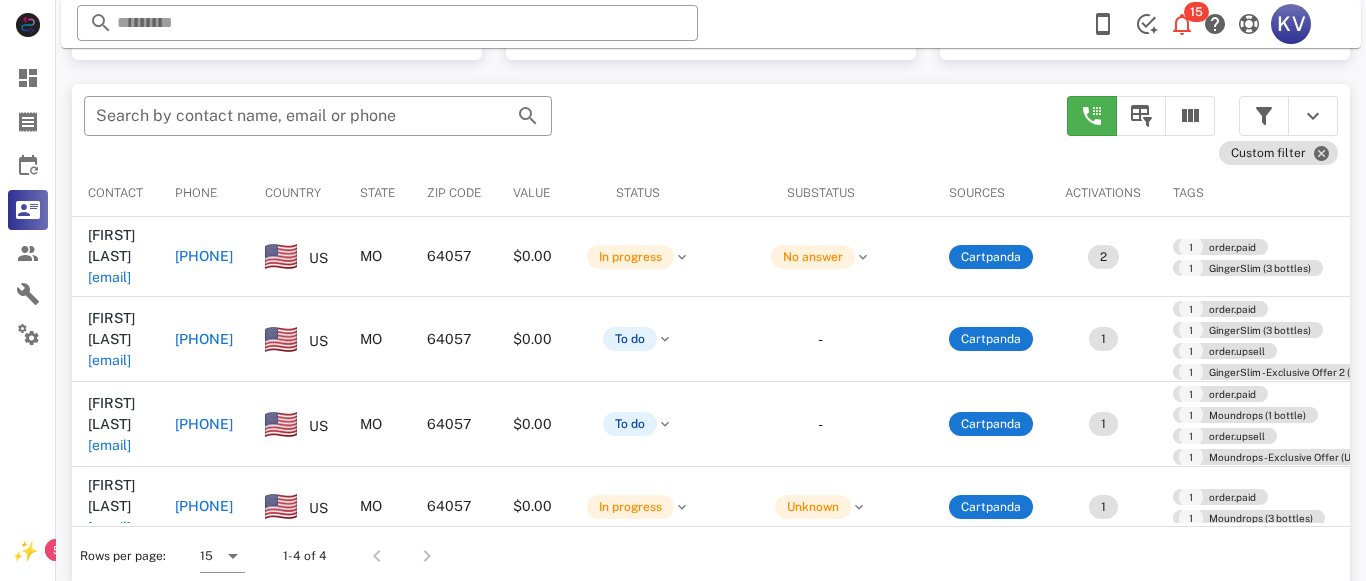 drag, startPoint x: 220, startPoint y: 577, endPoint x: 326, endPoint y: 584, distance: 106.23088 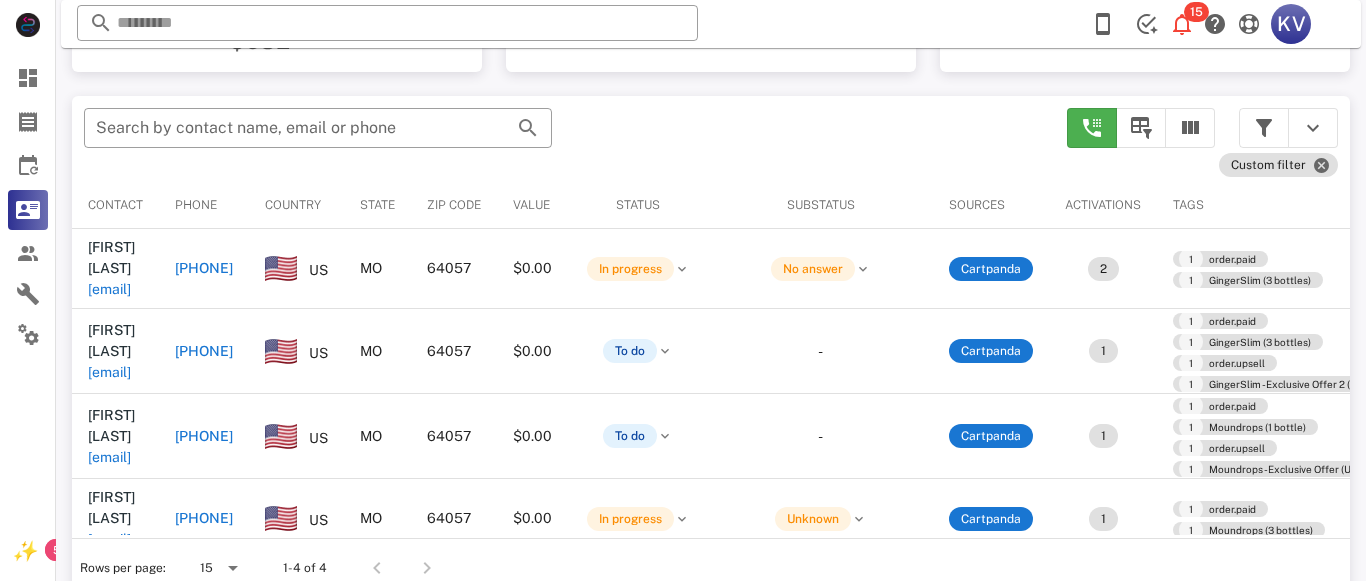 scroll, scrollTop: 350, scrollLeft: 0, axis: vertical 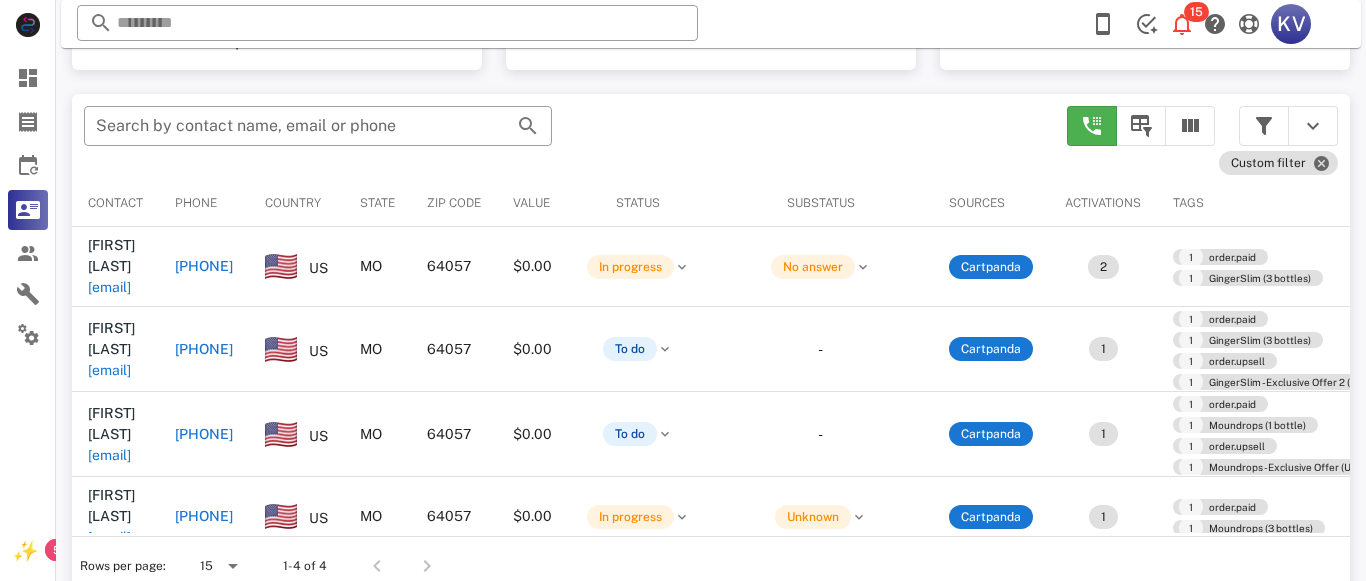 drag, startPoint x: 390, startPoint y: 510, endPoint x: 400, endPoint y: 533, distance: 25.079872 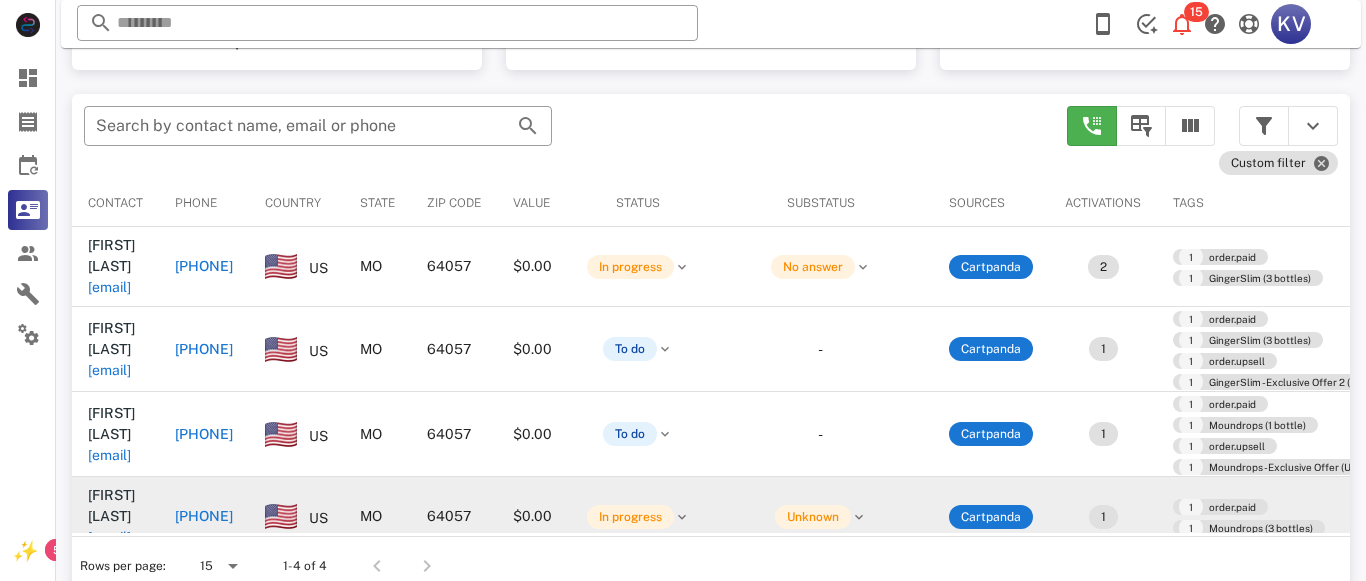 scroll, scrollTop: 340, scrollLeft: 0, axis: vertical 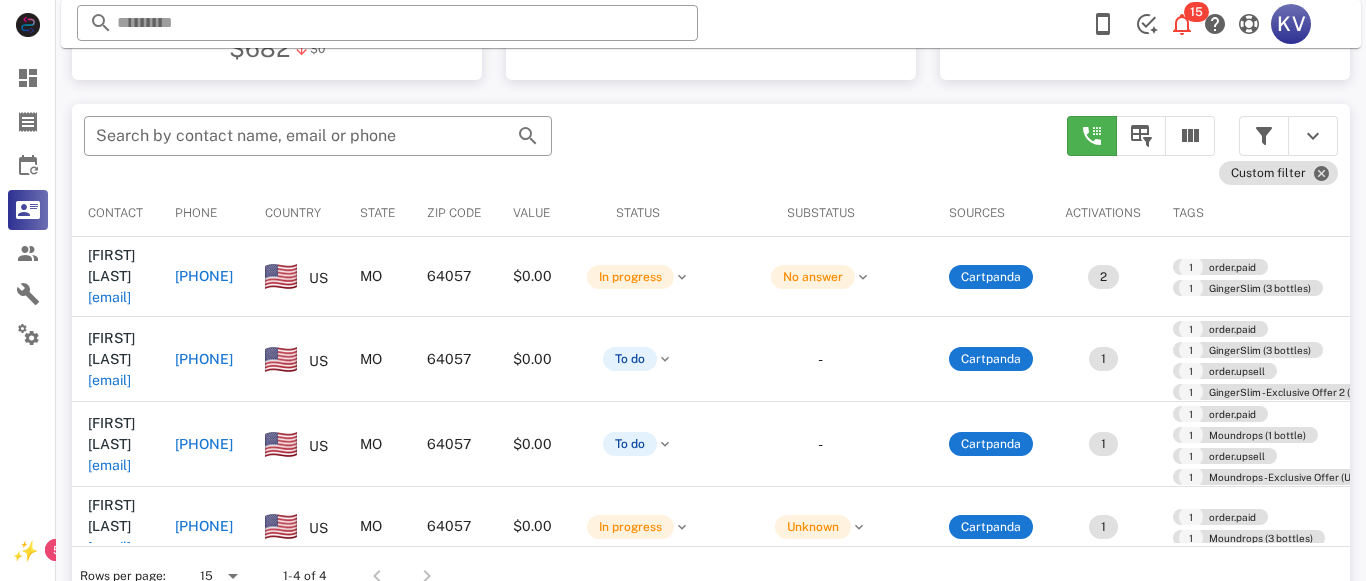 drag, startPoint x: 405, startPoint y: 526, endPoint x: 445, endPoint y: 531, distance: 40.311287 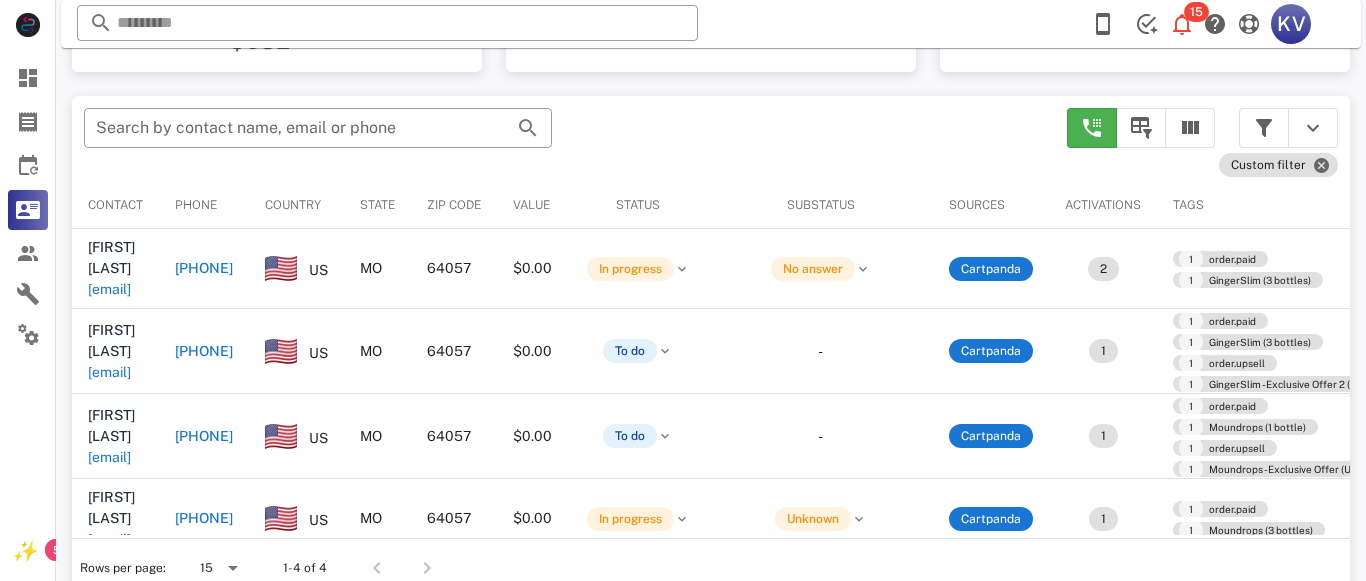 scroll, scrollTop: 350, scrollLeft: 0, axis: vertical 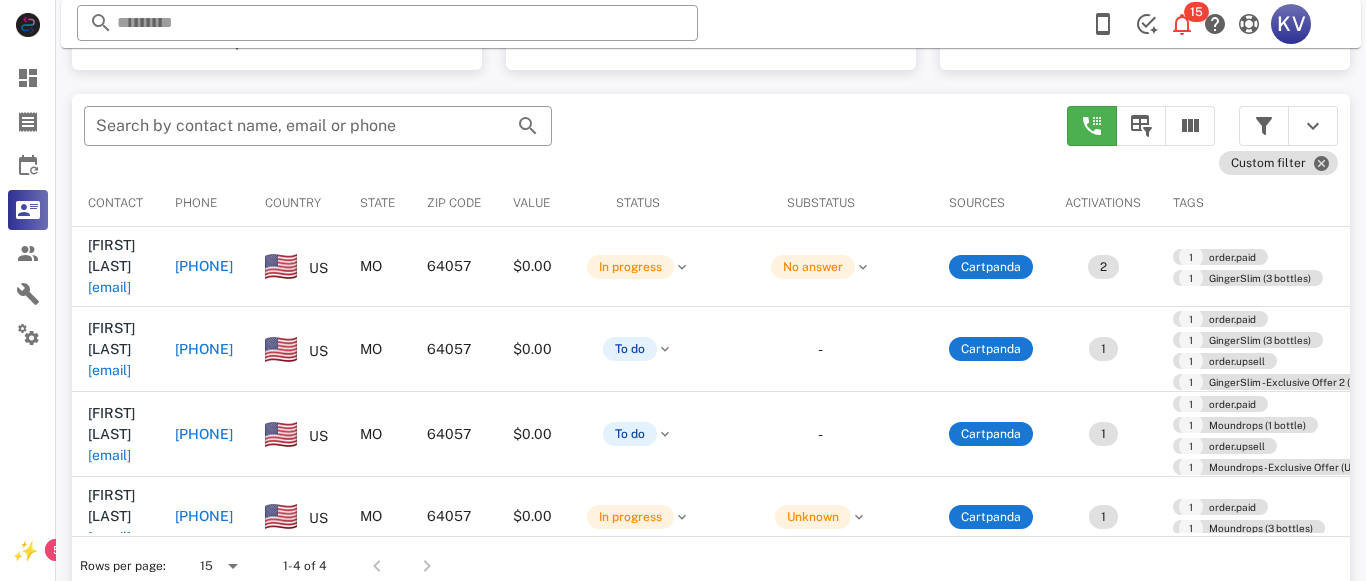 drag, startPoint x: 412, startPoint y: 514, endPoint x: 476, endPoint y: 519, distance: 64.195015 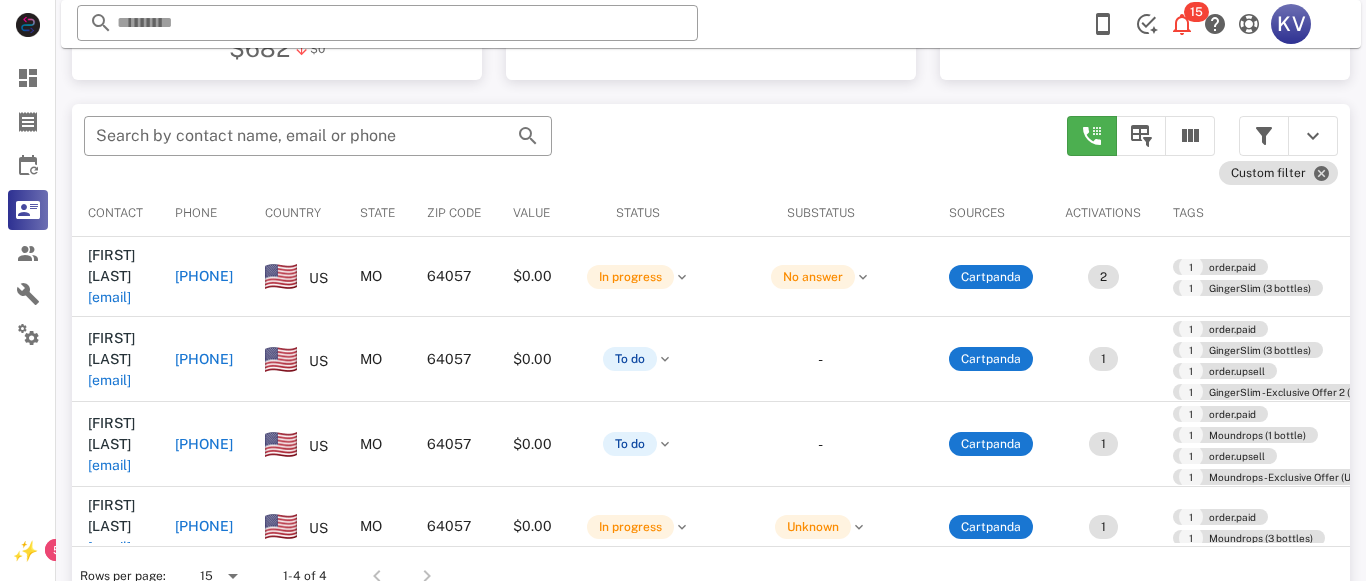scroll, scrollTop: 350, scrollLeft: 0, axis: vertical 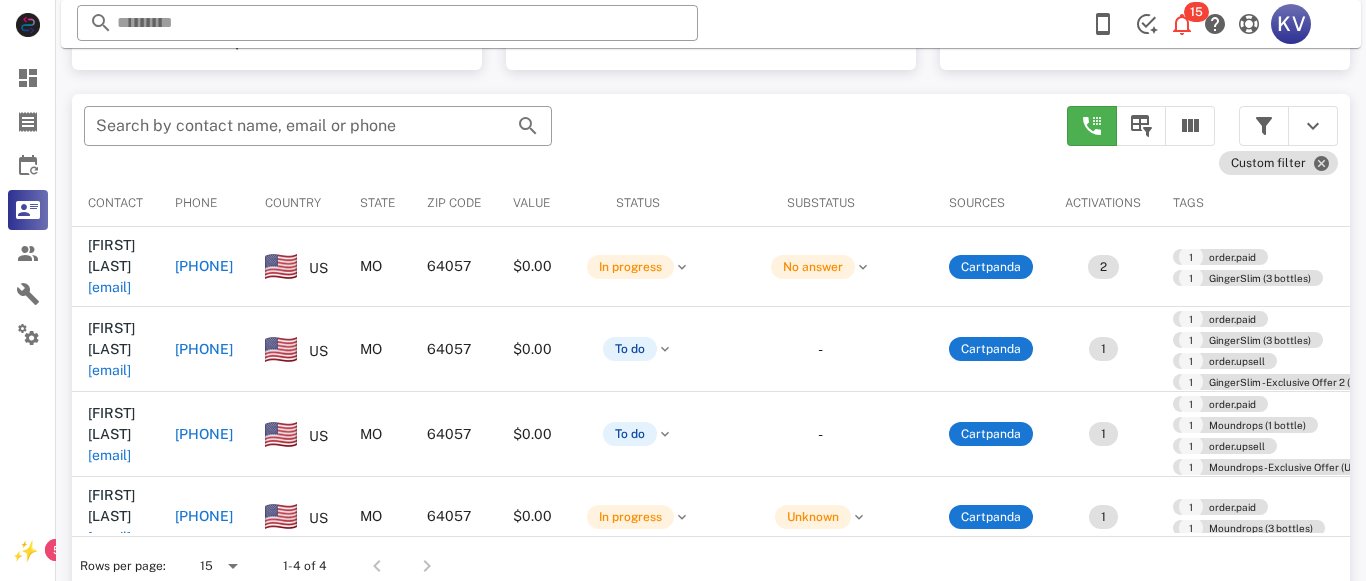 click on "[FIRST] [LAST] [EMAIL] [PHONE] [DATE] [TIME] [FIRST] [LAST] [EMAIL] [PHONE] [DATE] [TIME] [FIRST] [LAST] [EMAIL] [PHONE] [DATE] [TIME] [FIRST] [LAST] [EMAIL] [PHONE] [DATE] [TIME]" at bounding box center (711, 344) 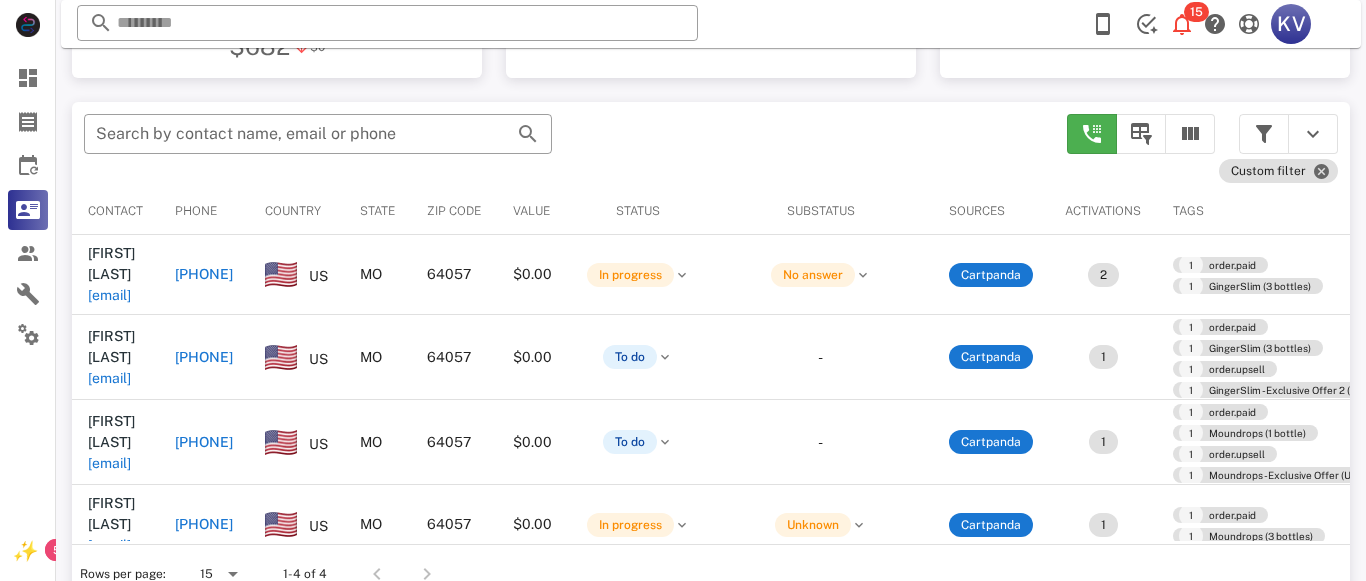 scroll, scrollTop: 340, scrollLeft: 0, axis: vertical 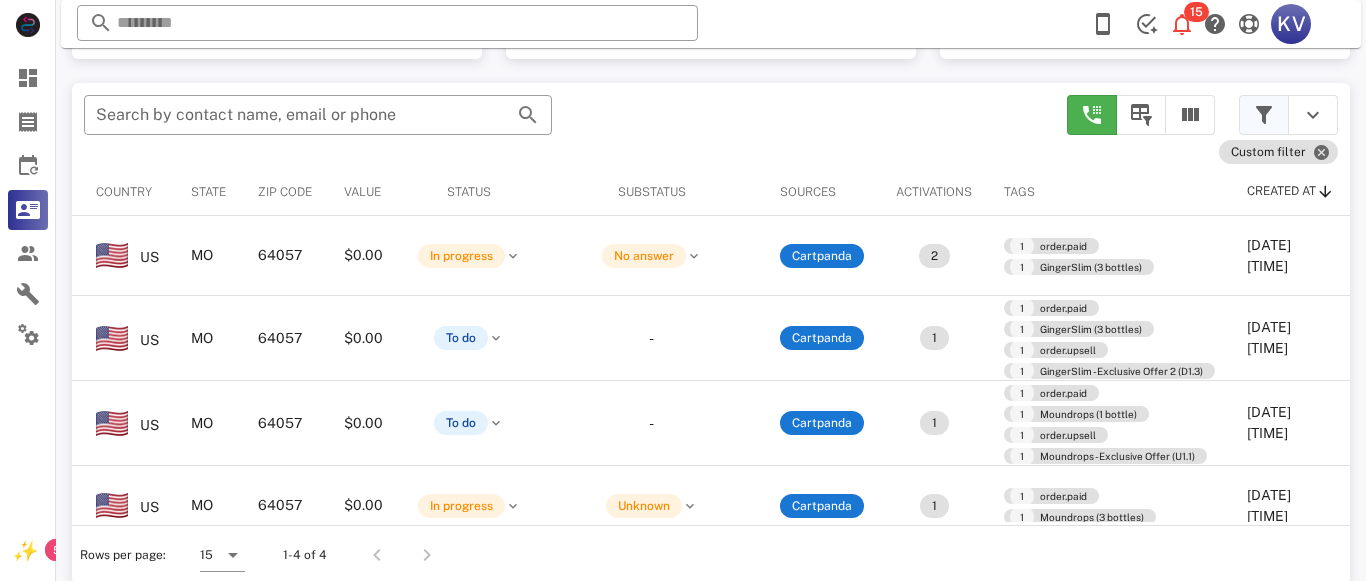 click at bounding box center (1264, 115) 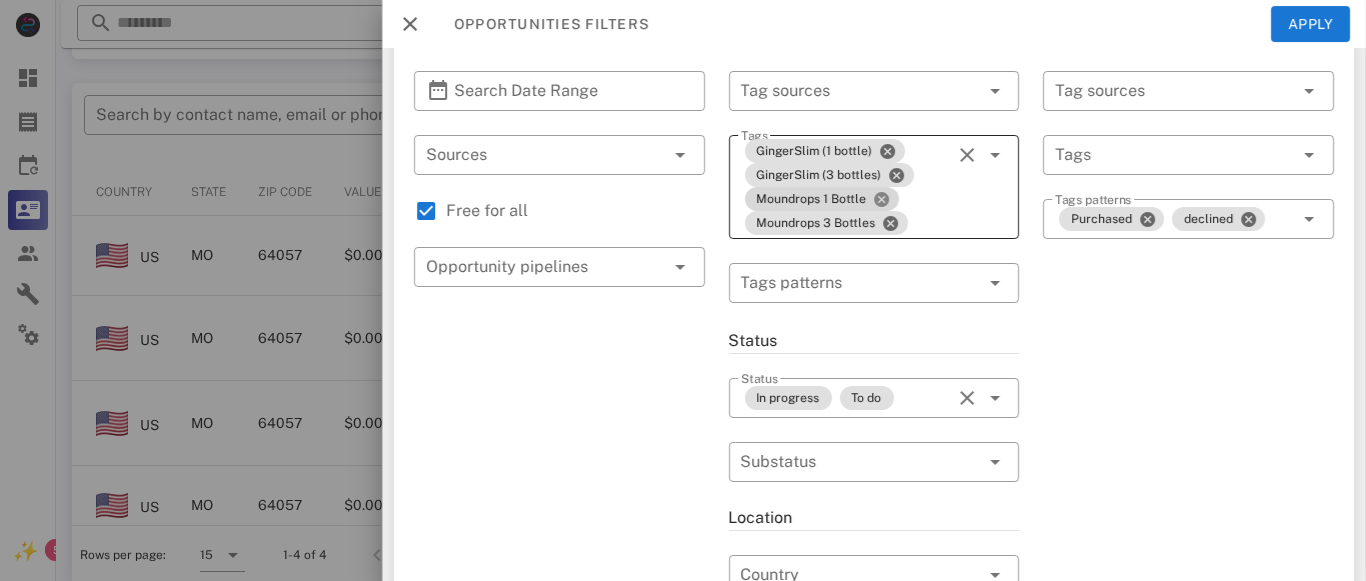 click at bounding box center (882, 199) 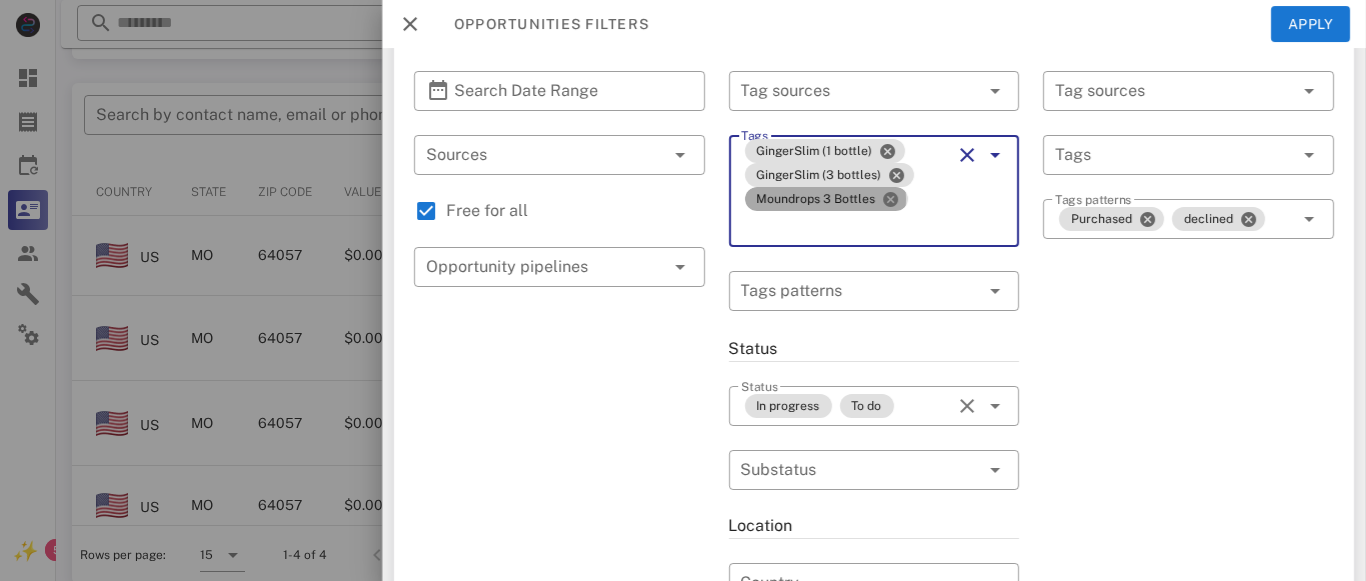 click at bounding box center [891, 199] 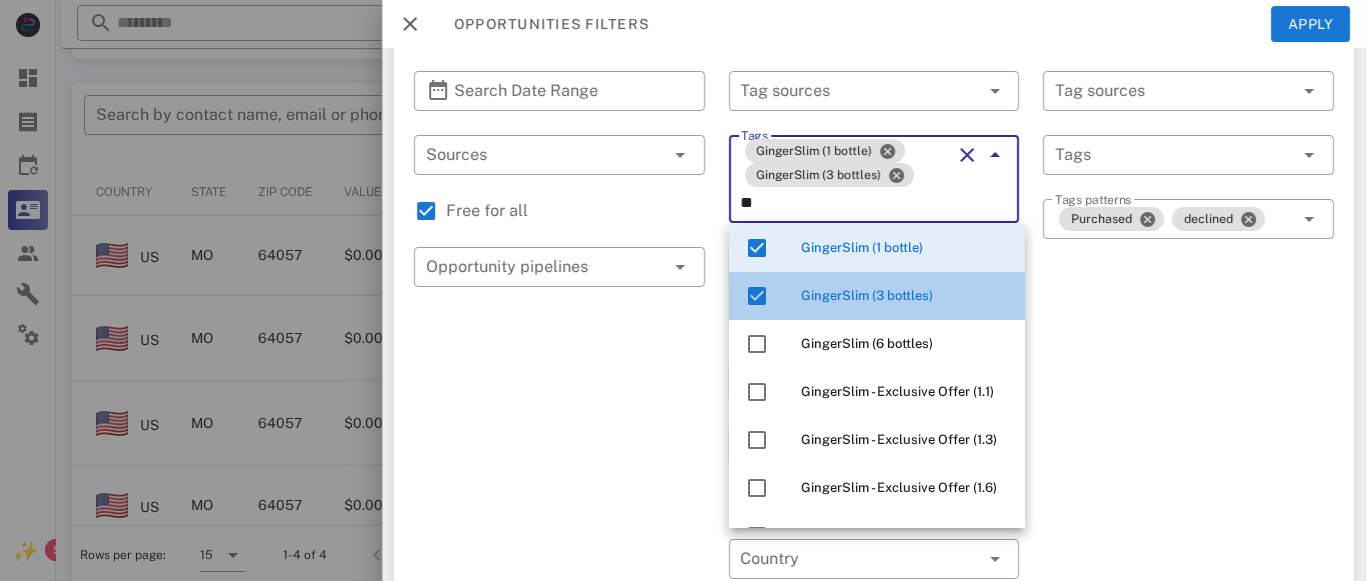 click on "GingerSlim (3 bottles)" at bounding box center (867, 295) 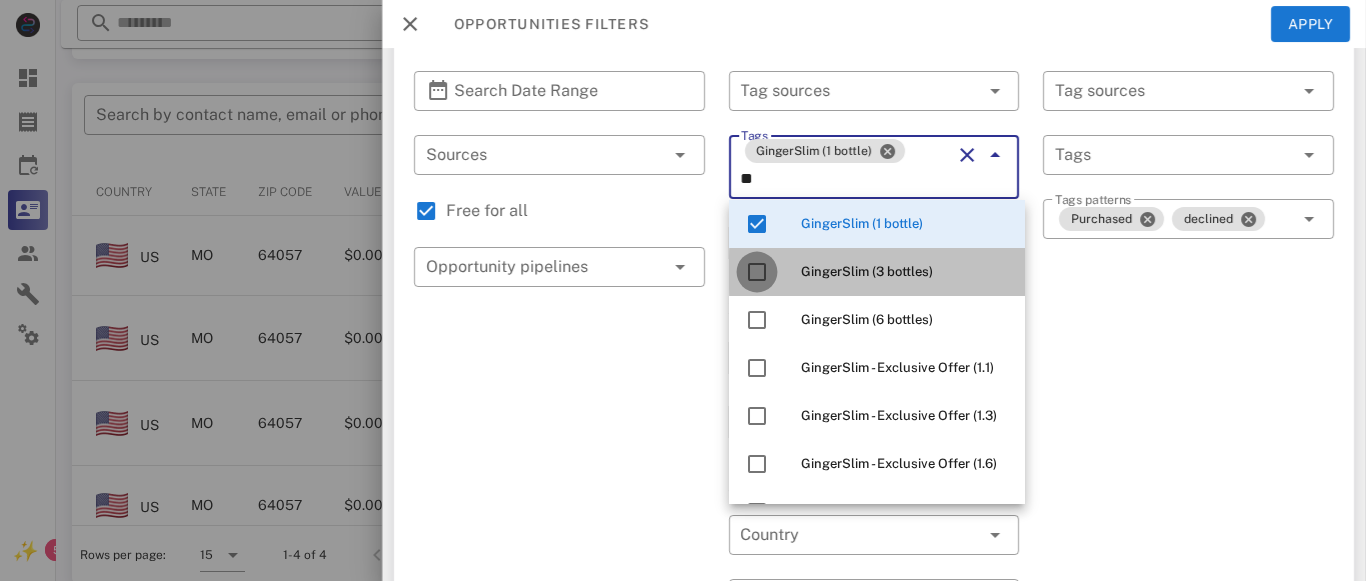 click at bounding box center (757, 272) 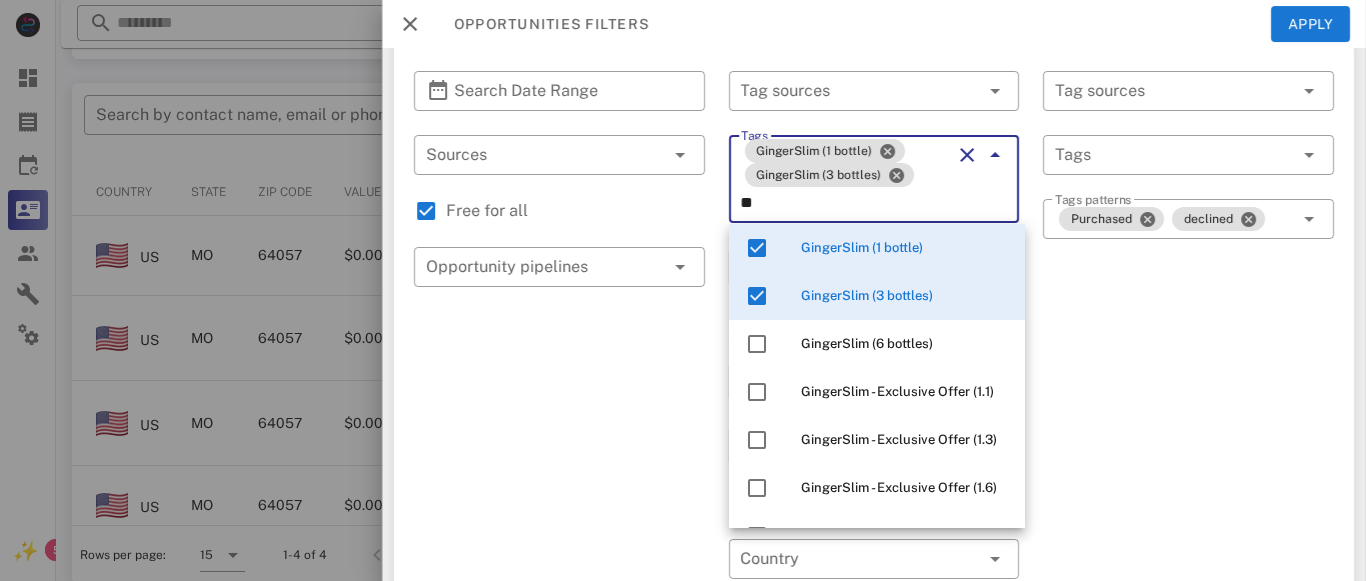 click on "**" at bounding box center [846, 203] 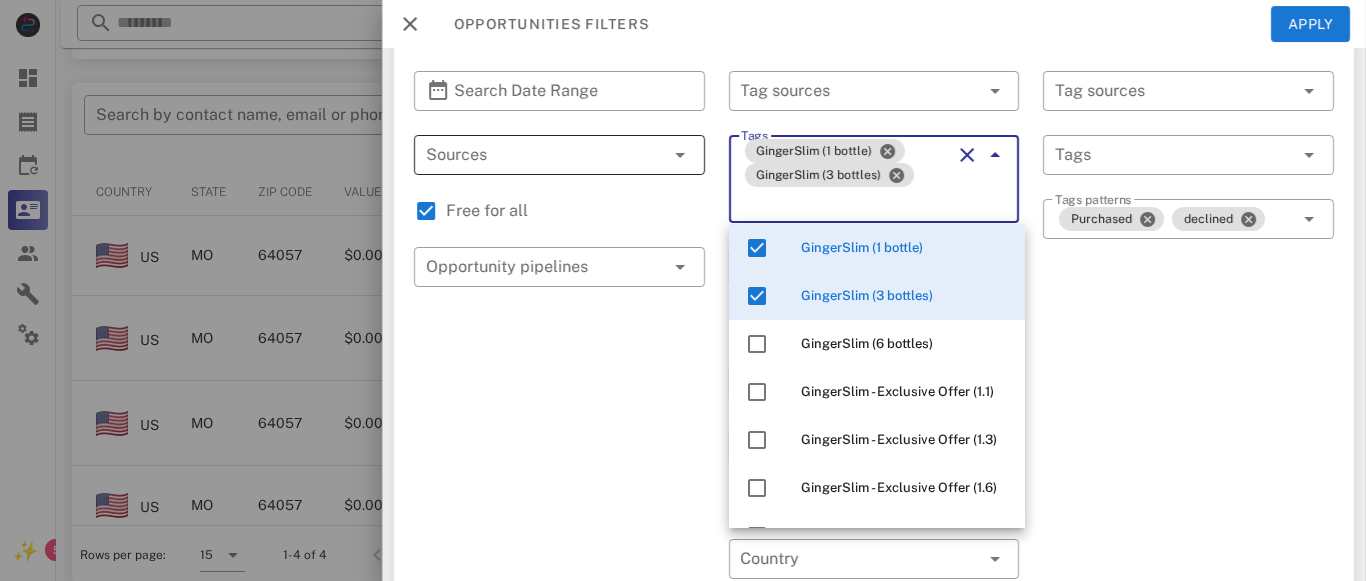 type on "*" 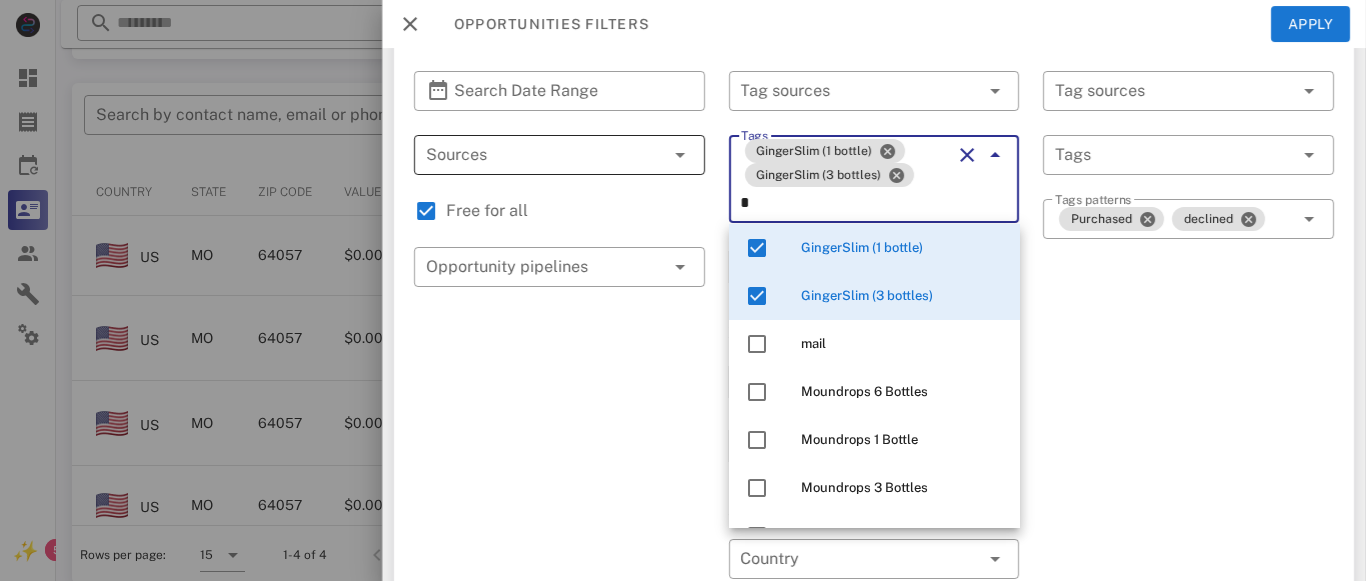 click at bounding box center (651, 155) 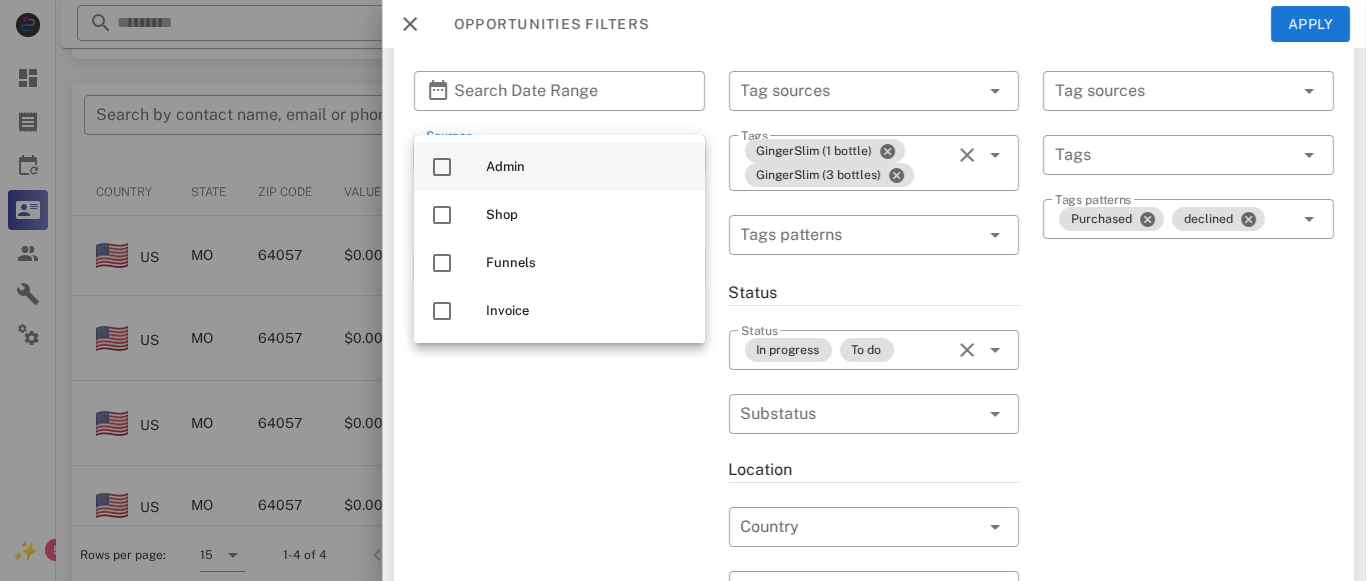 click on "Admin" at bounding box center (587, 167) 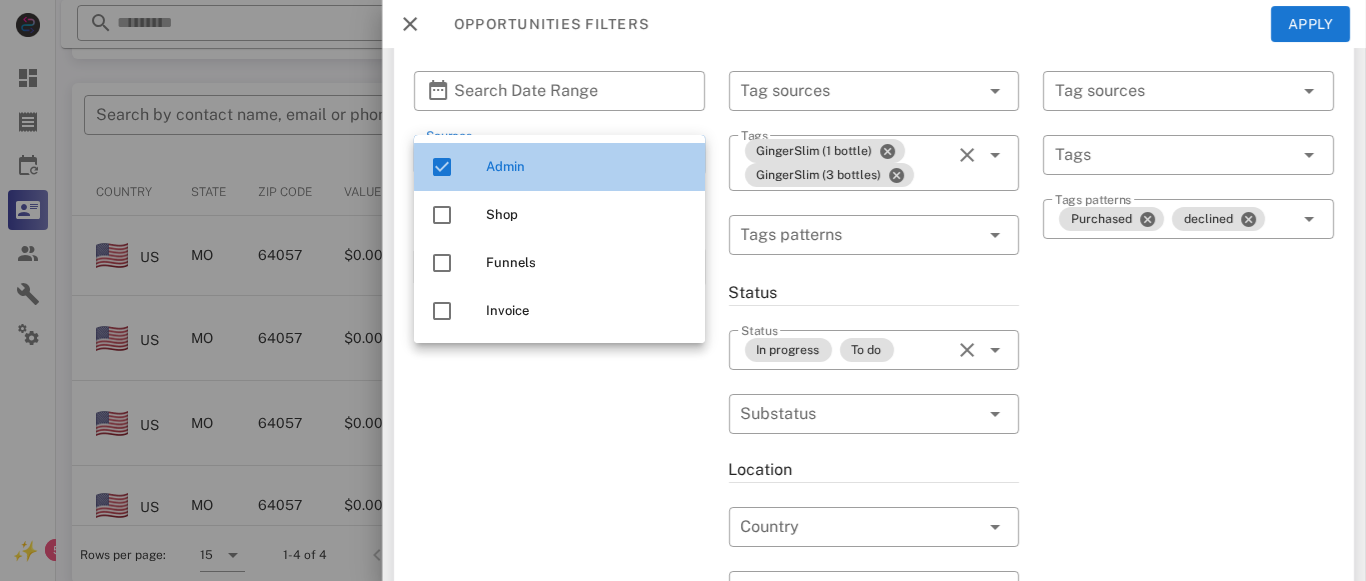 click on "Admin" at bounding box center (587, 167) 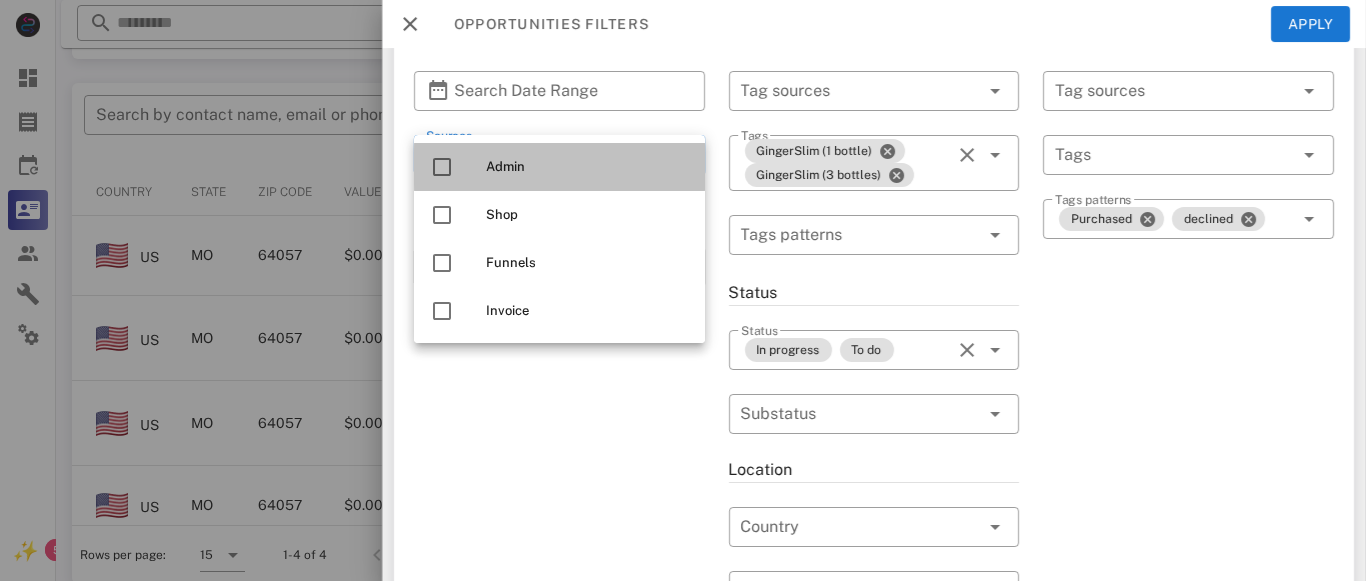 click on "Admin" at bounding box center (587, 167) 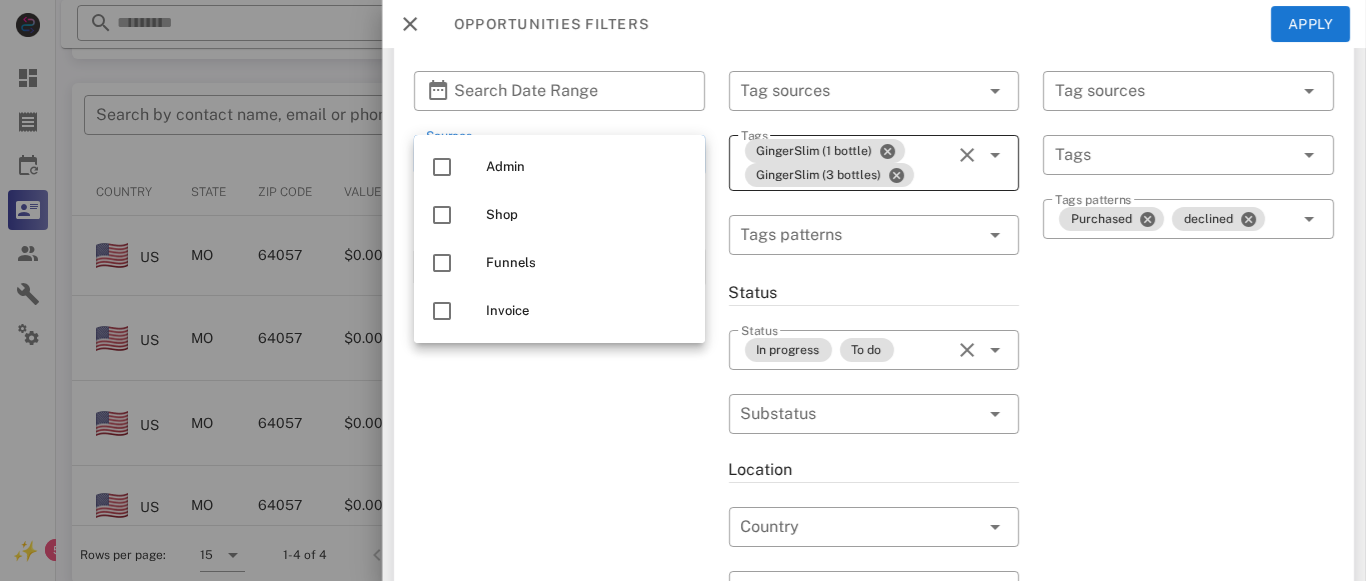 click on "GingerSlim (1 bottle) GingerSlim (3 bottles)" at bounding box center [846, 163] 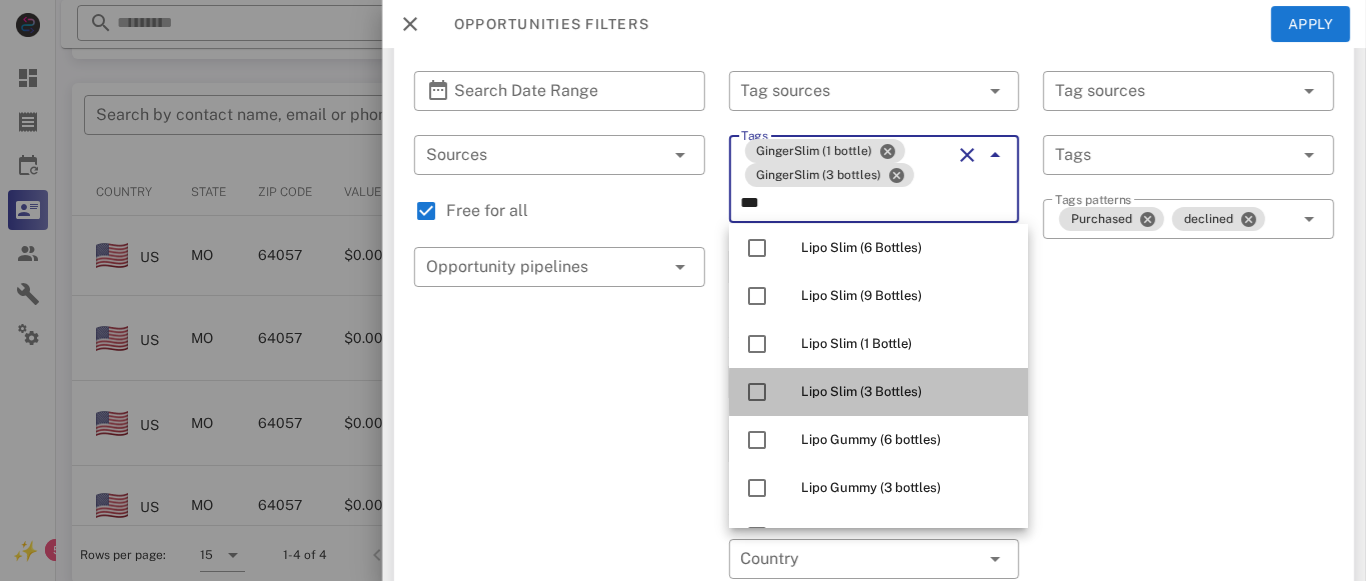 click on "Lipo Slim (3 Bottles)" at bounding box center [906, 392] 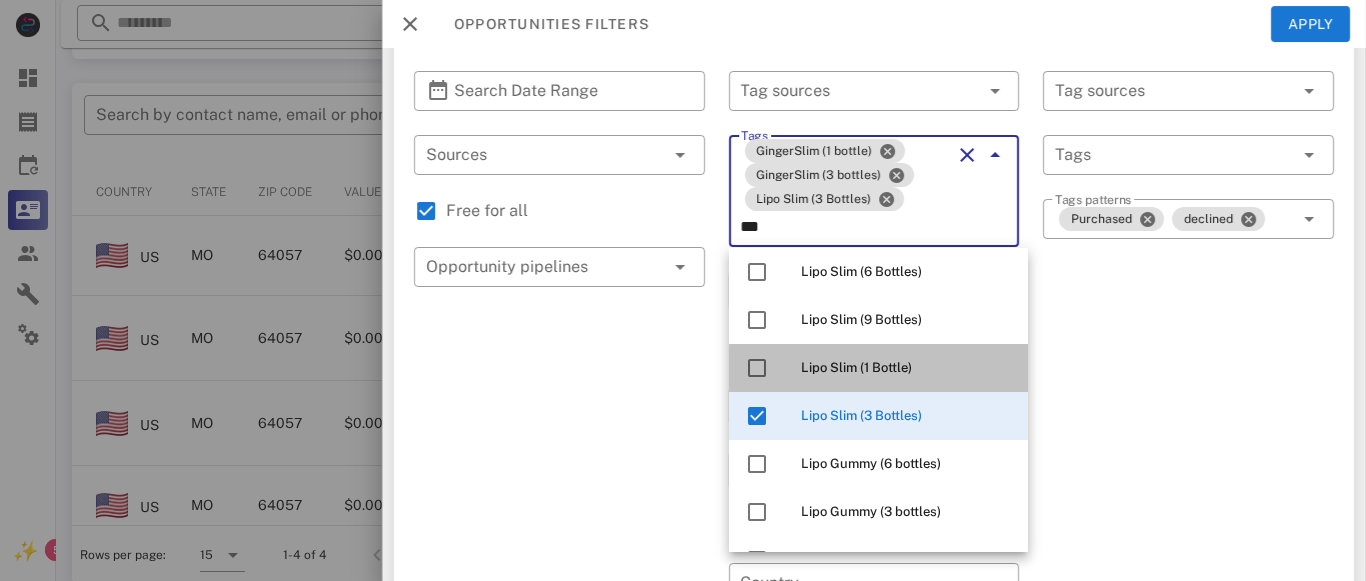 click on "Lipo Slim (1 Bottle)" at bounding box center [856, 367] 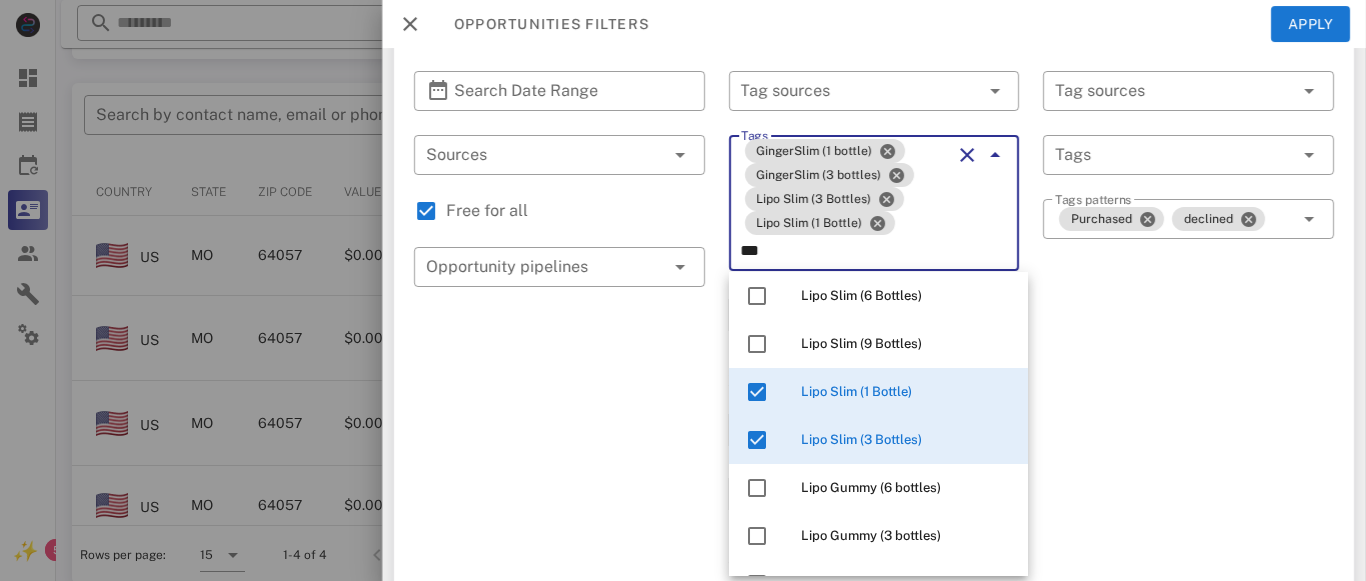 type on "***" 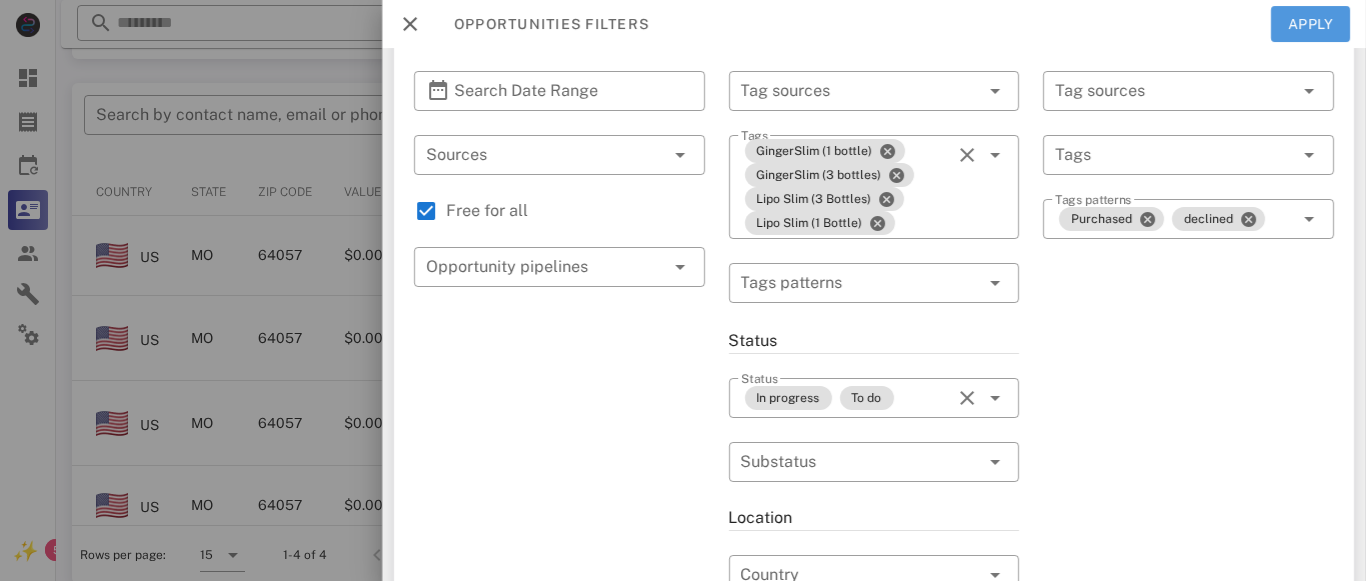 click on "Apply" at bounding box center (1311, 24) 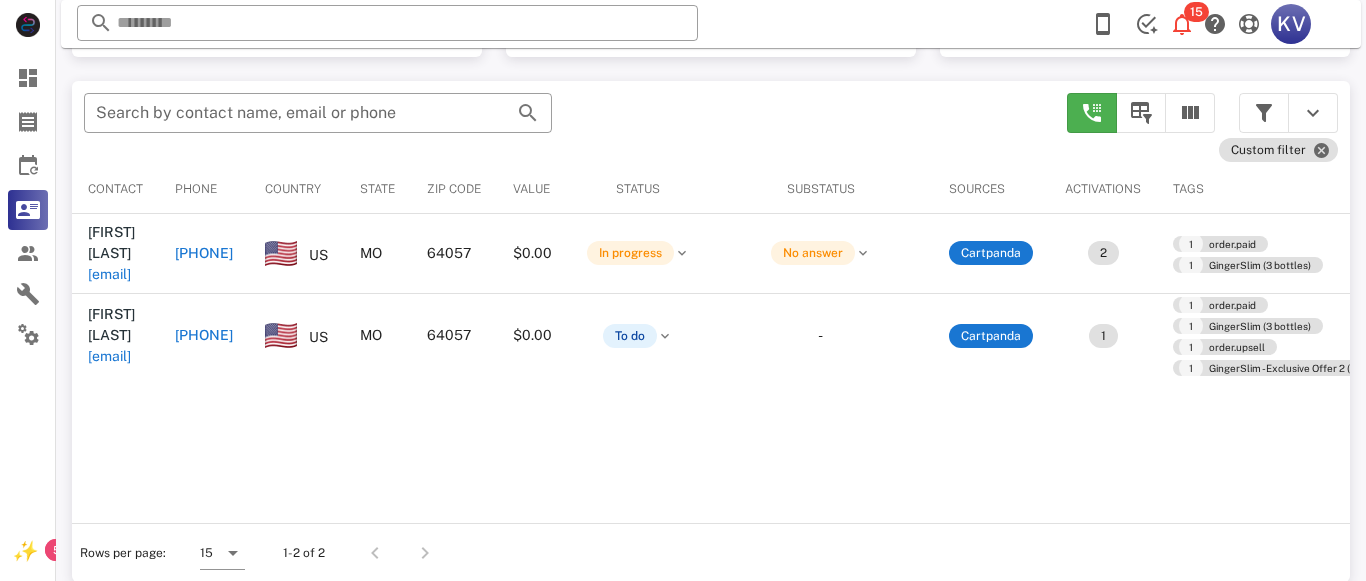 scroll, scrollTop: 361, scrollLeft: 0, axis: vertical 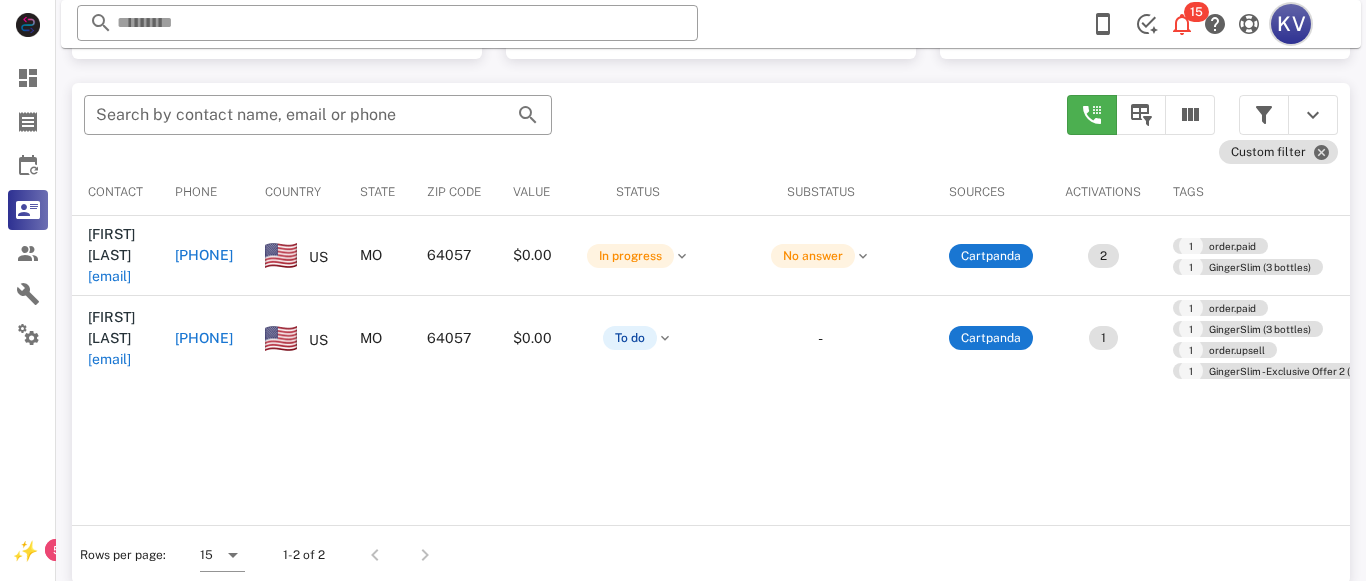 click on "KV" at bounding box center [1291, 24] 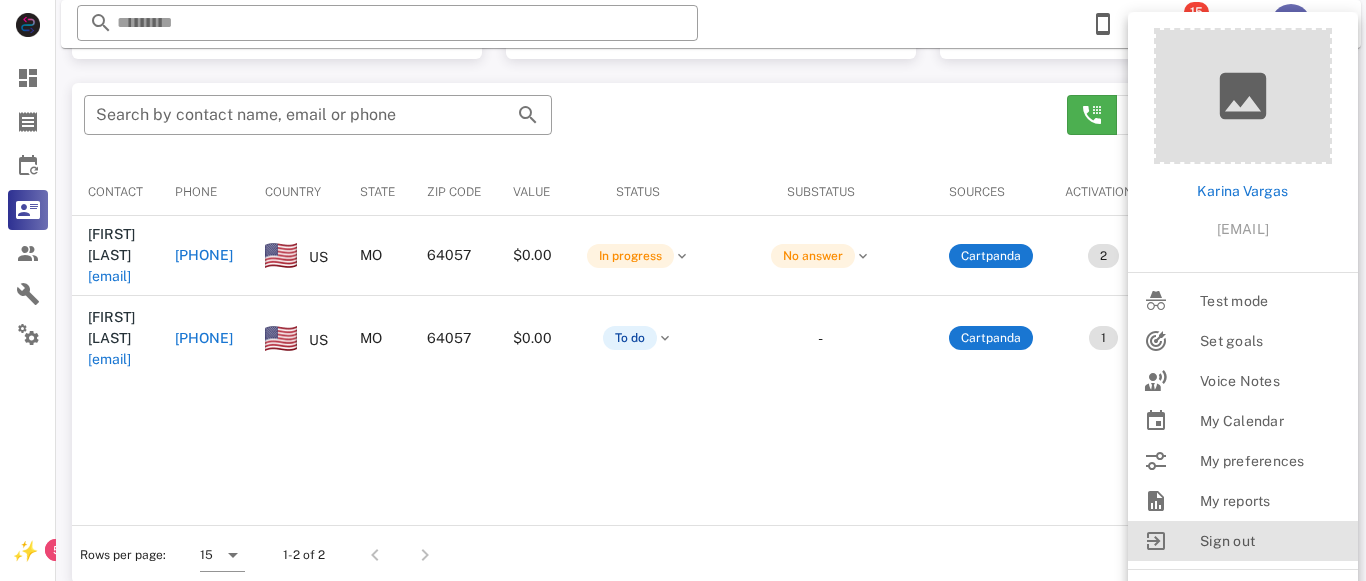 click on "Sign out" at bounding box center (1271, 541) 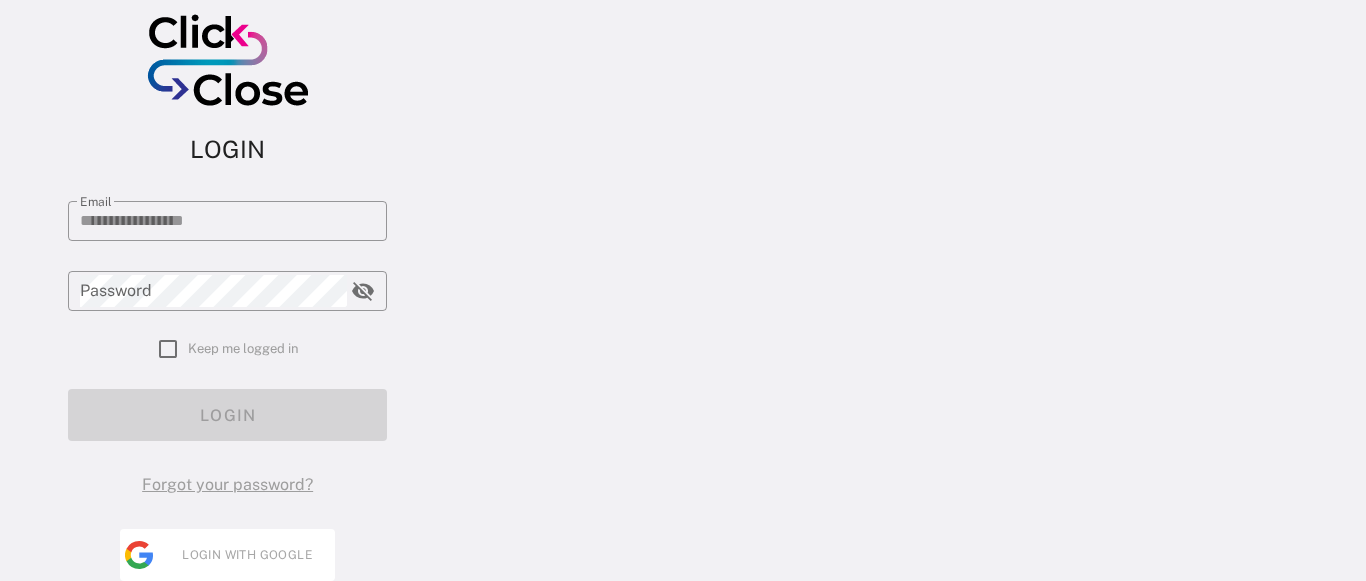scroll, scrollTop: 0, scrollLeft: 0, axis: both 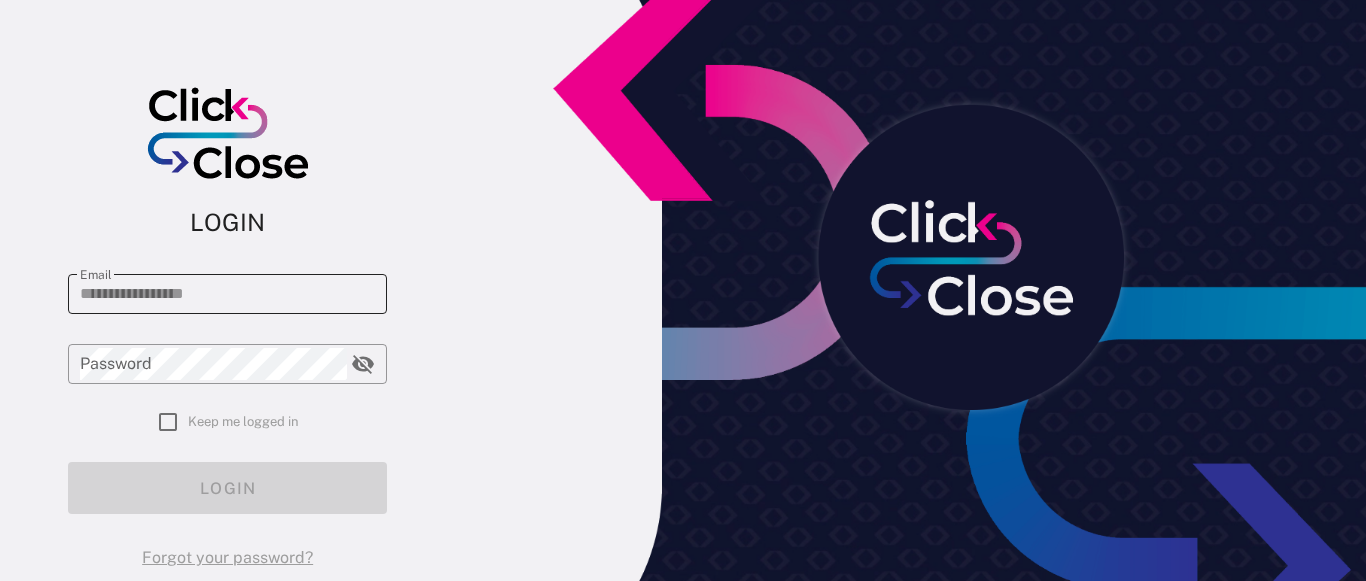 click on "Email" at bounding box center (227, 294) 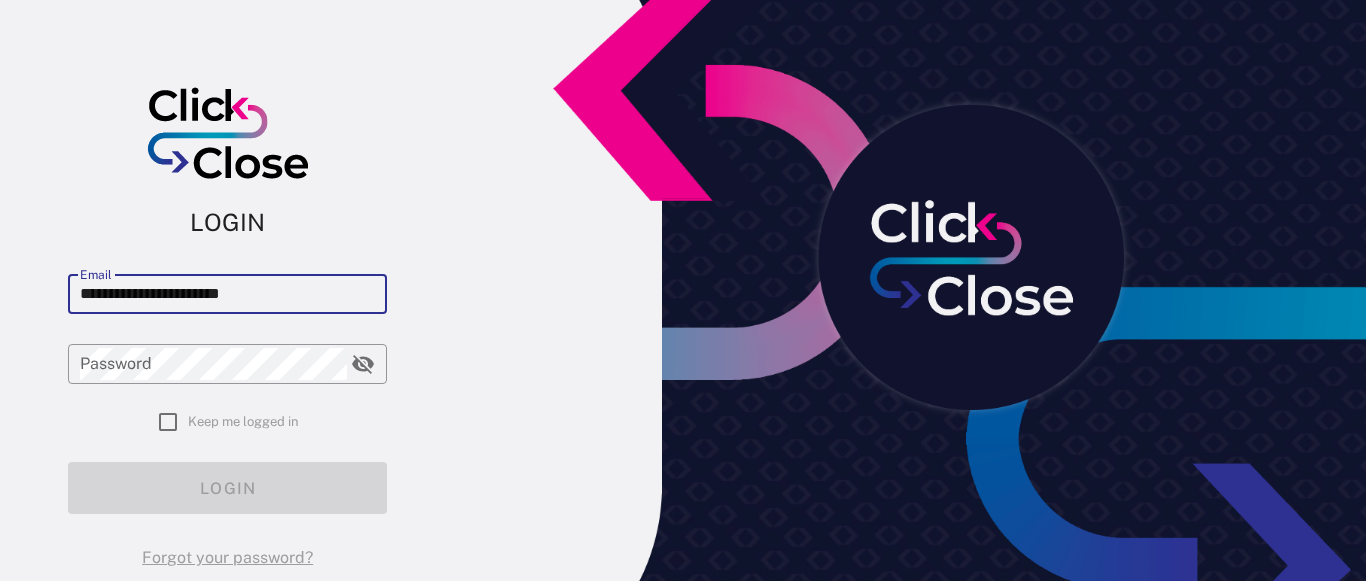 click on "**********" at bounding box center (227, 294) 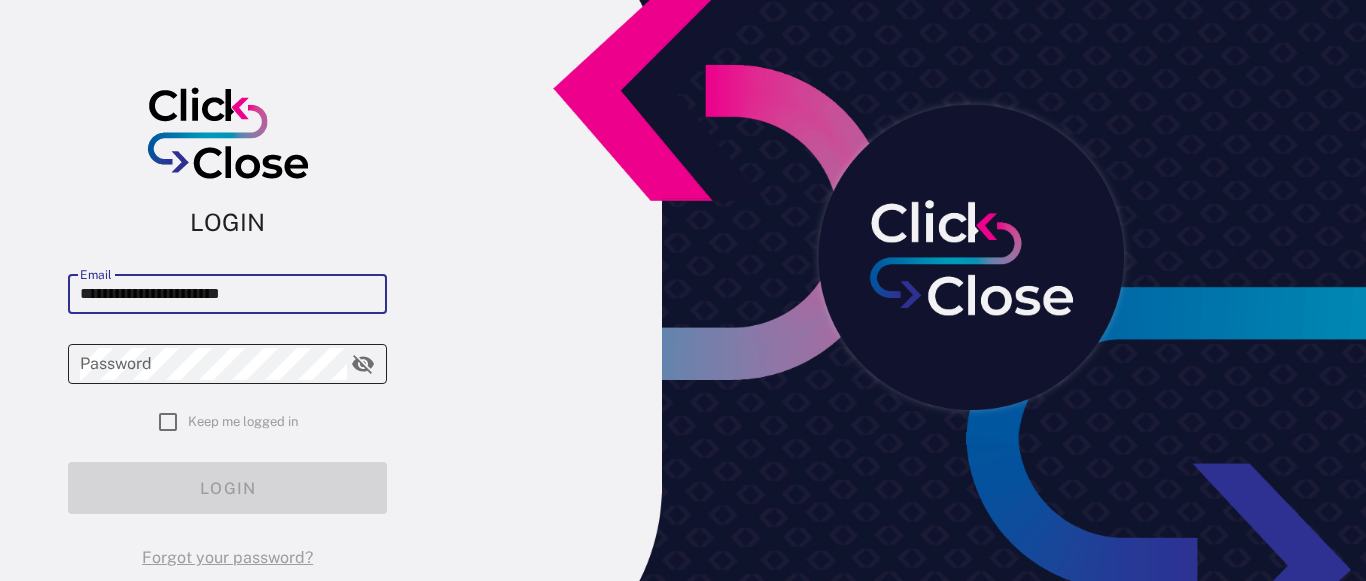 type on "**********" 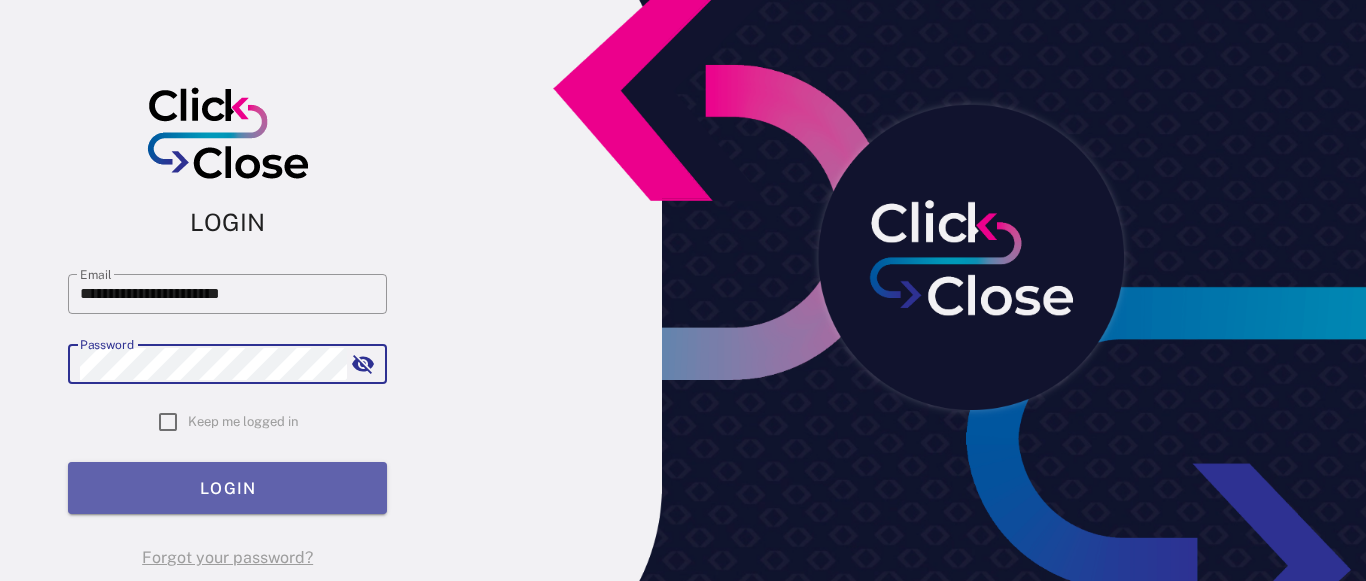 click on "LOGIN" at bounding box center [227, 488] 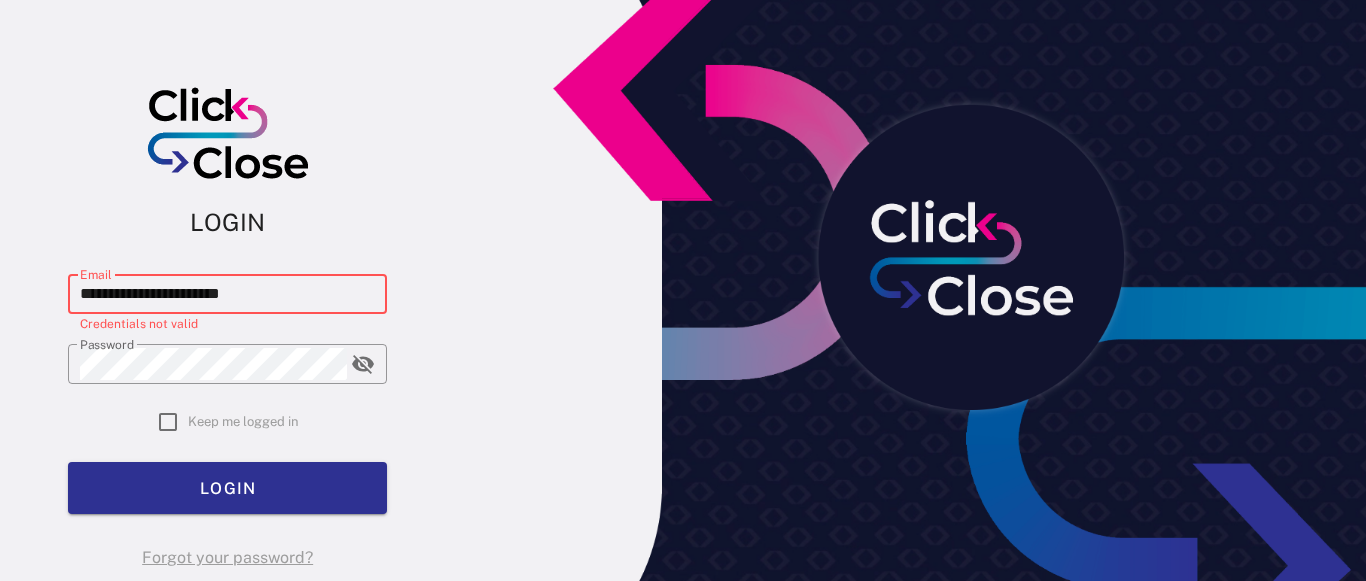 click on "**********" at bounding box center [227, 294] 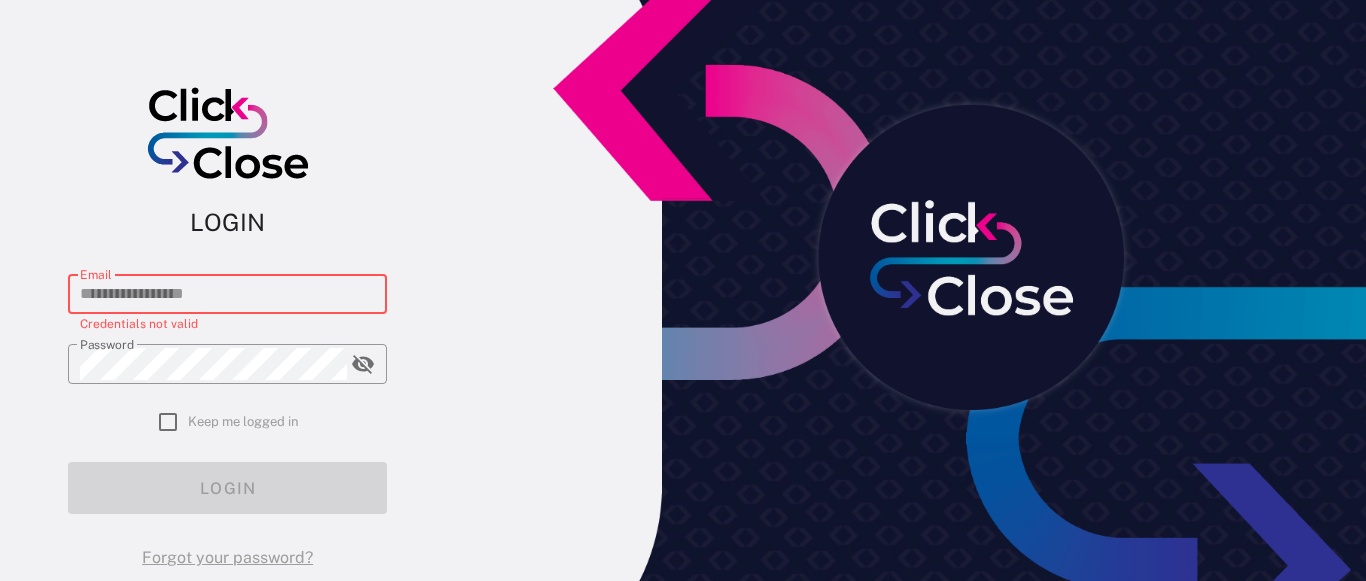 paste on "**********" 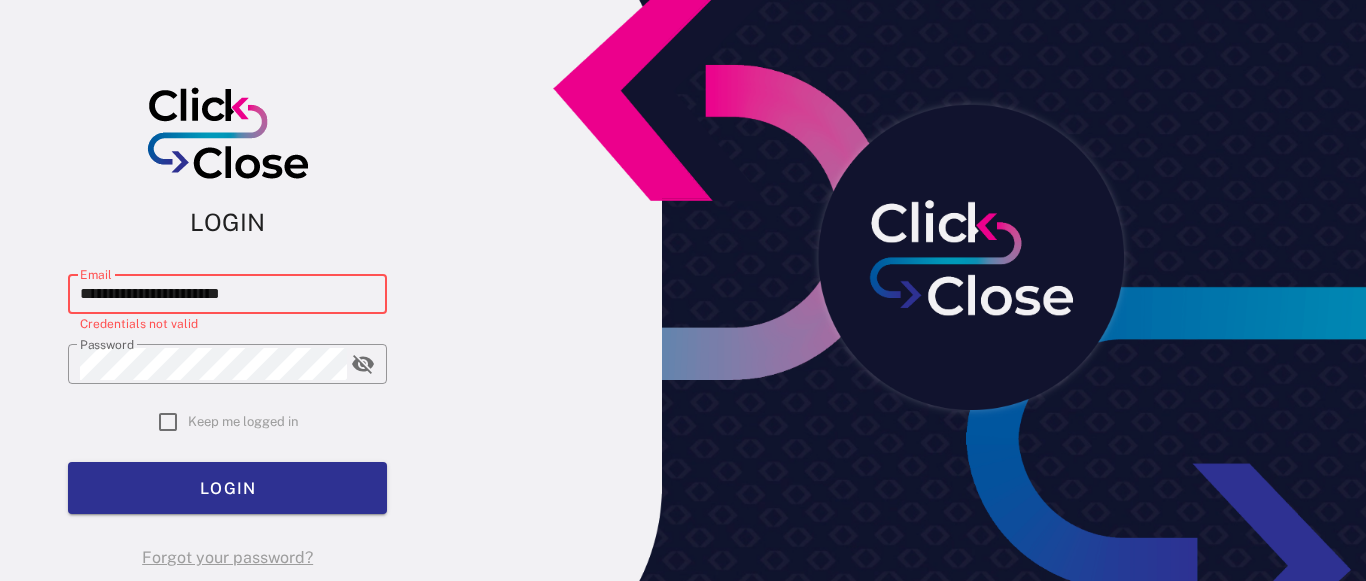 type on "**********" 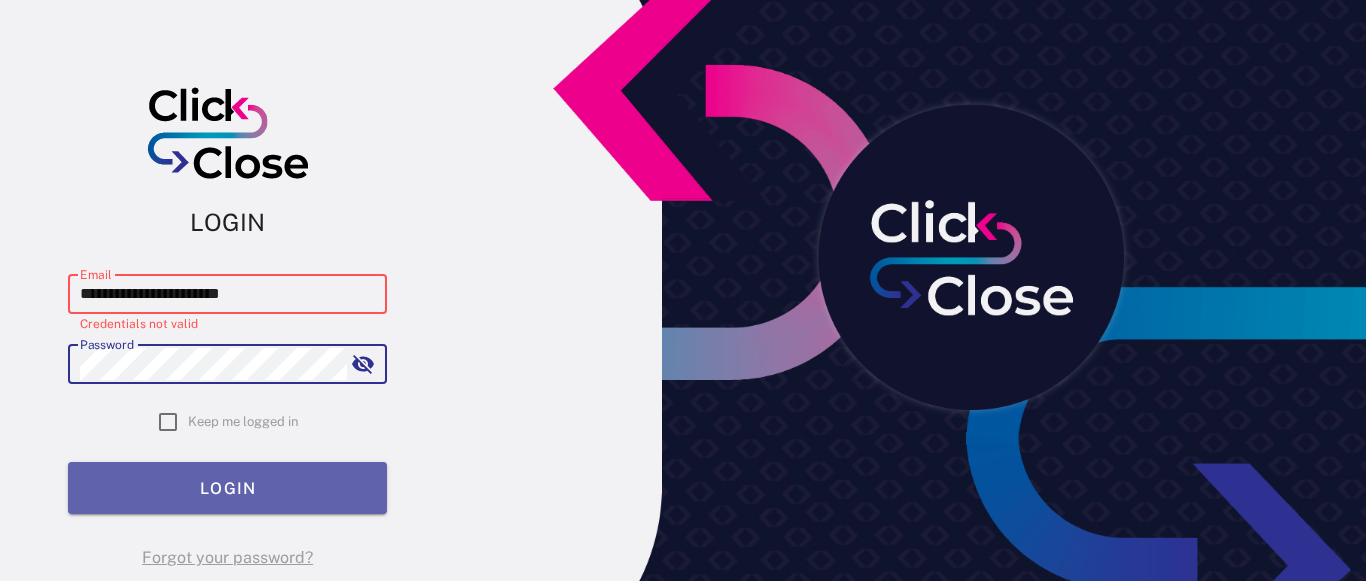 click on "LOGIN" at bounding box center (227, 488) 